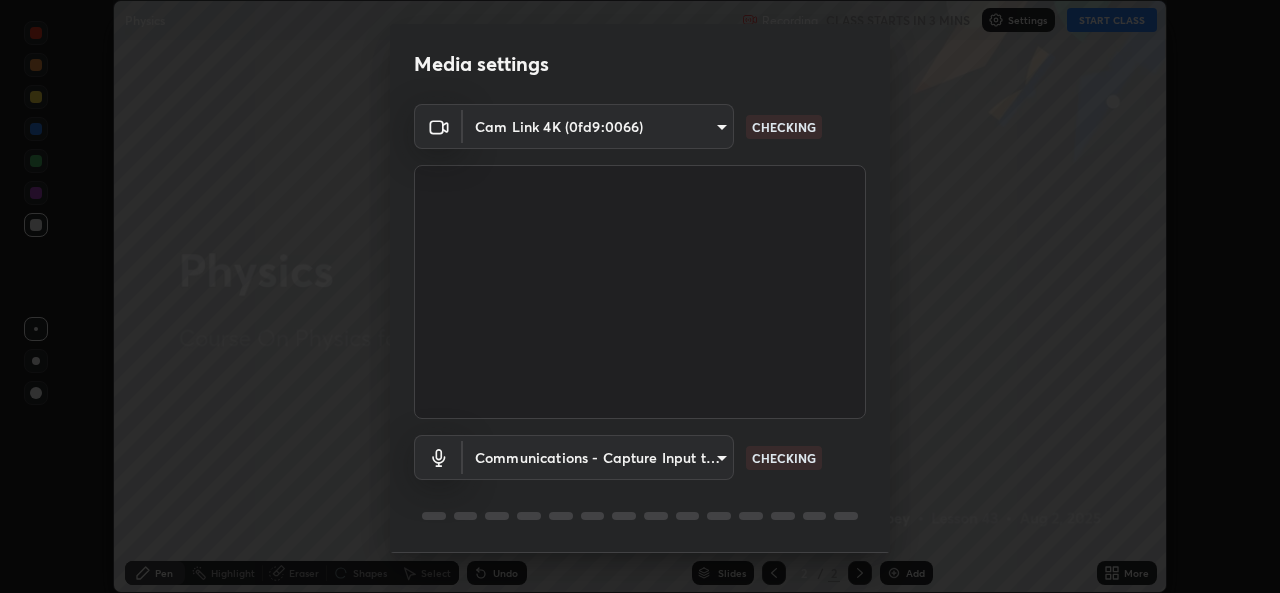 scroll, scrollTop: 0, scrollLeft: 0, axis: both 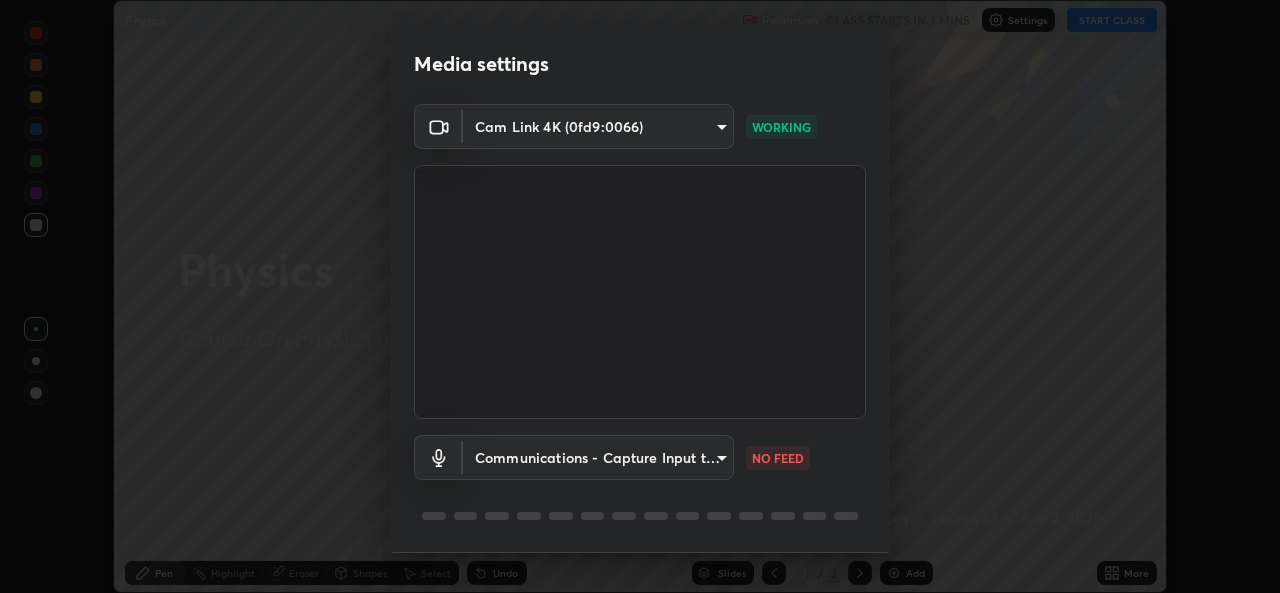 click on "Erase all Physics Recording CLASS STARTS IN 3 MINS Settings START CLASS Setting up your live class Physics • L43 of Course On Physics for JEE Growth 1 2027 [FIRST] [LAST] Pen Highlight Eraser Shapes Select Undo Slides 2 / 2 Add More Enable hand raising Enable raise hand to speak to learners. Once enabled, chat will be turned off temporarily. Enable x No doubts shared Encourage your learners to ask a doubt for better clarity Report an issue Reason for reporting Buffering Chat not working Audio - Video sync issue Educator video quality low ​ Attach an image Report Media settings Cam Link 4K (0fd9:0066) WORKING Communications - Capture Input terminal (Digital Array MIC) communications NO FEED 1 / 5 Next" at bounding box center [640, 296] 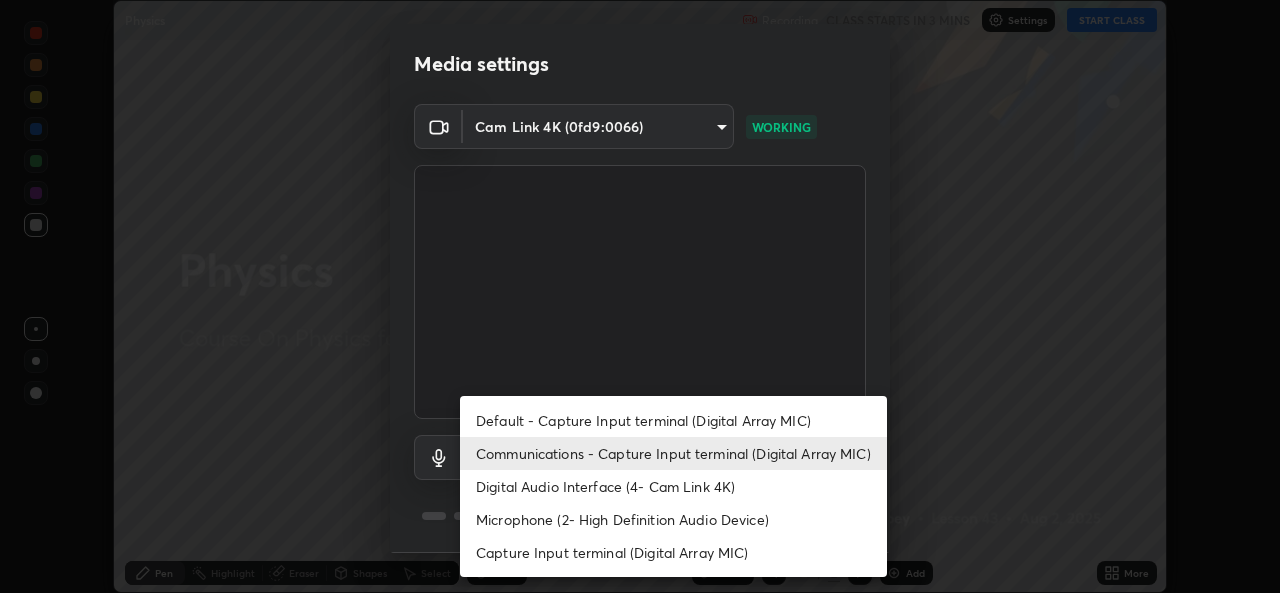 click on "Default - Capture Input terminal (Digital Array MIC)" at bounding box center (673, 420) 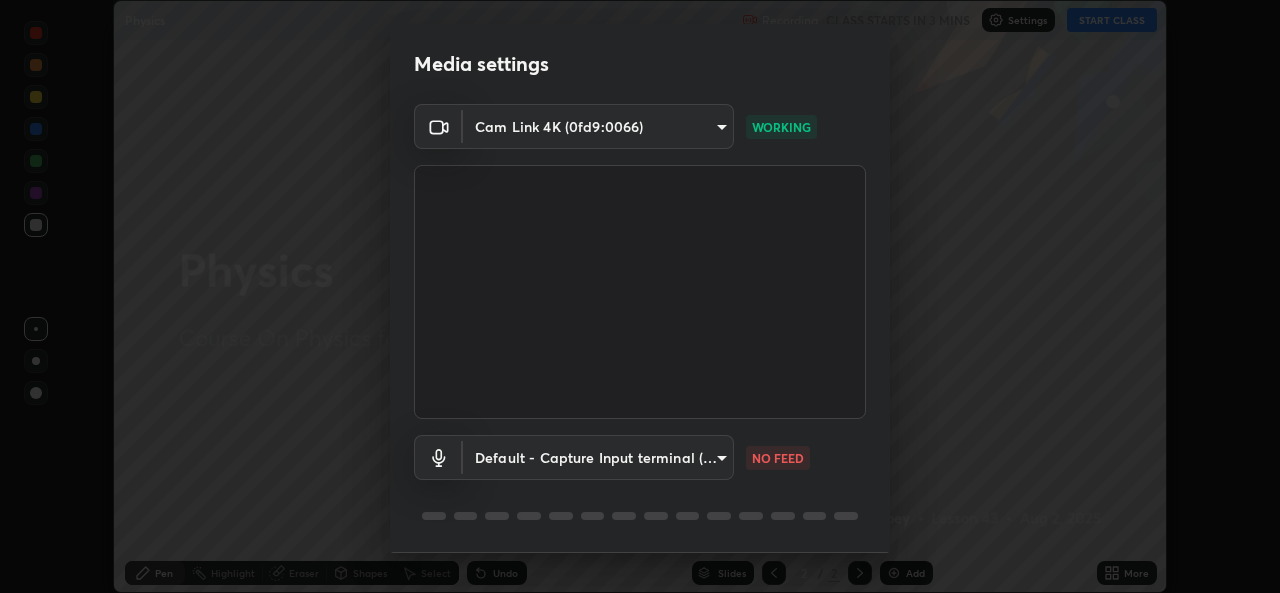 type on "default" 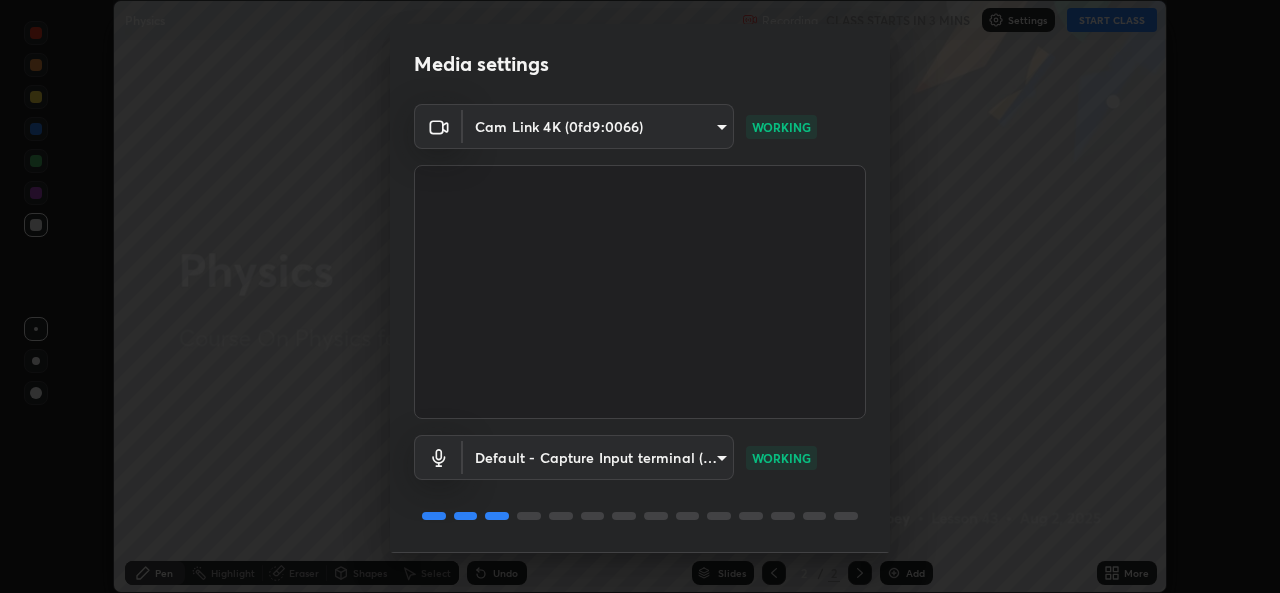scroll, scrollTop: 63, scrollLeft: 0, axis: vertical 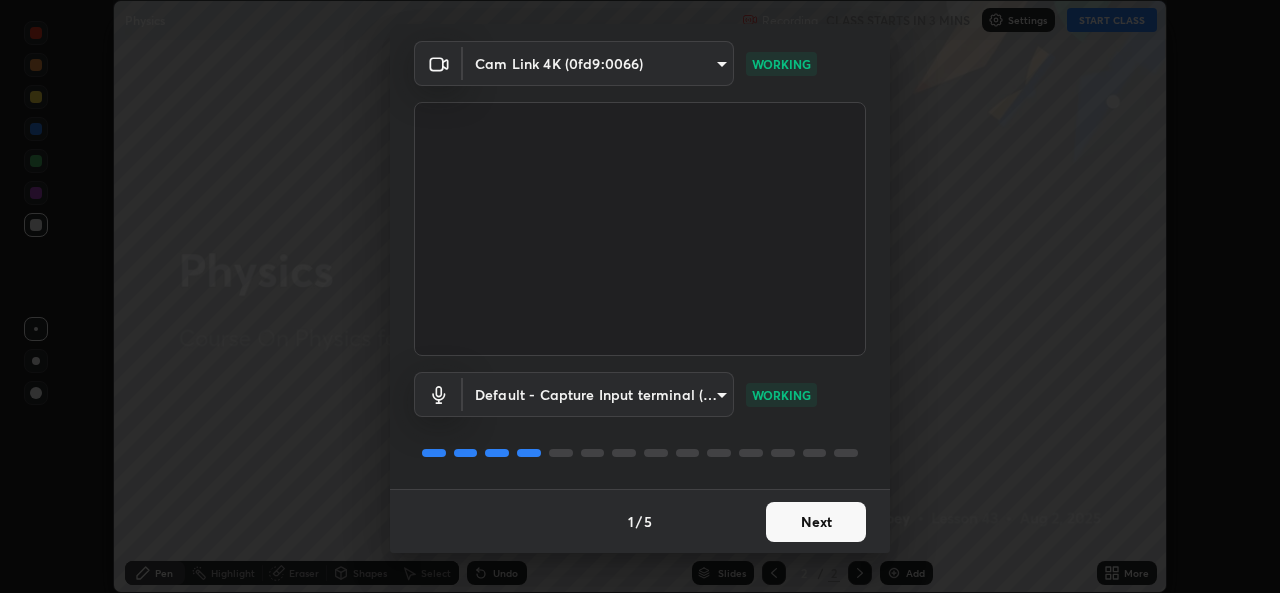 click on "Next" at bounding box center [816, 522] 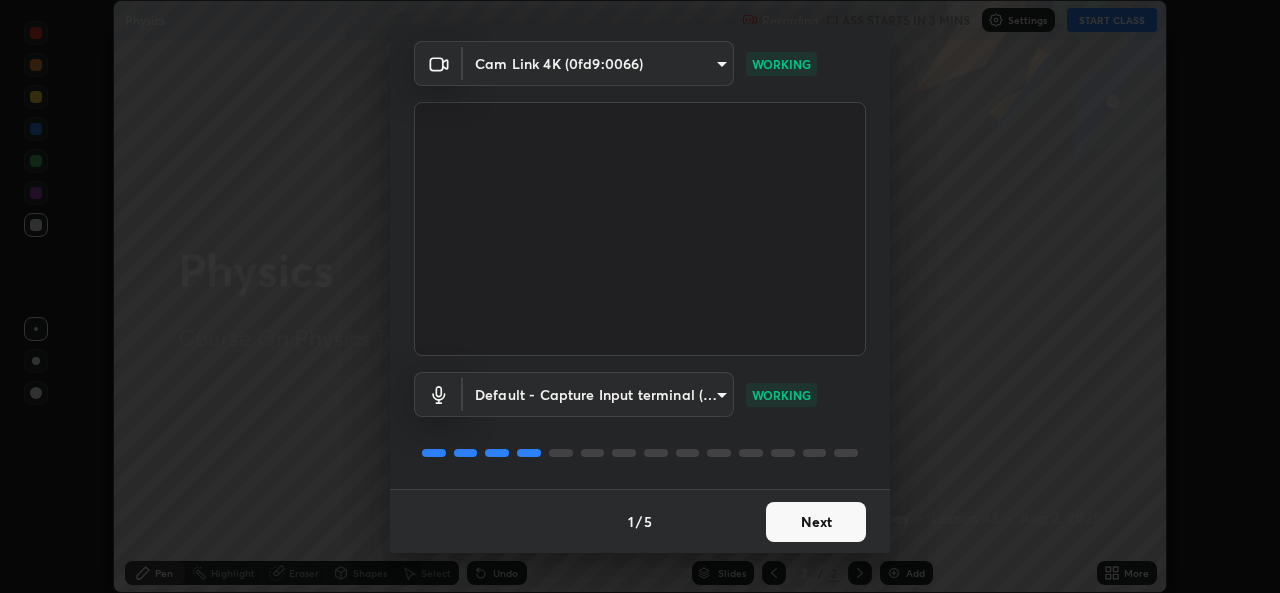 scroll, scrollTop: 0, scrollLeft: 0, axis: both 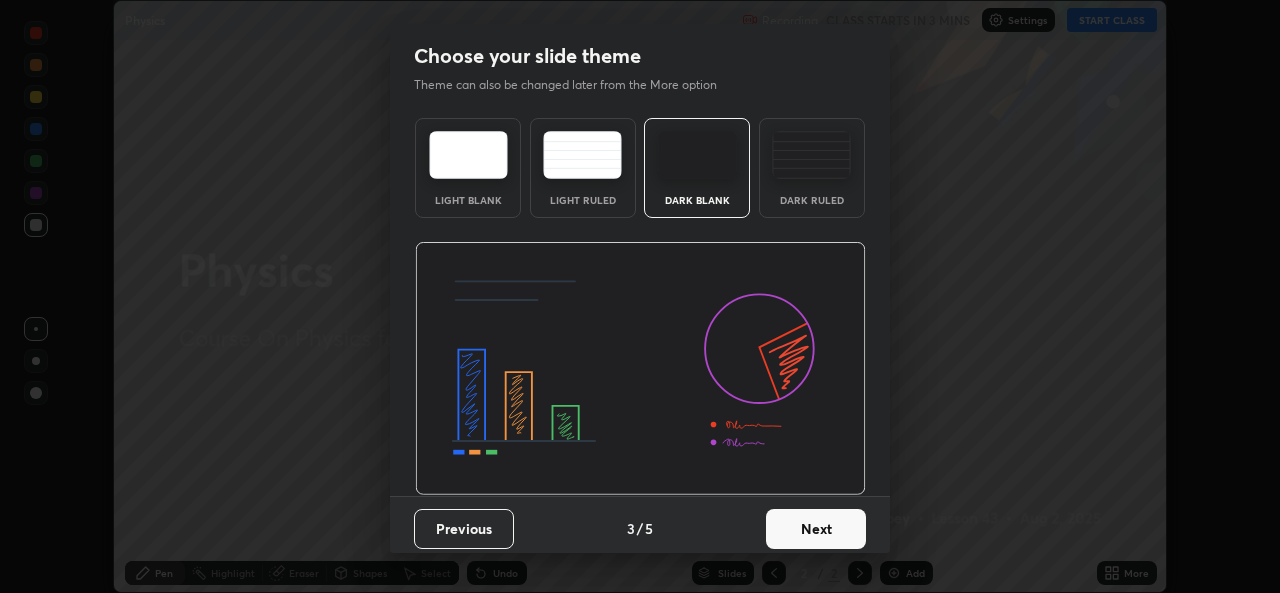click on "Next" at bounding box center [816, 529] 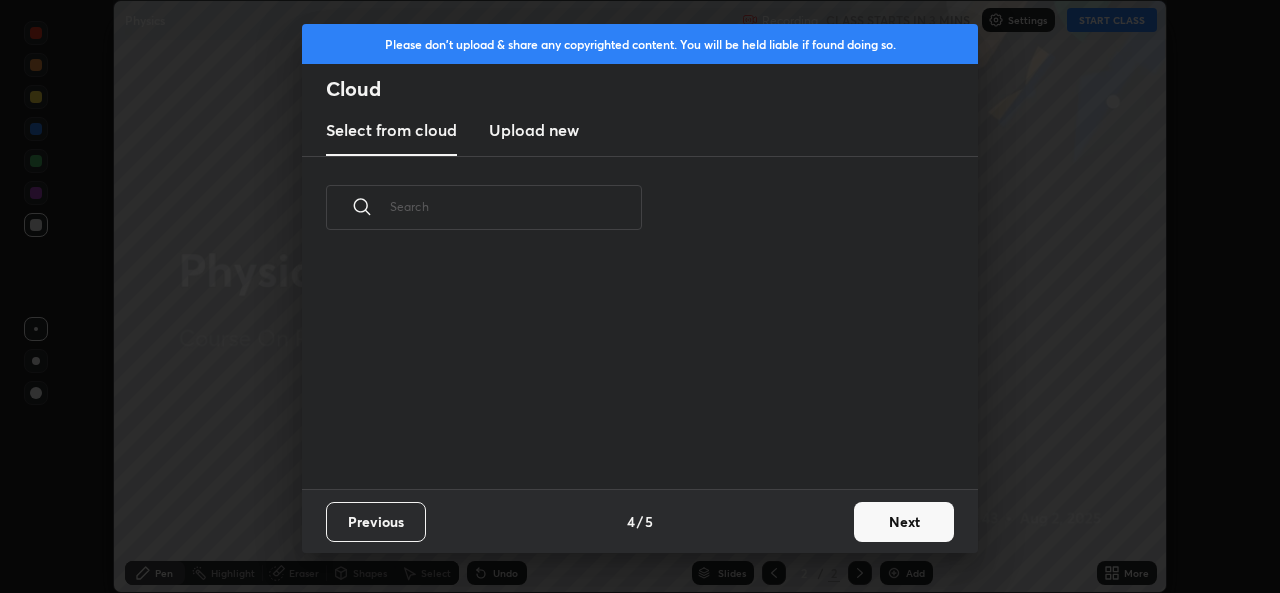 click on "Previous 4 / 5 Next" at bounding box center (640, 521) 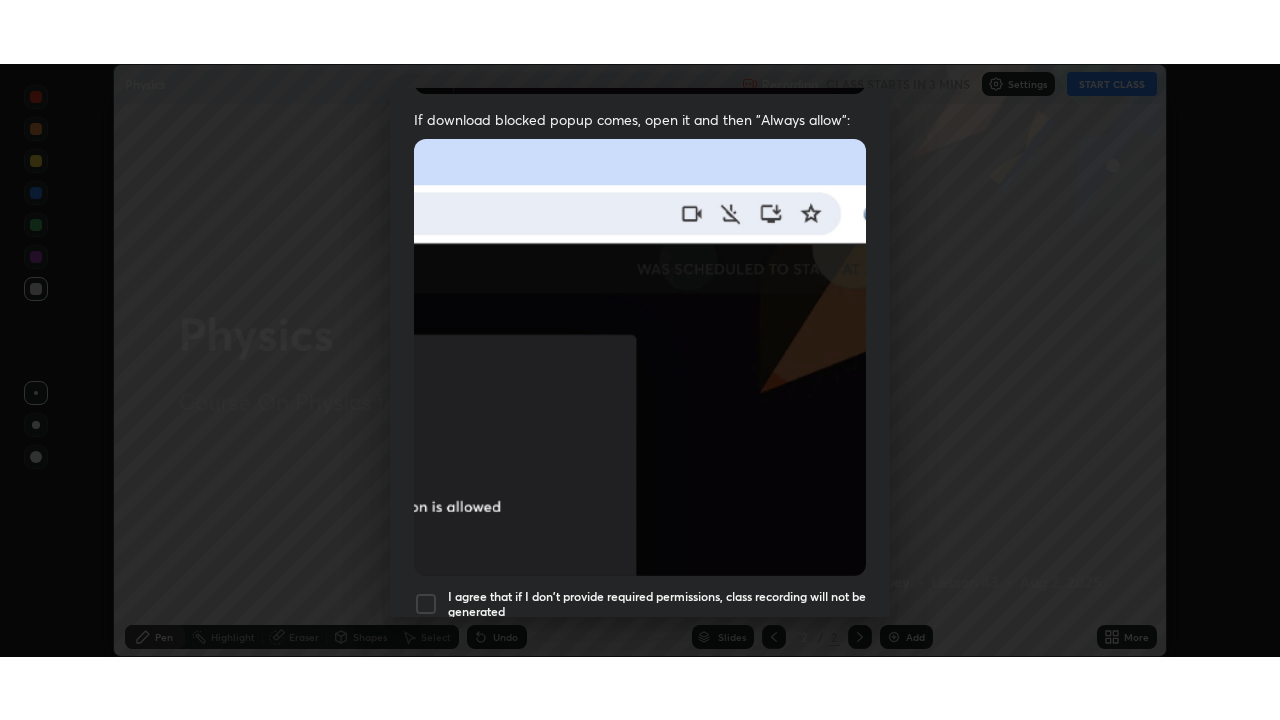 scroll, scrollTop: 471, scrollLeft: 0, axis: vertical 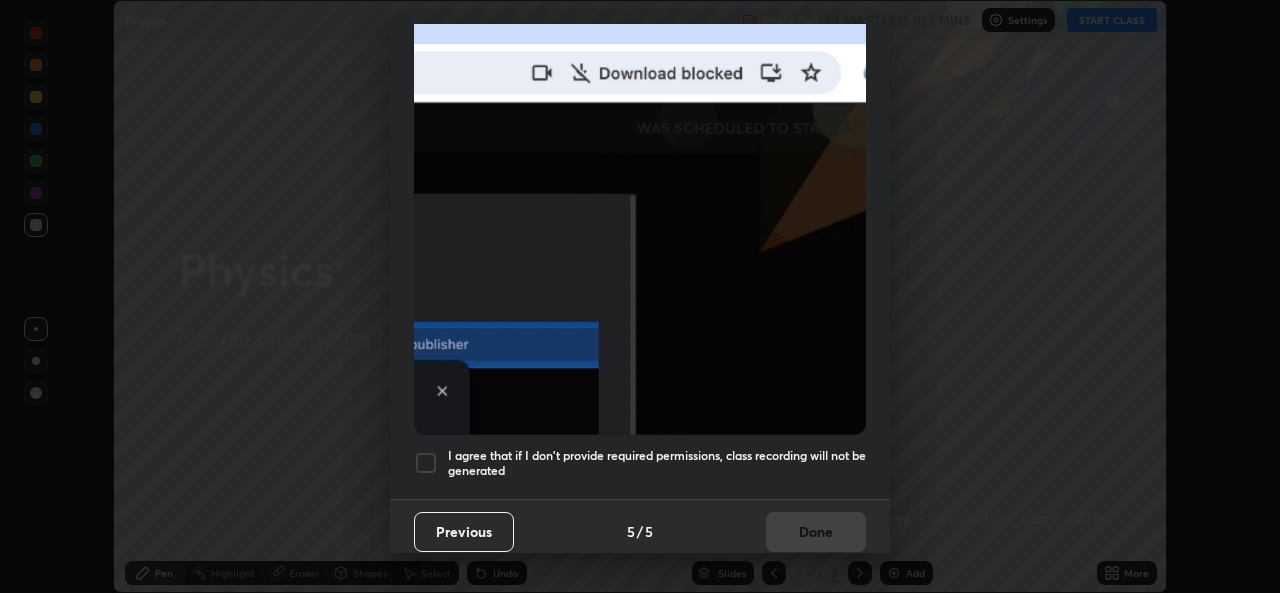 click at bounding box center (426, 463) 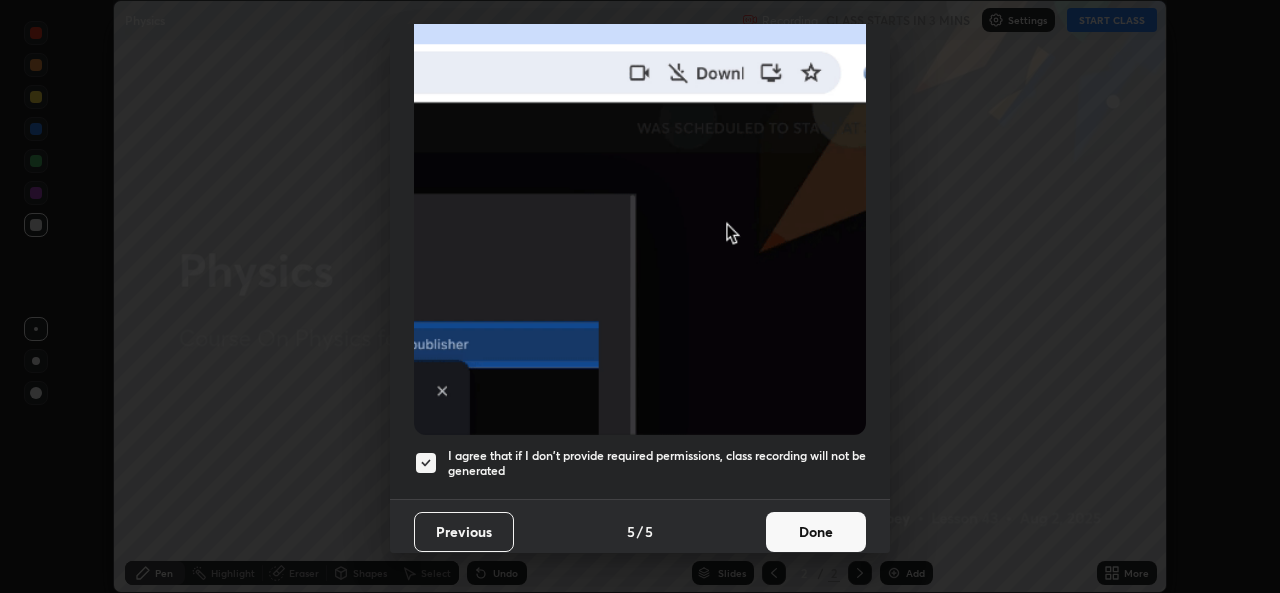 click on "Done" at bounding box center [816, 532] 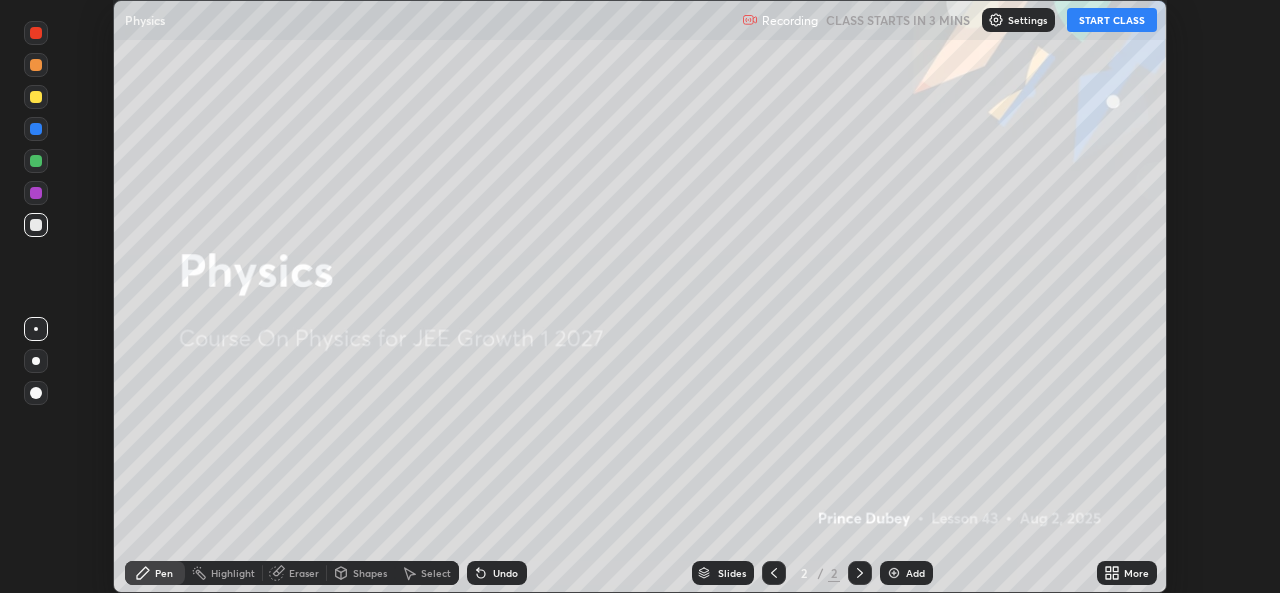 click on "START CLASS" at bounding box center (1112, 20) 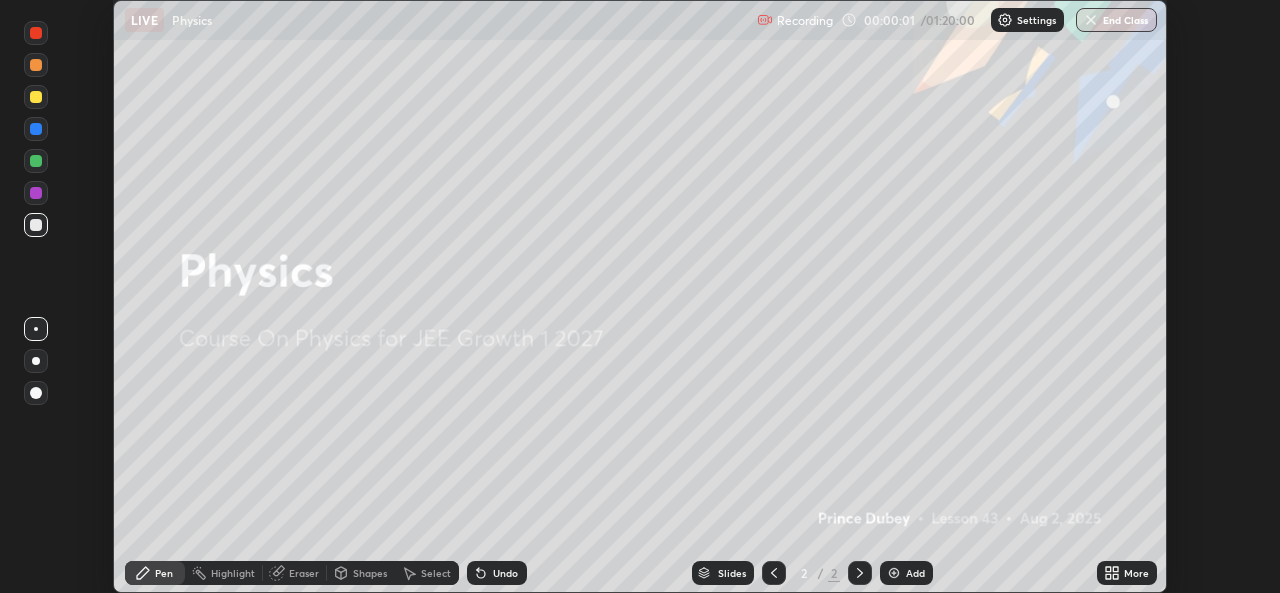 click 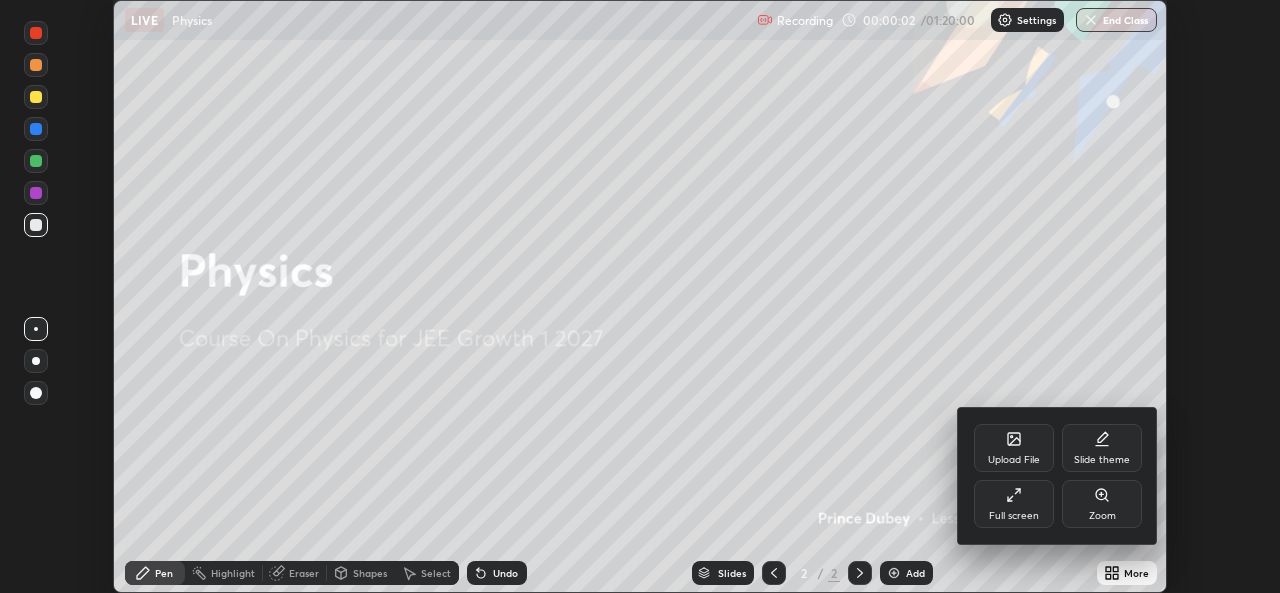 click on "Full screen" at bounding box center [1014, 516] 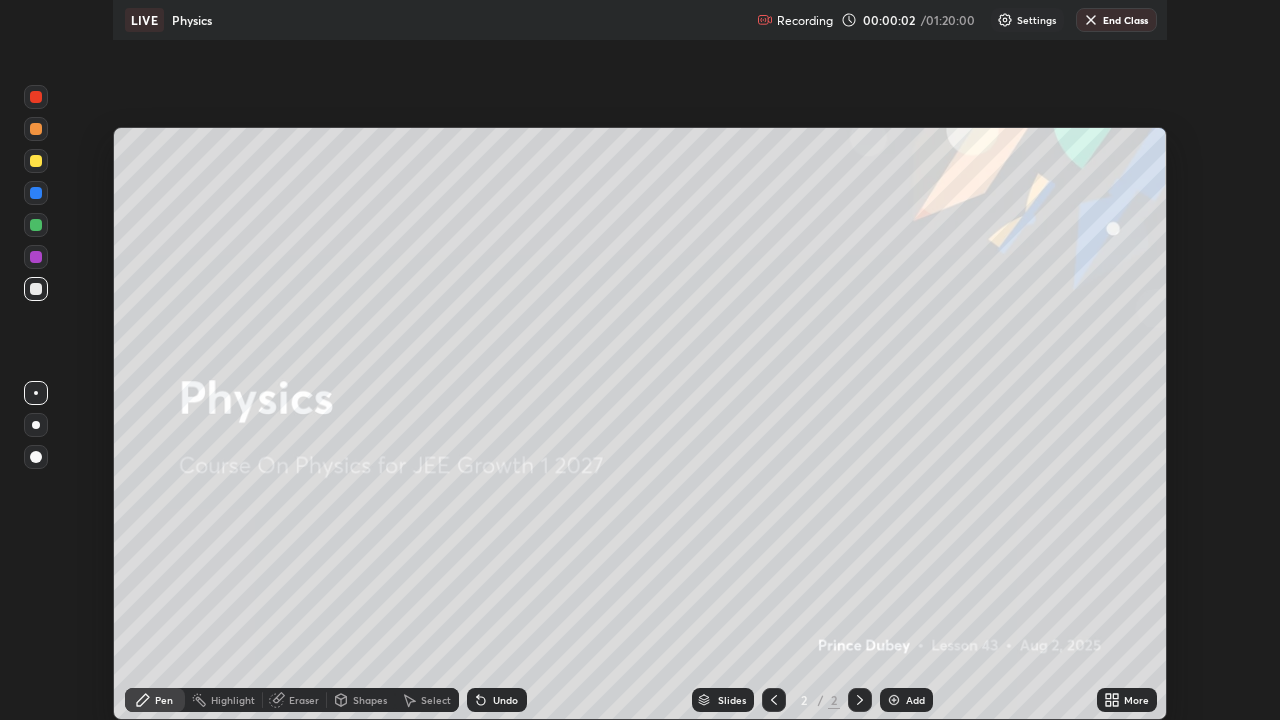 scroll, scrollTop: 99280, scrollLeft: 98720, axis: both 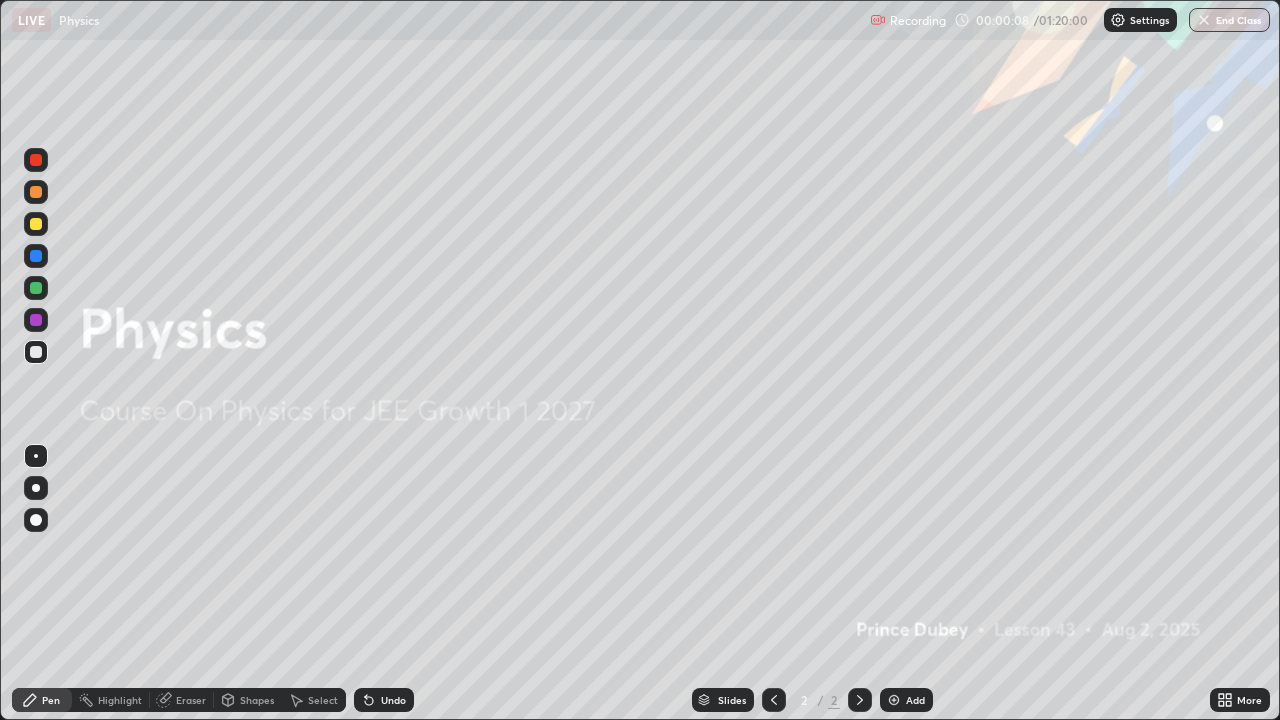 click on "Add" at bounding box center [906, 700] 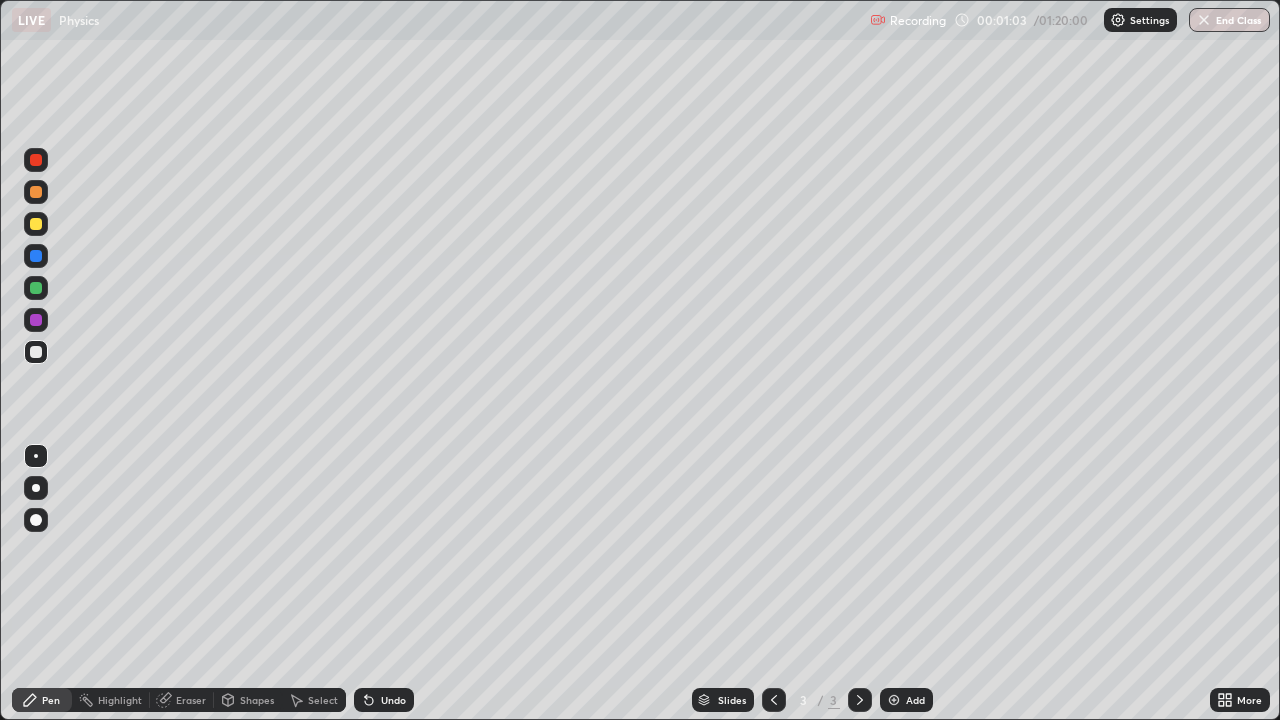click at bounding box center (36, 352) 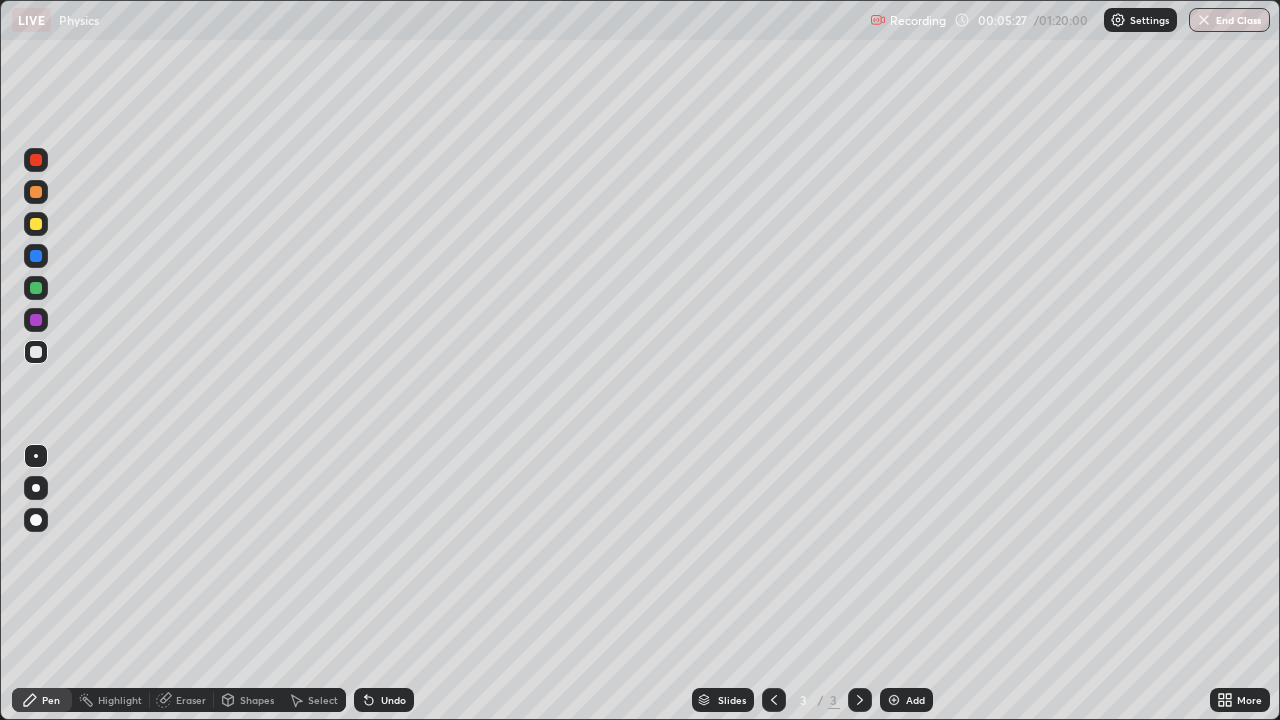 click at bounding box center (36, 224) 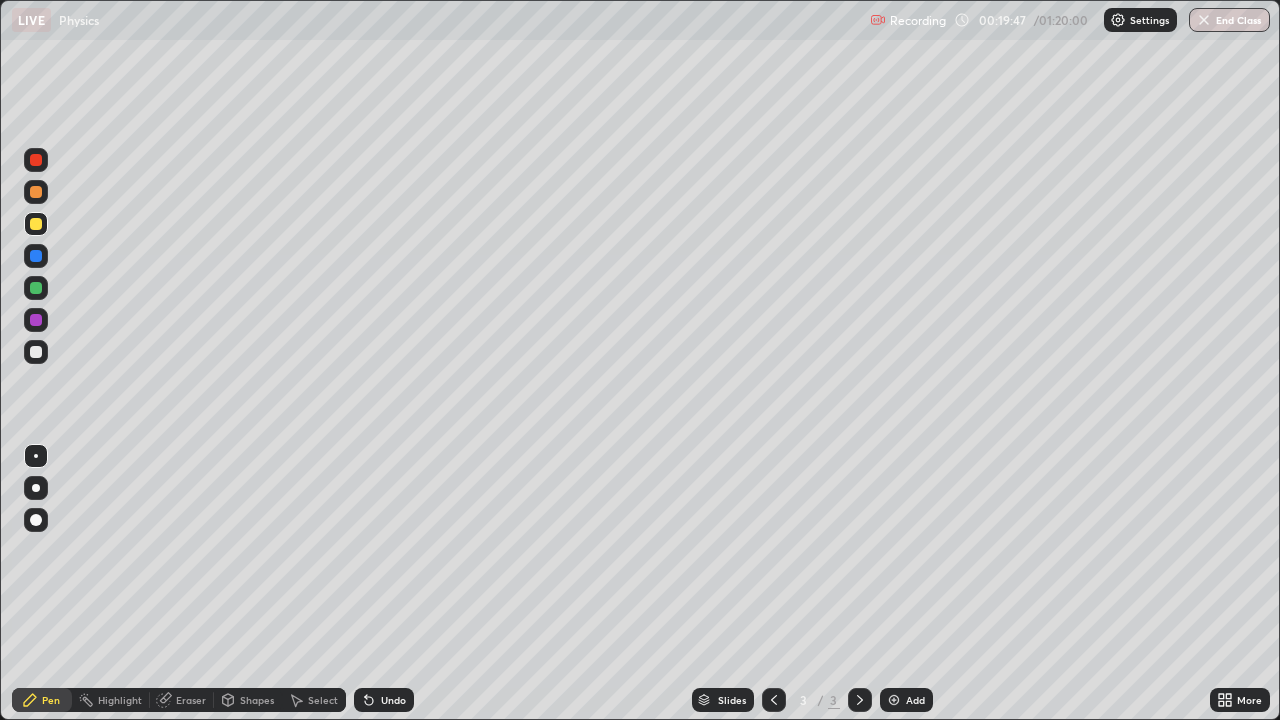 click on "Eraser" at bounding box center [182, 700] 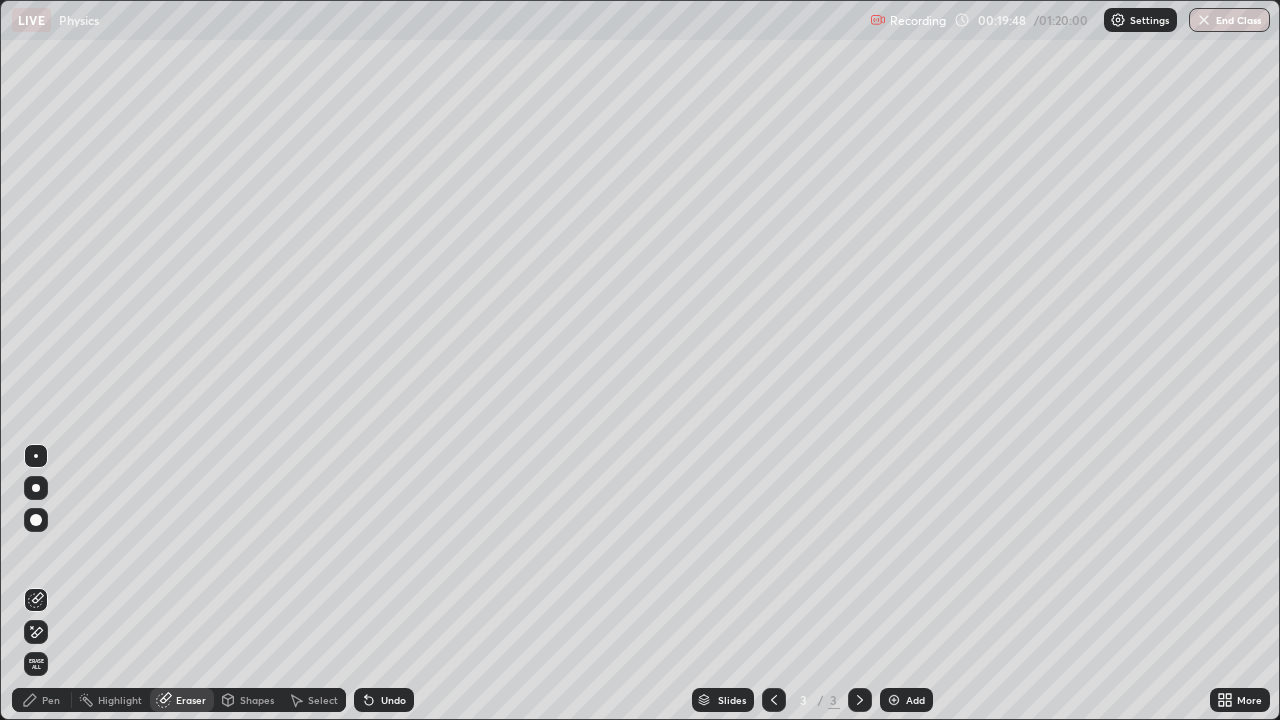 click on "Pen" at bounding box center [51, 700] 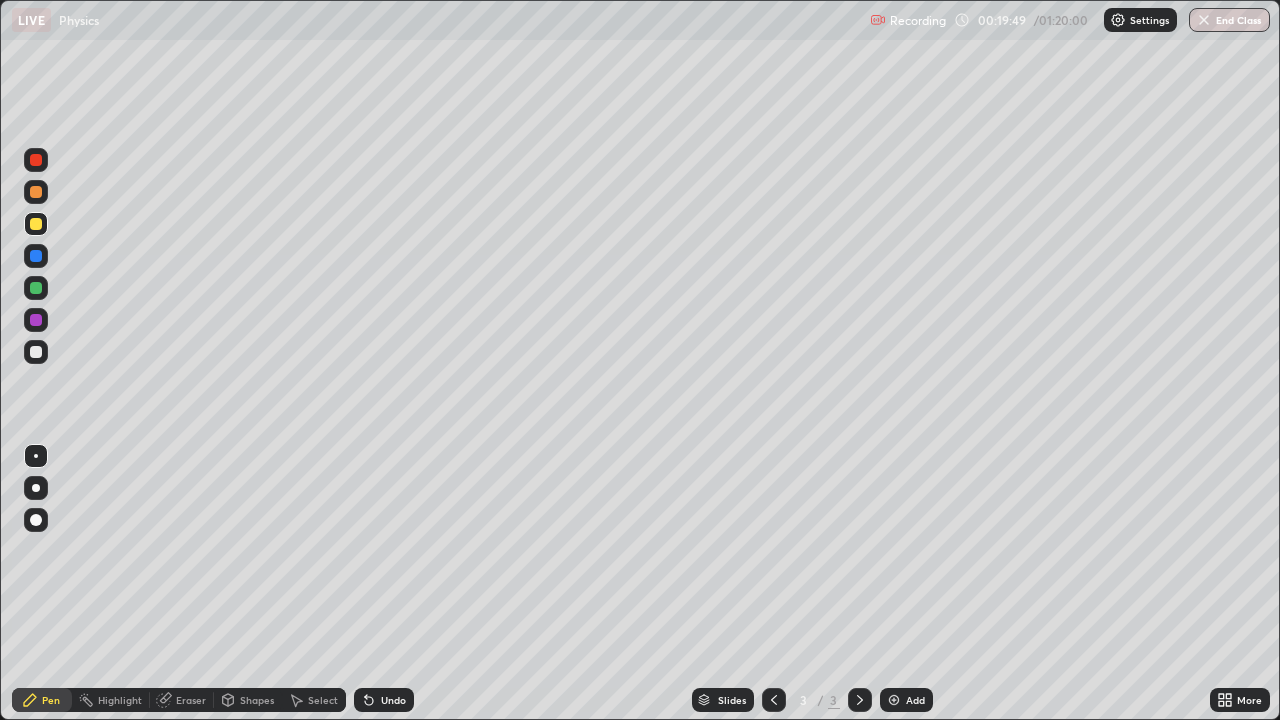 click at bounding box center (36, 456) 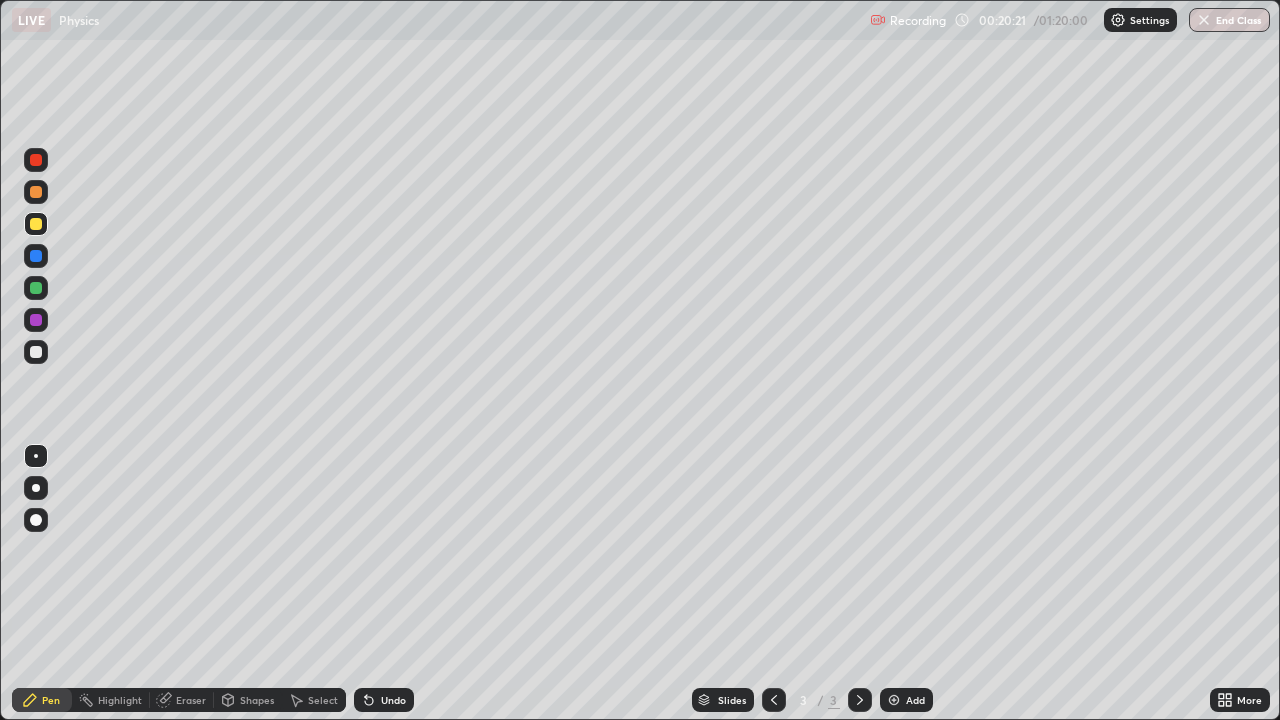 click at bounding box center [36, 352] 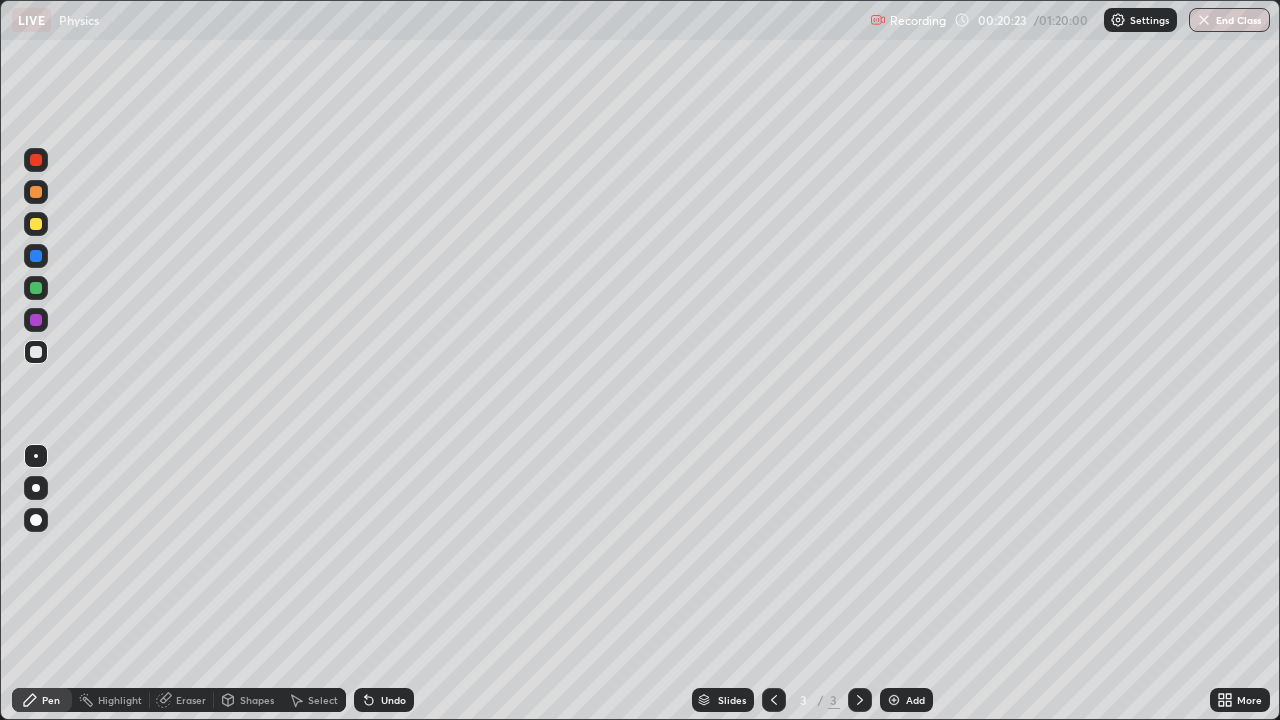 click on "Undo" at bounding box center (393, 700) 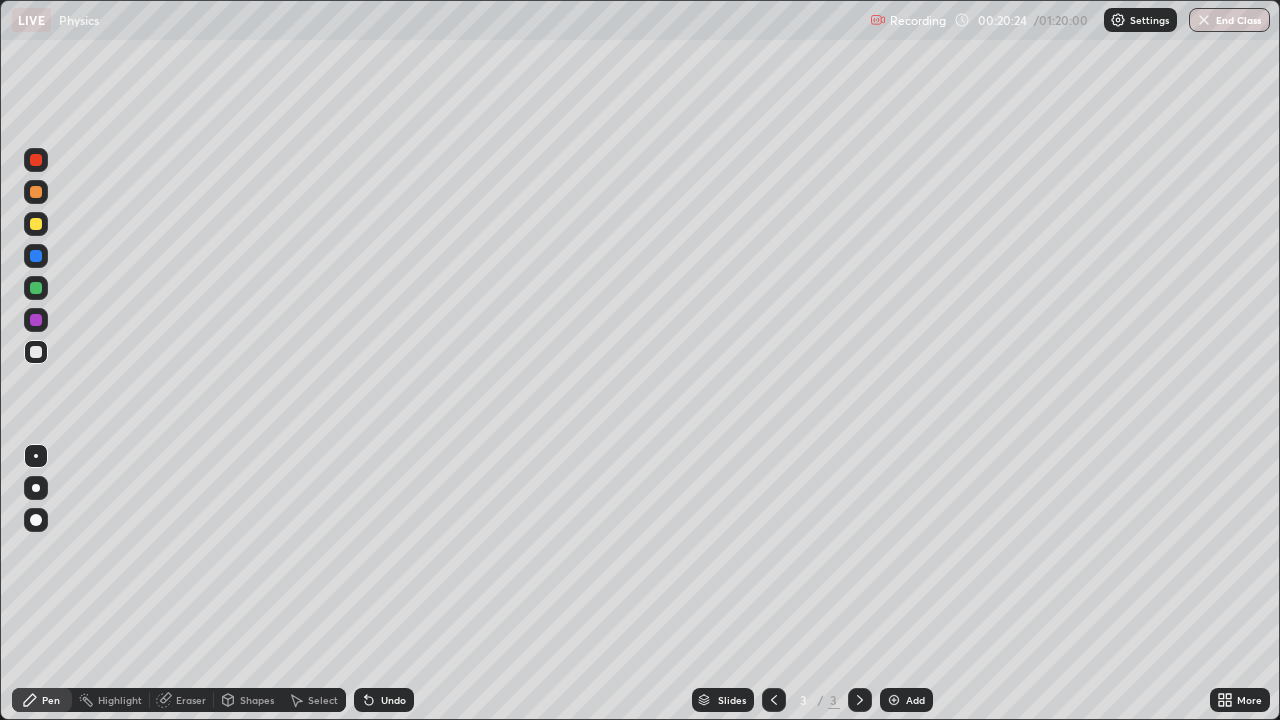click on "Undo" at bounding box center (393, 700) 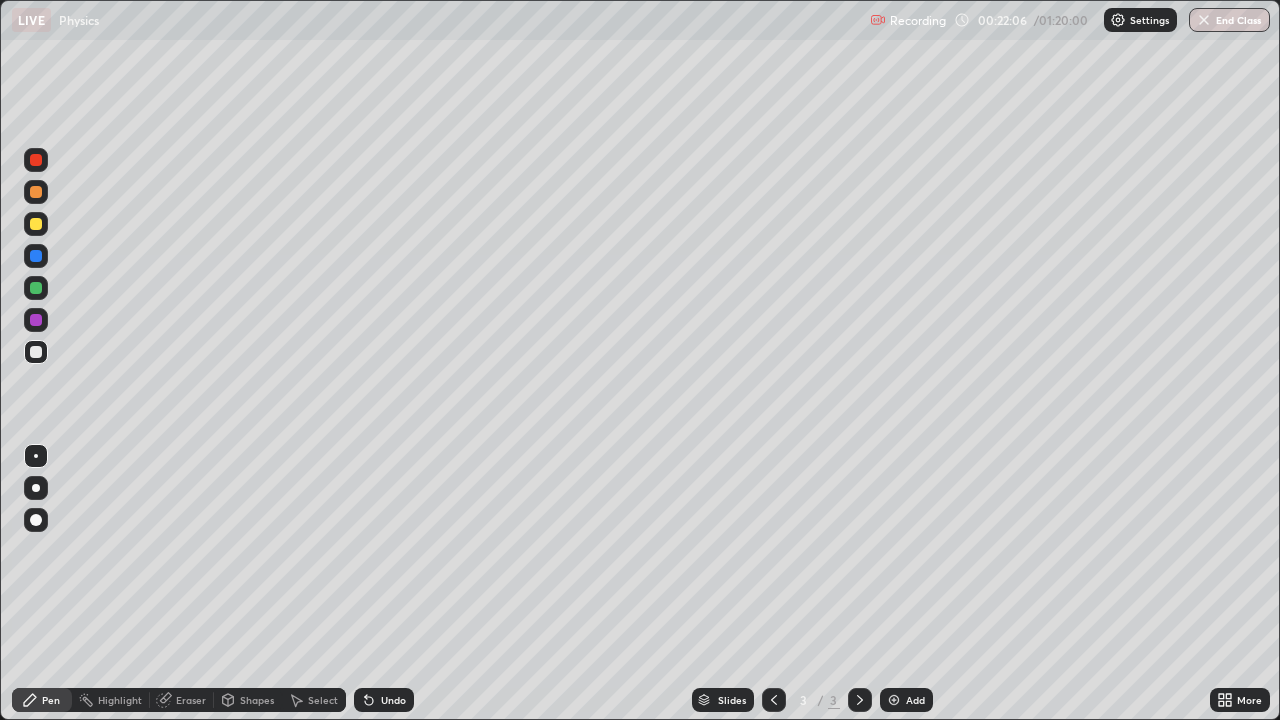 click at bounding box center (36, 288) 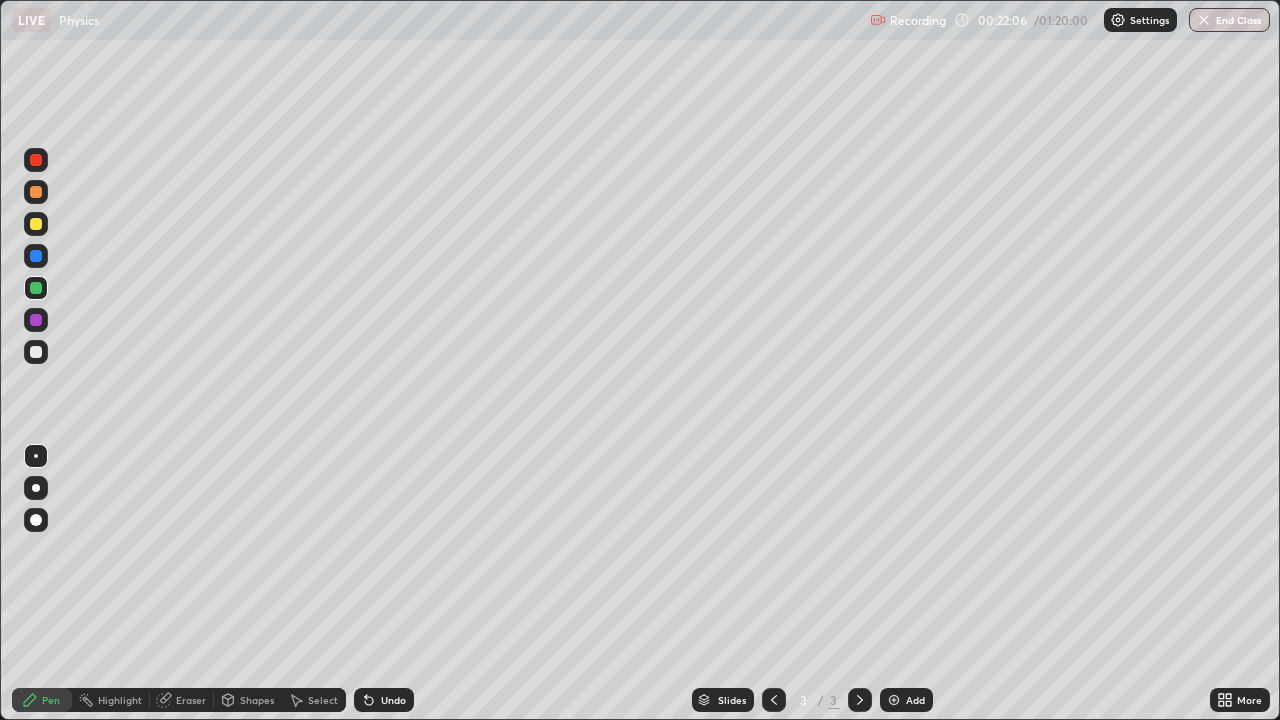click at bounding box center [36, 352] 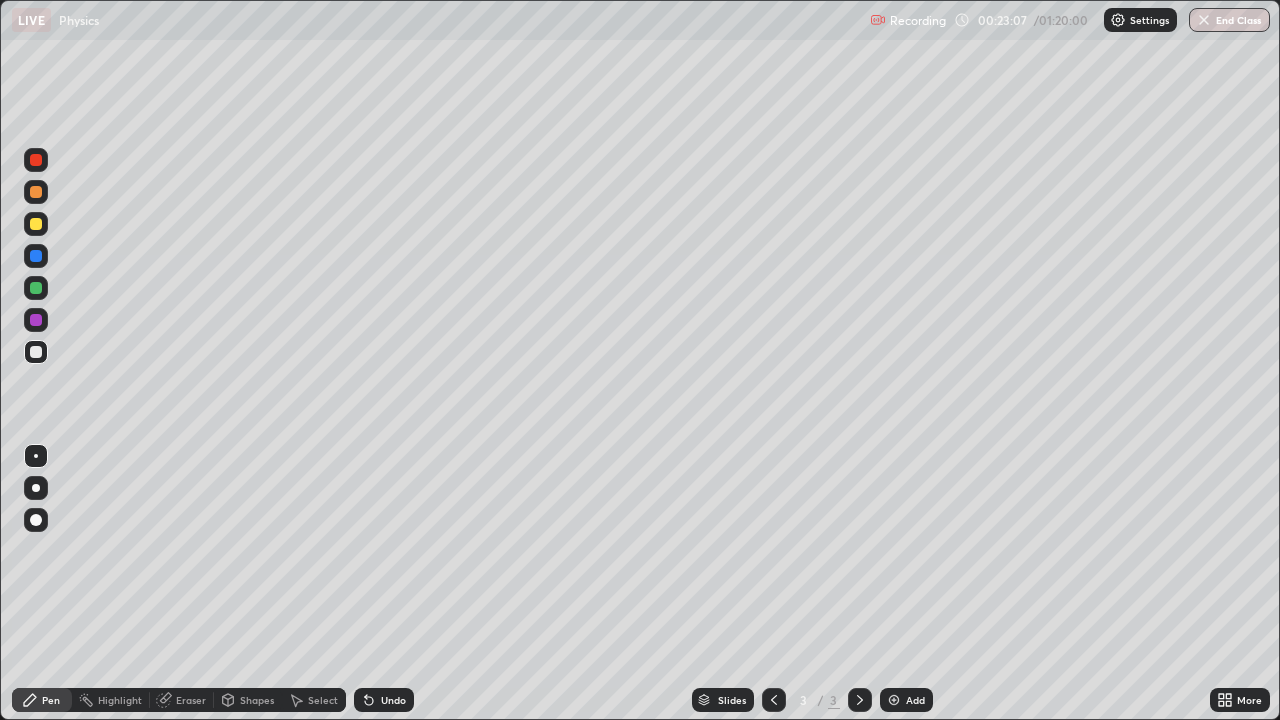 click on "Shapes" at bounding box center (257, 700) 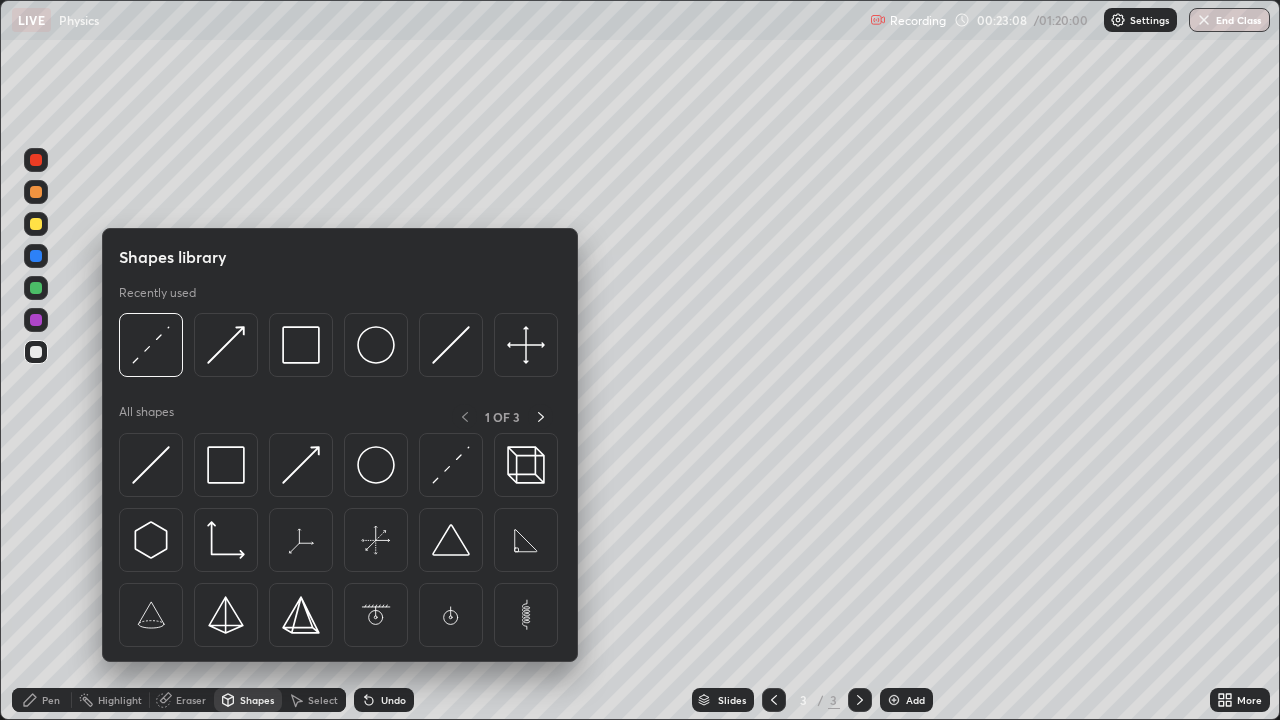 click on "Pen" at bounding box center (42, 700) 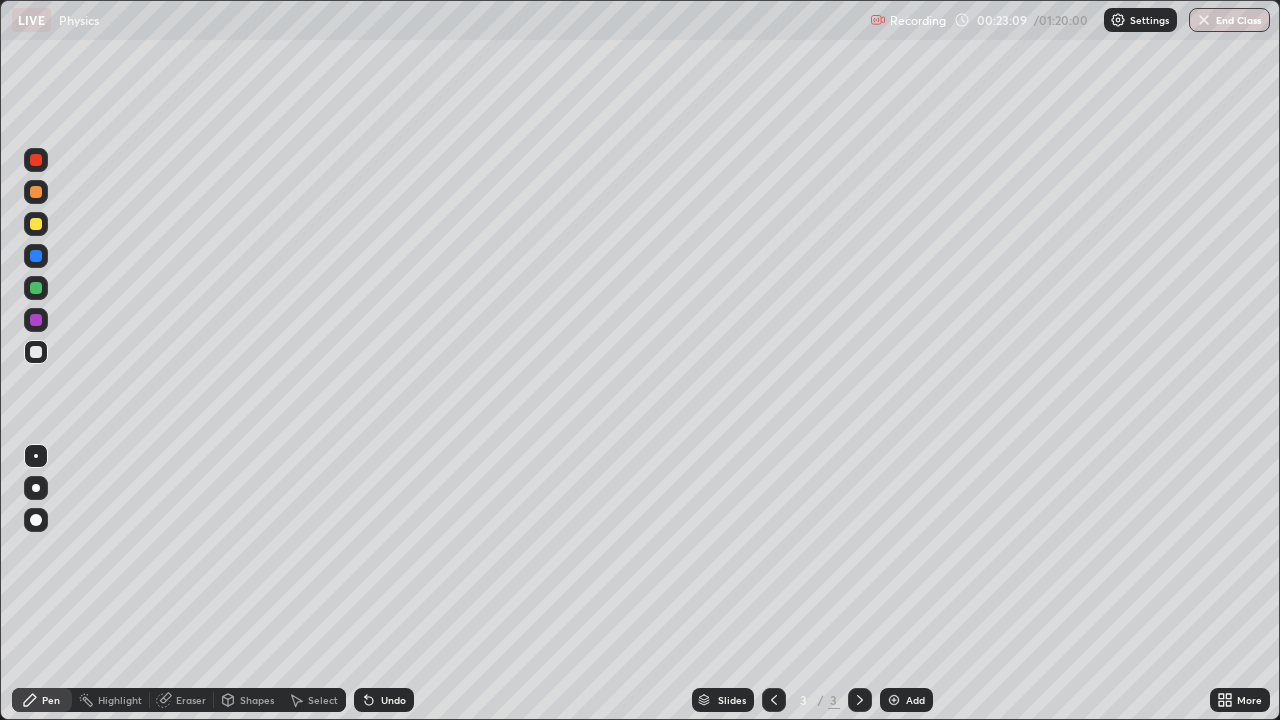 click at bounding box center [36, 352] 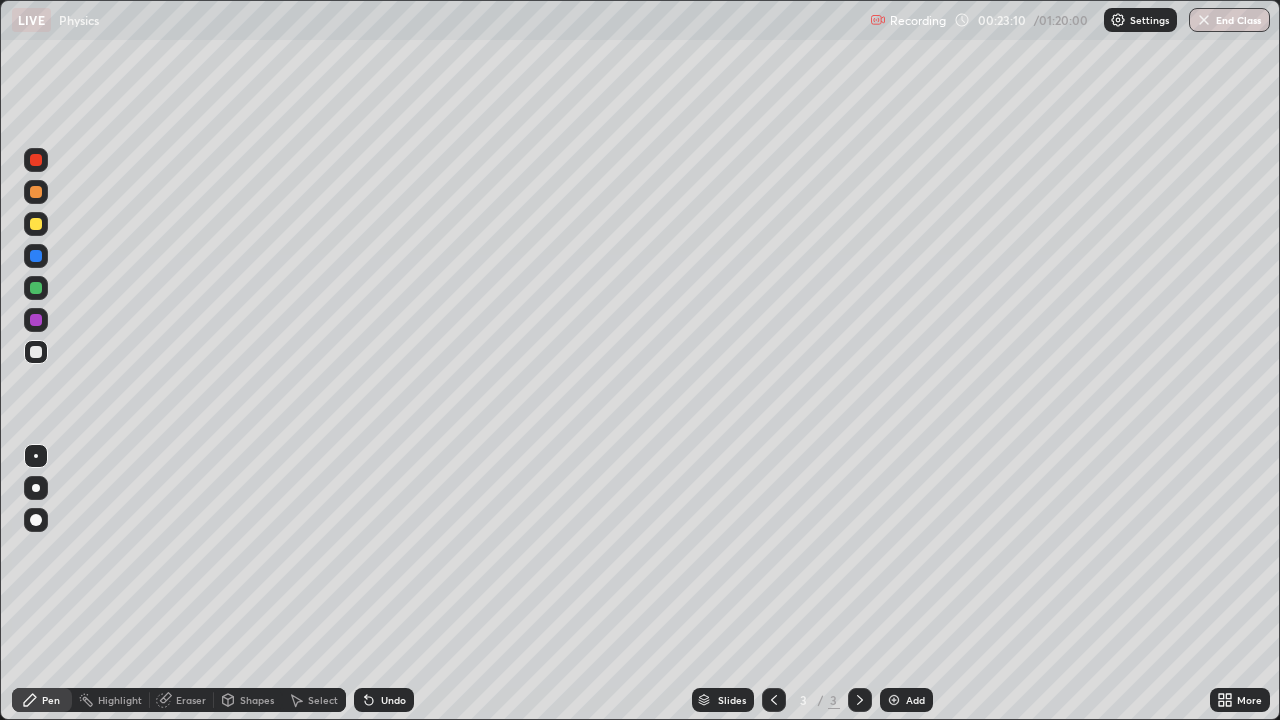 click on "Shapes" at bounding box center (248, 700) 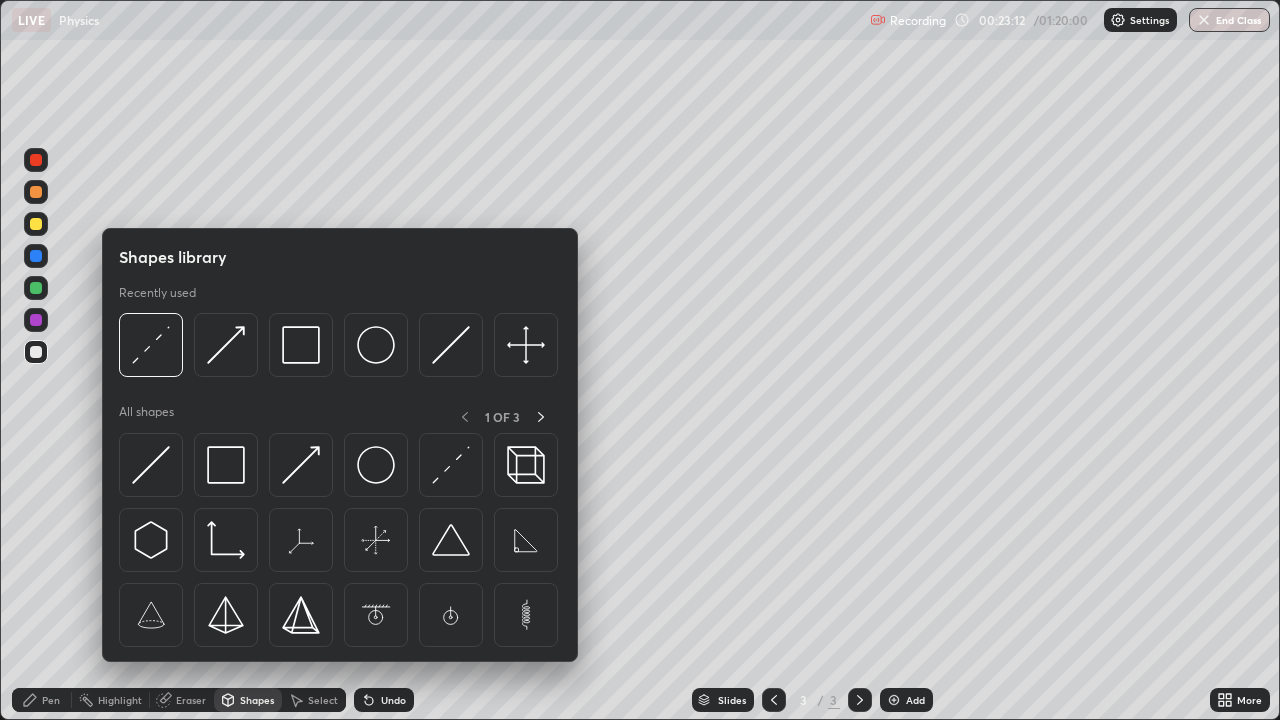 click 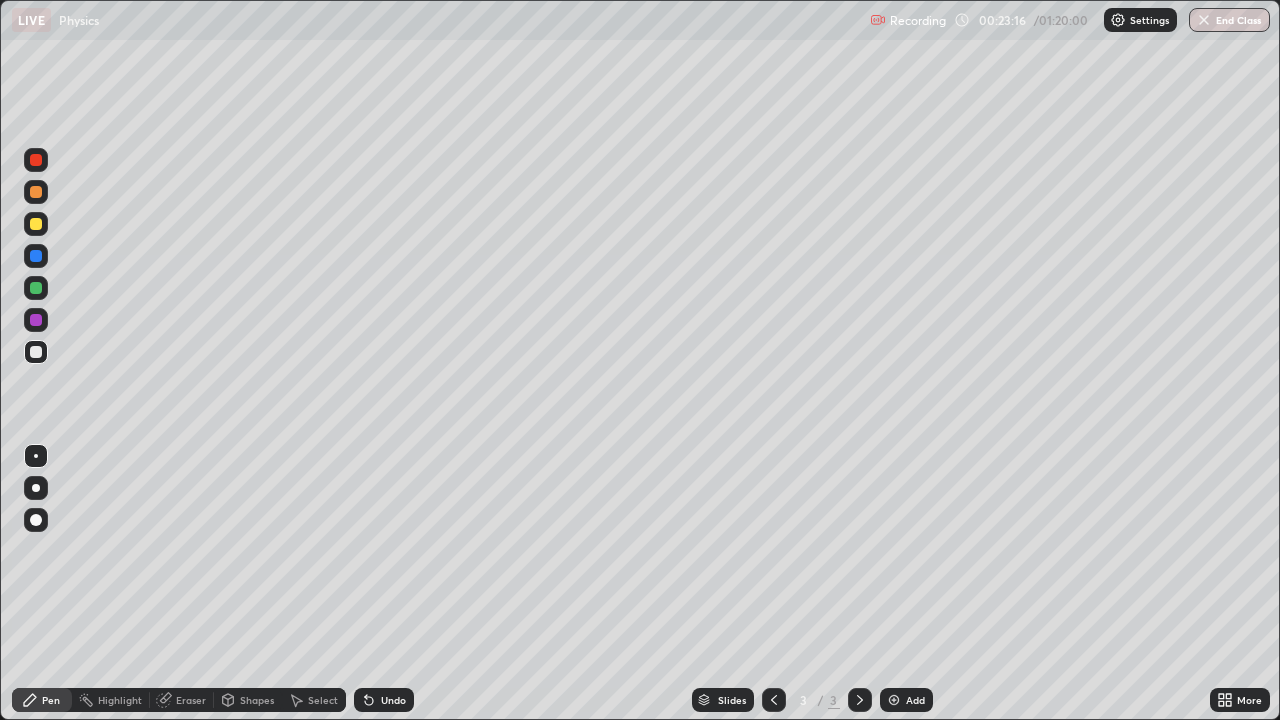 click on "Undo" at bounding box center (393, 700) 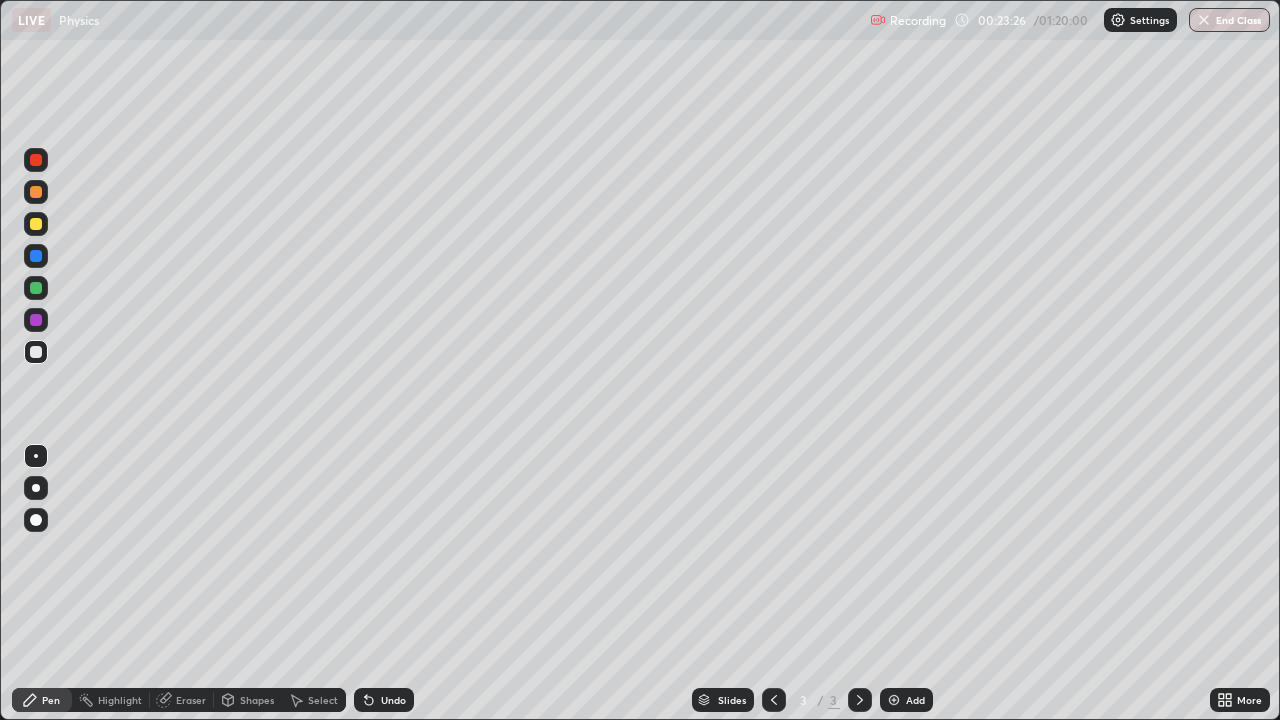 click on "Undo" at bounding box center [393, 700] 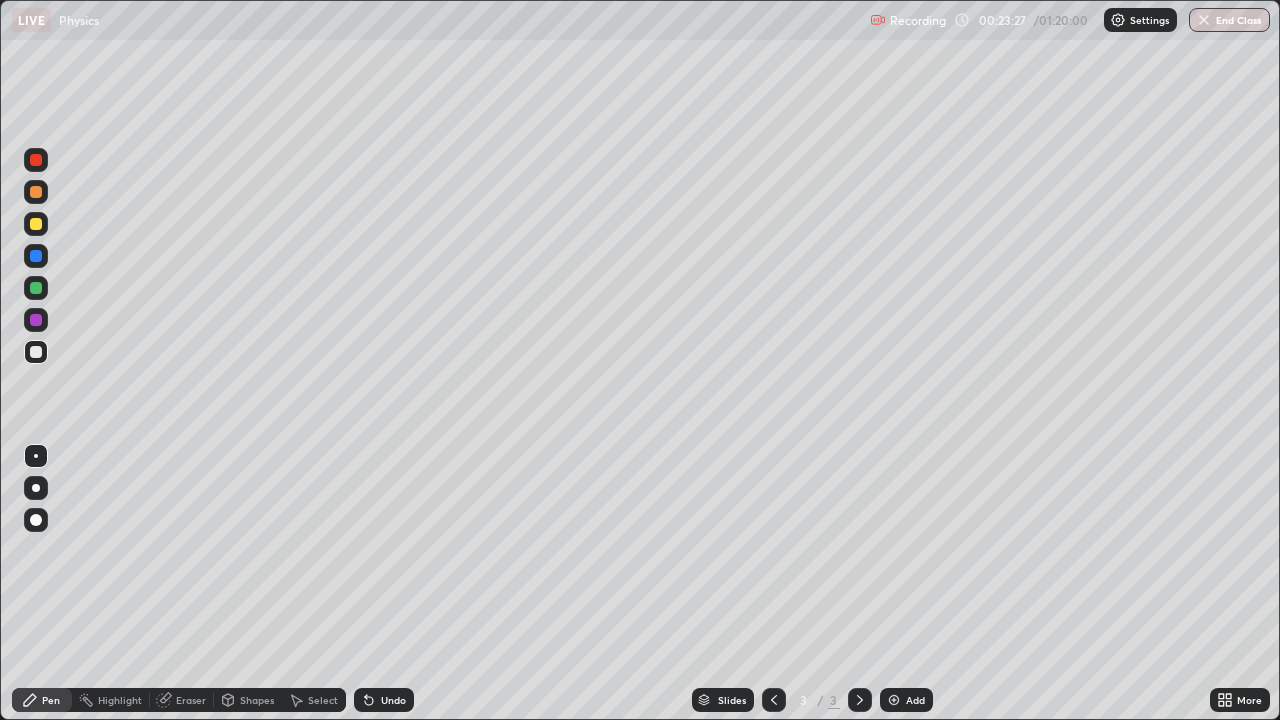 click on "Undo" at bounding box center (393, 700) 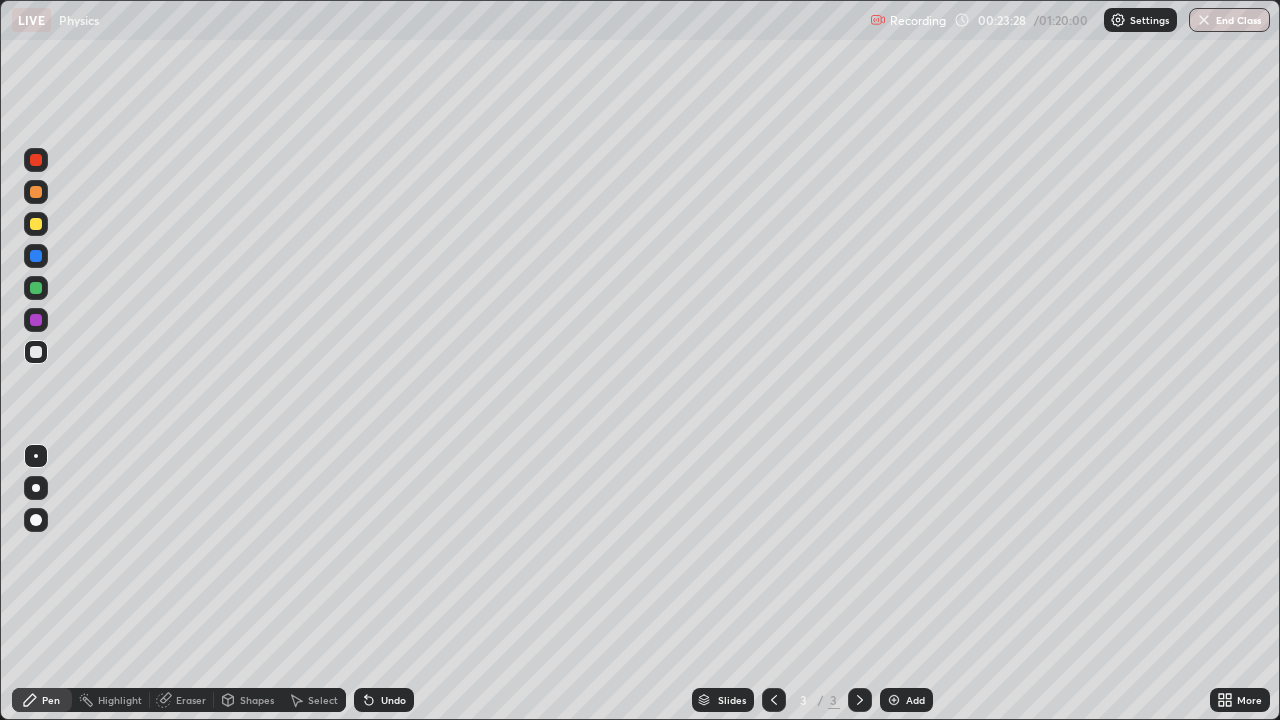 click on "Undo" at bounding box center [393, 700] 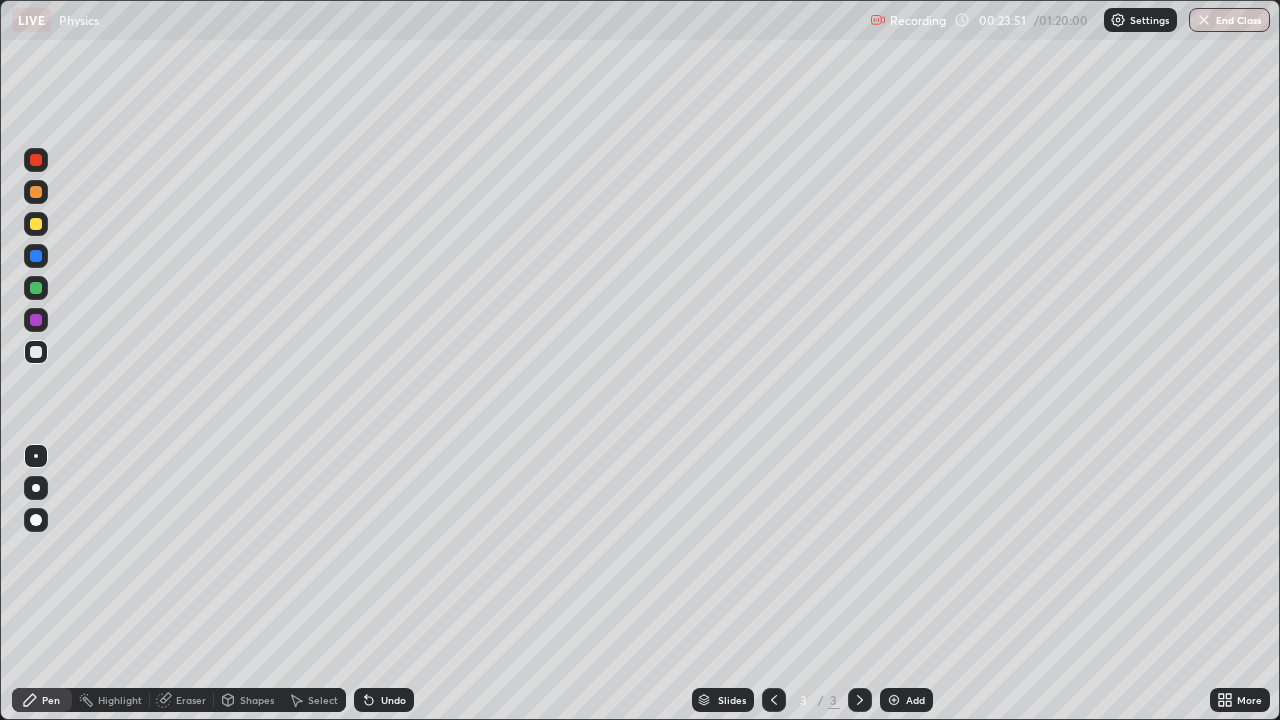 click on "Undo" at bounding box center [393, 700] 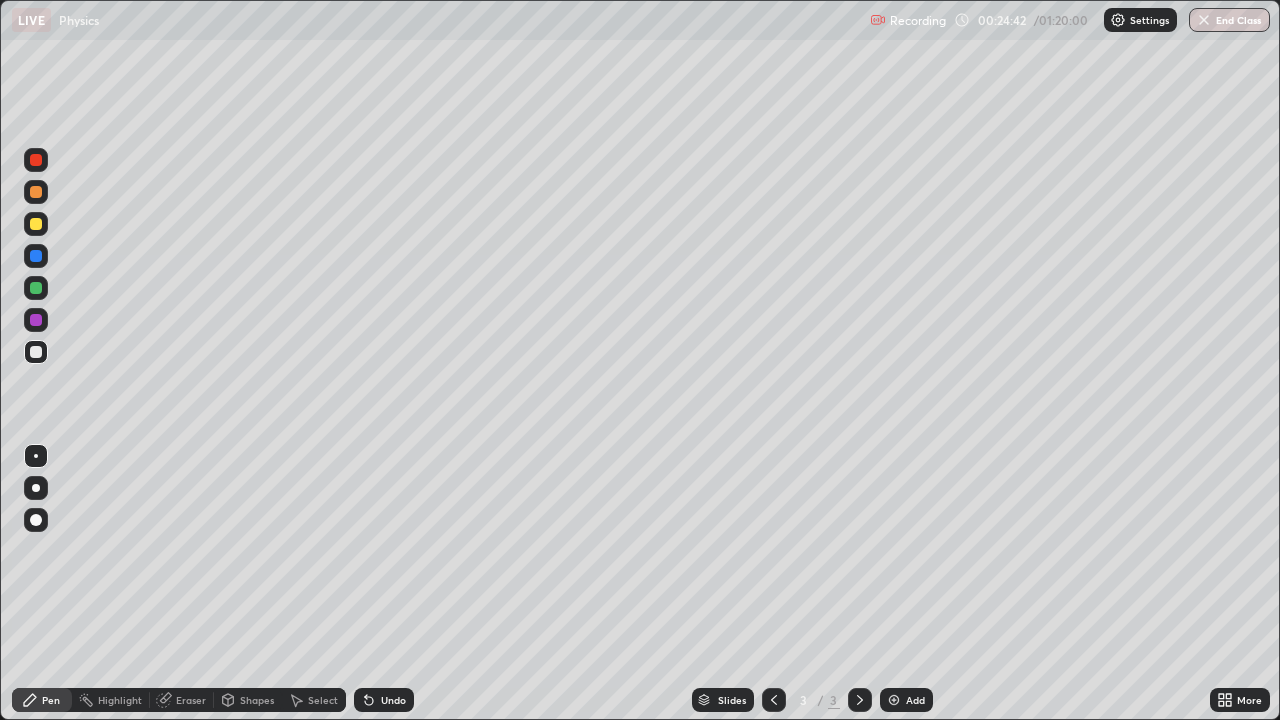 click on "Undo" at bounding box center (393, 700) 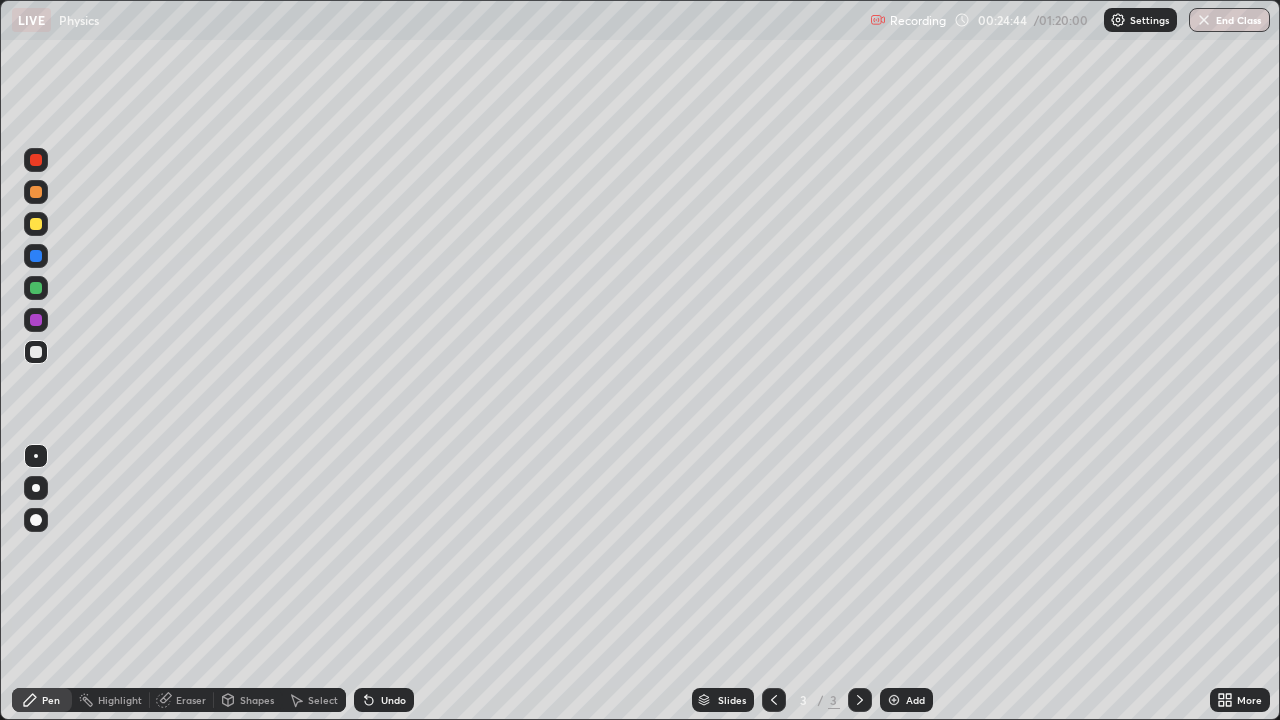 click at bounding box center (36, 488) 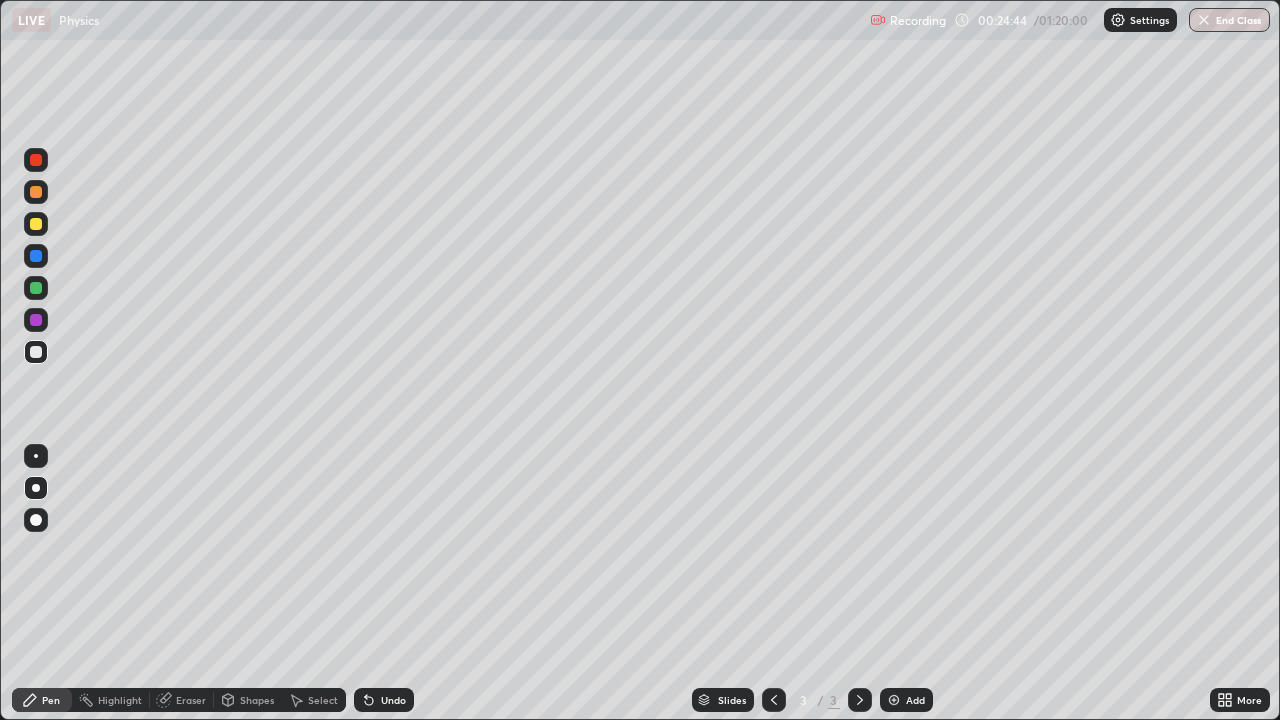 click at bounding box center (36, 288) 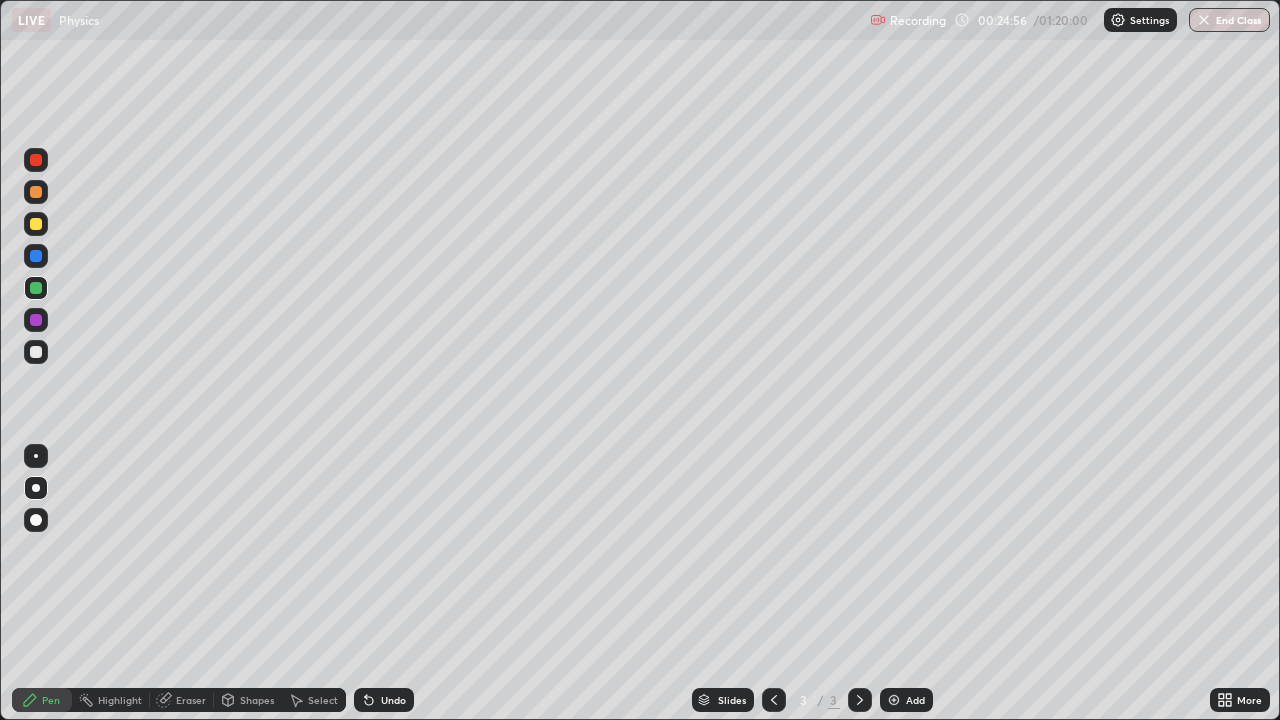 click on "Pen" at bounding box center [42, 700] 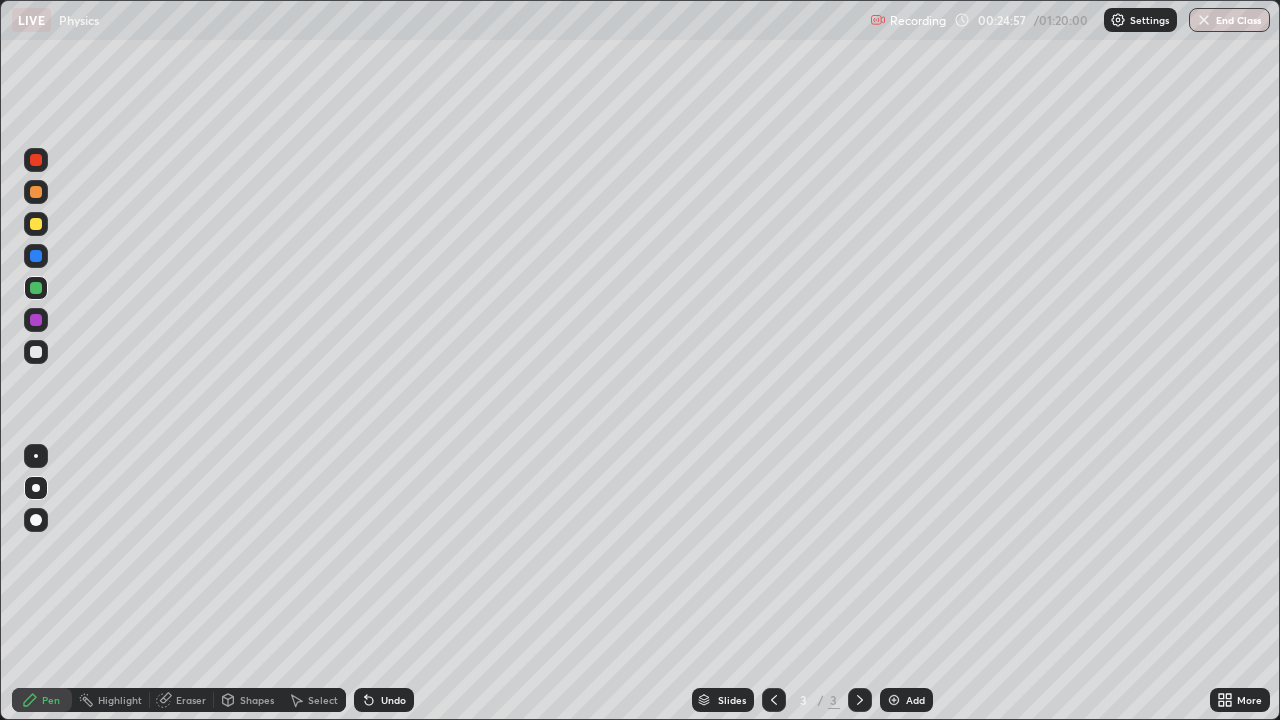 click at bounding box center (36, 352) 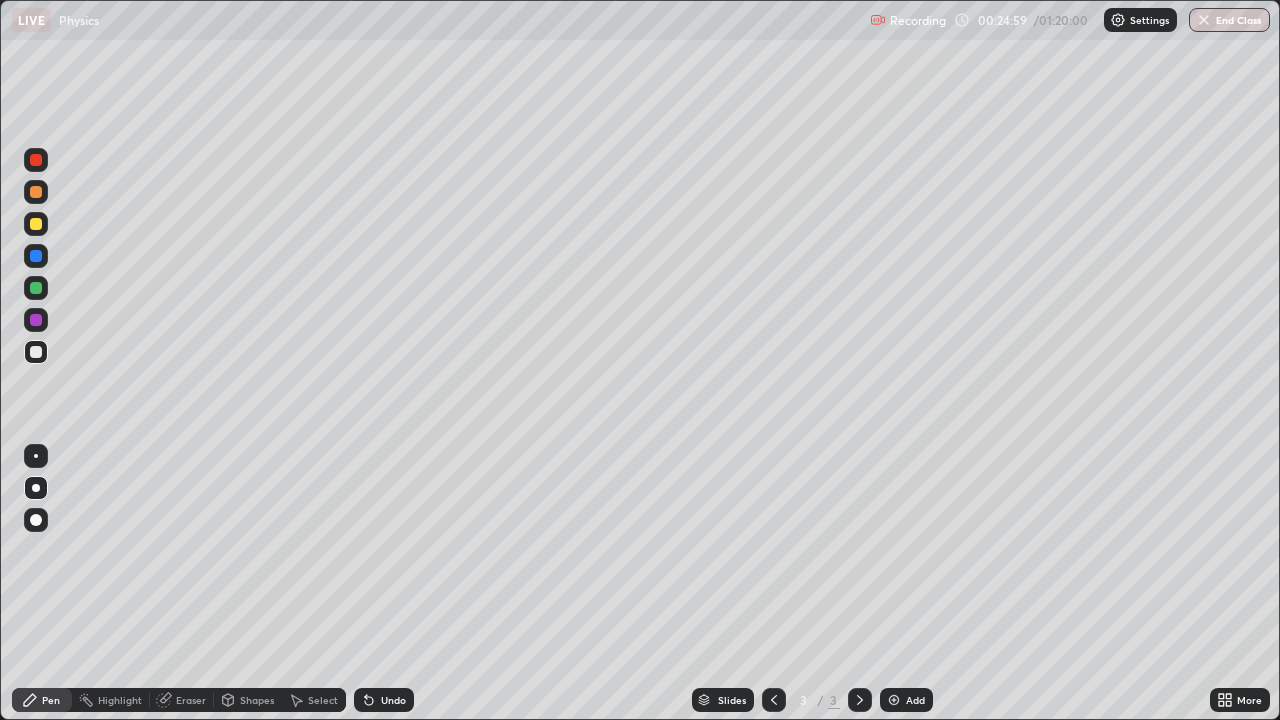click on "Undo" at bounding box center (393, 700) 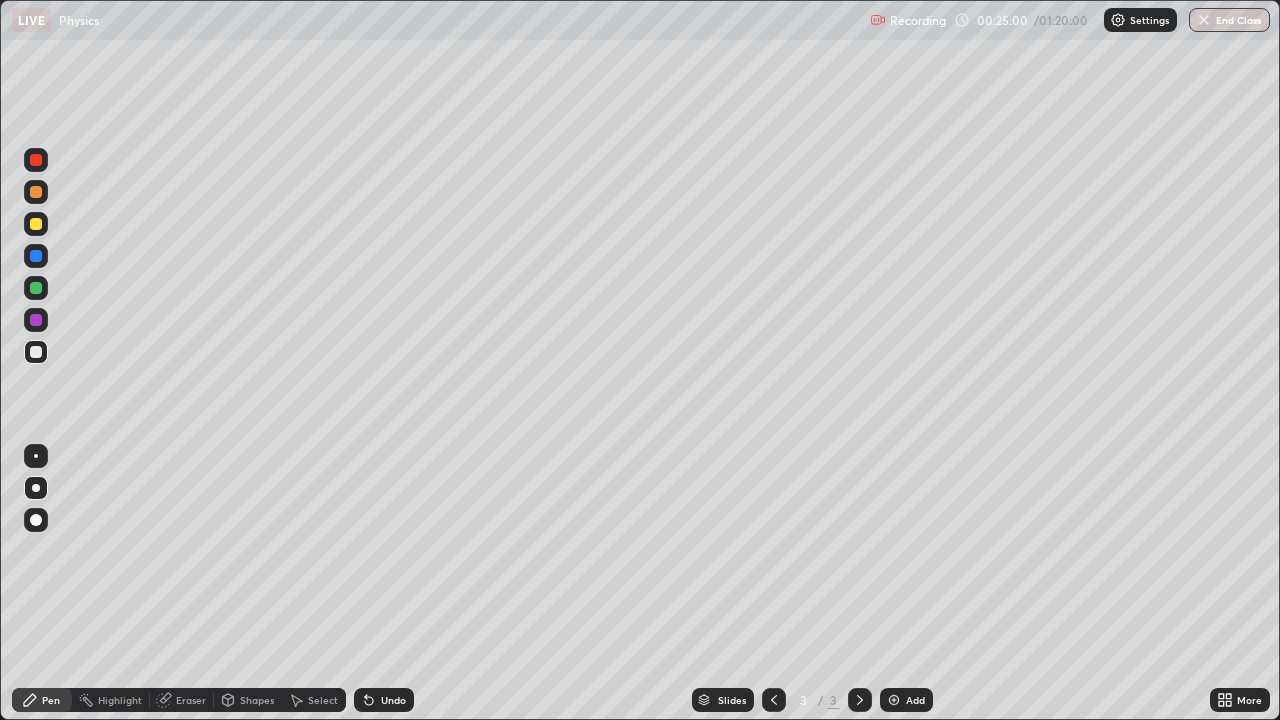 click at bounding box center [36, 456] 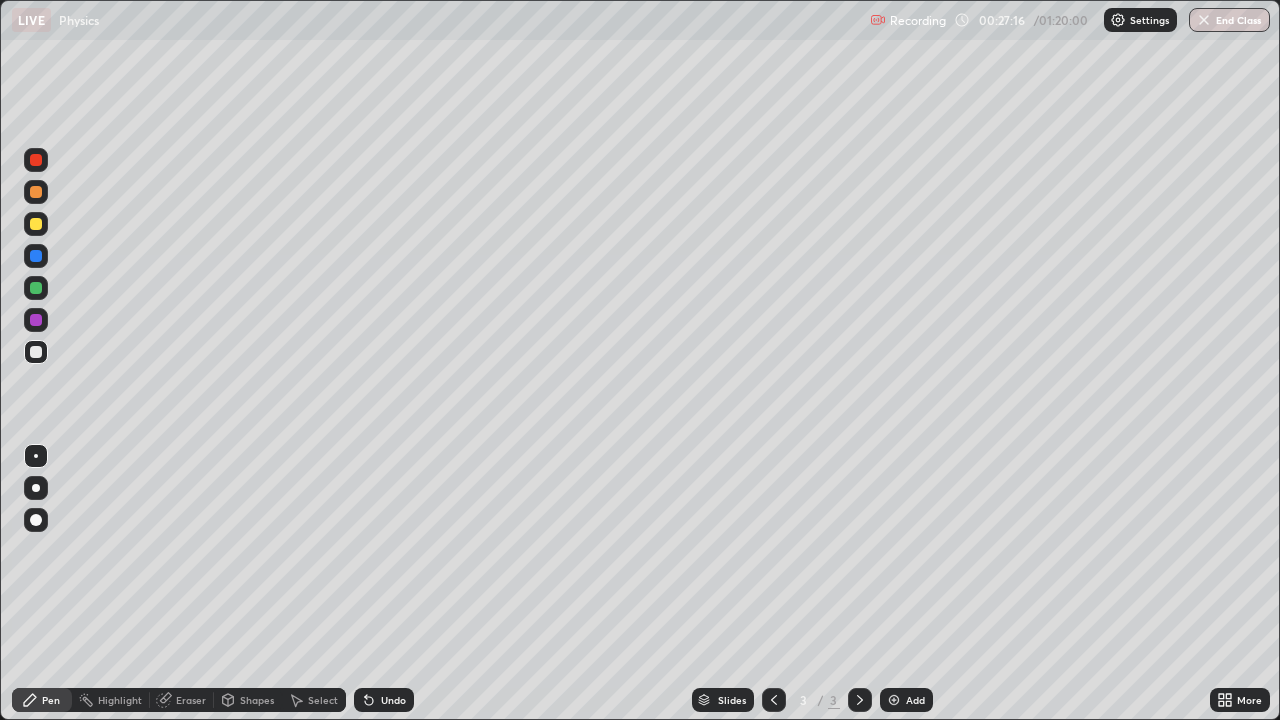 click on "Shapes" at bounding box center [257, 700] 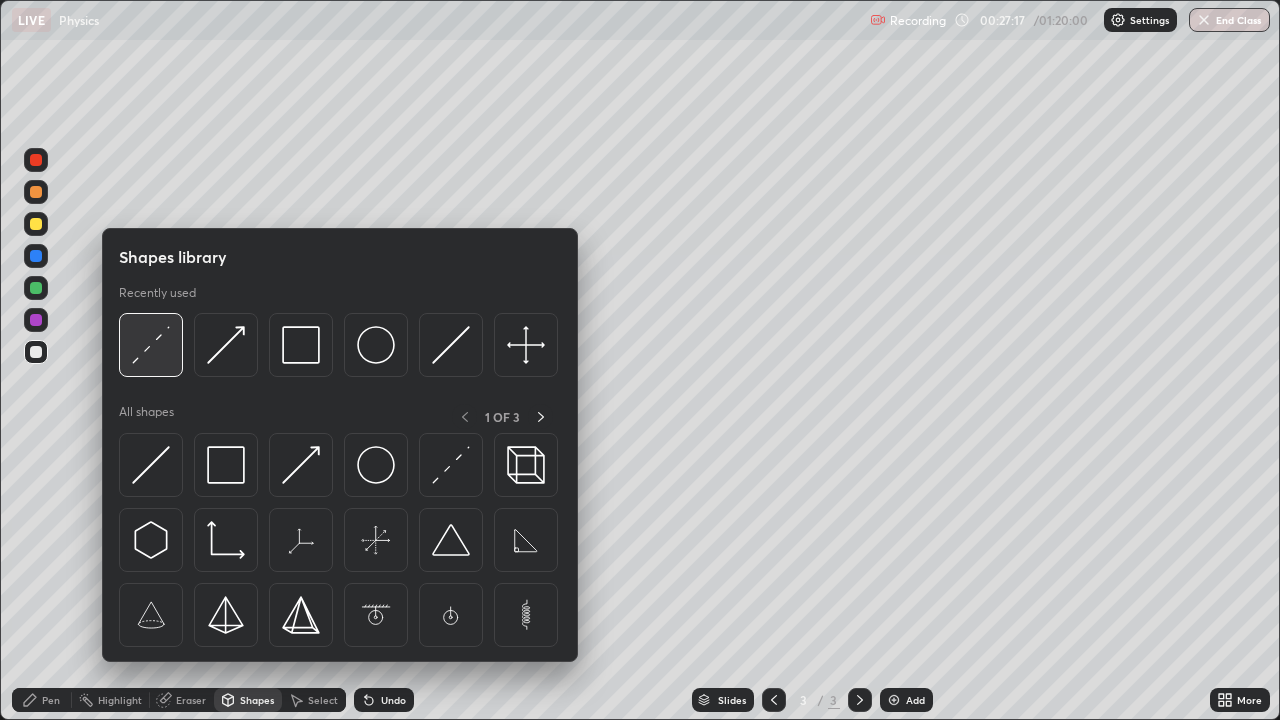 click at bounding box center [151, 345] 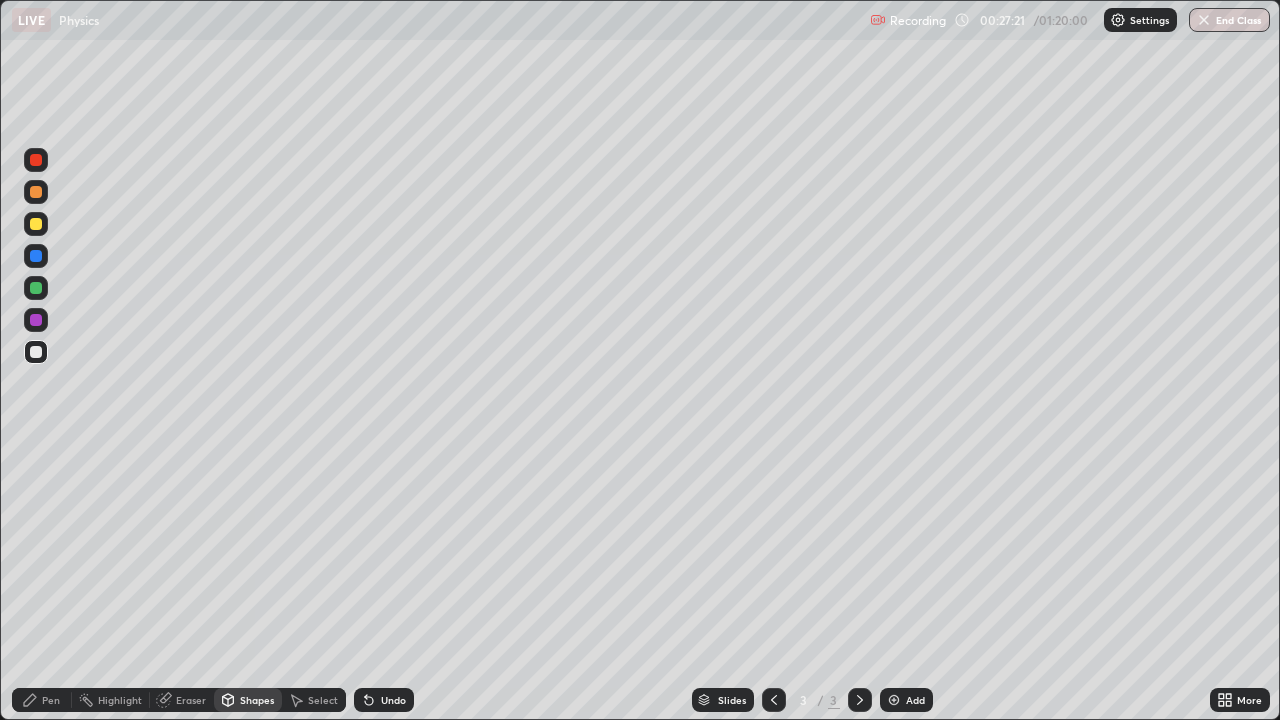 click on "Pen" at bounding box center (51, 700) 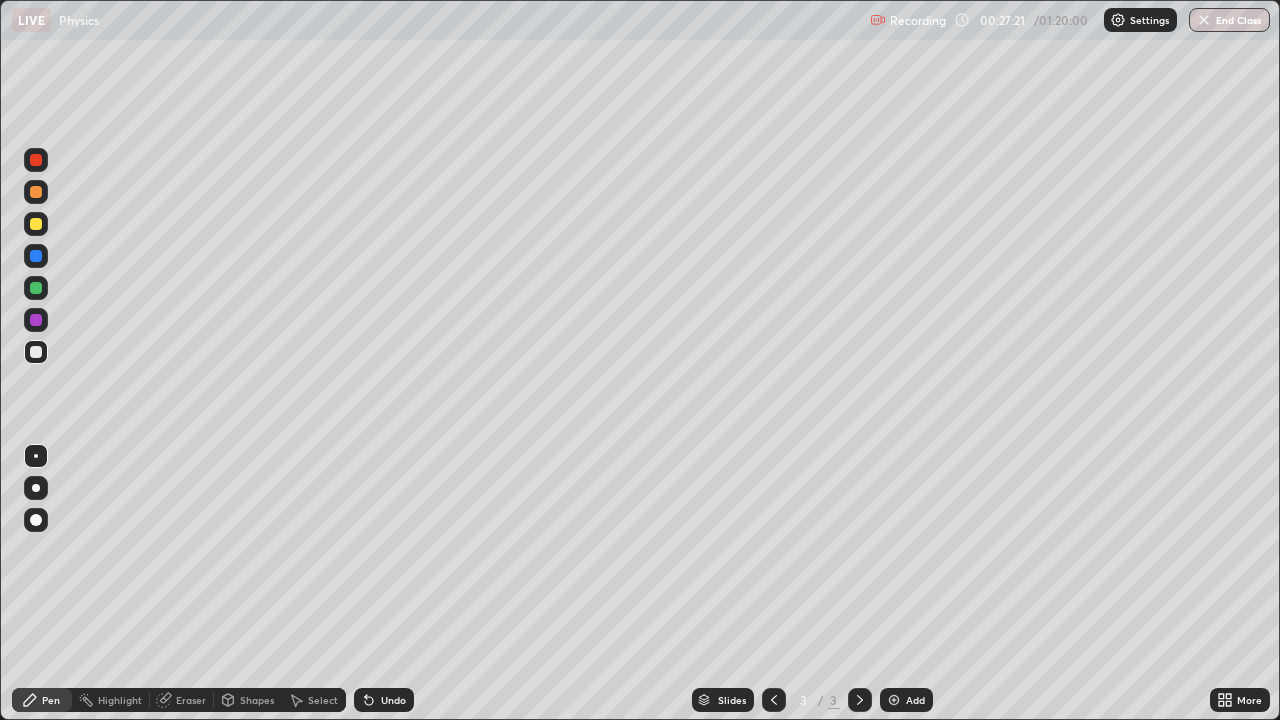 click at bounding box center (36, 456) 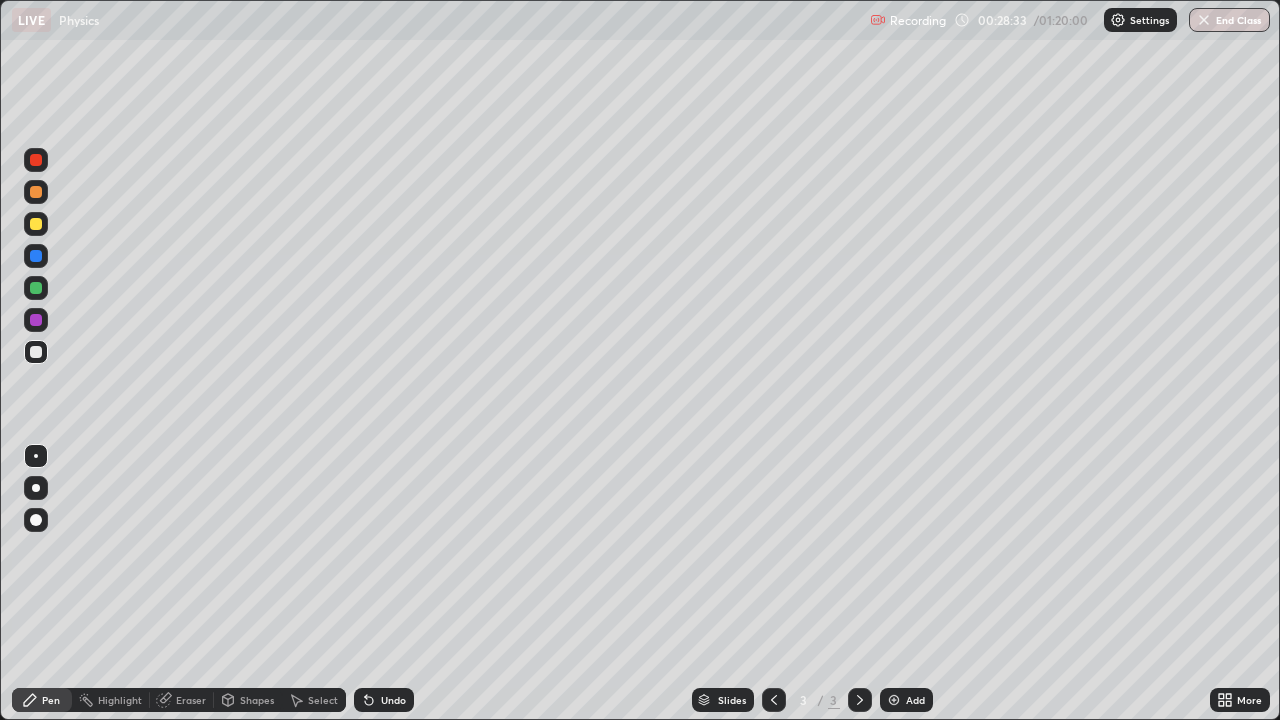 click at bounding box center [36, 288] 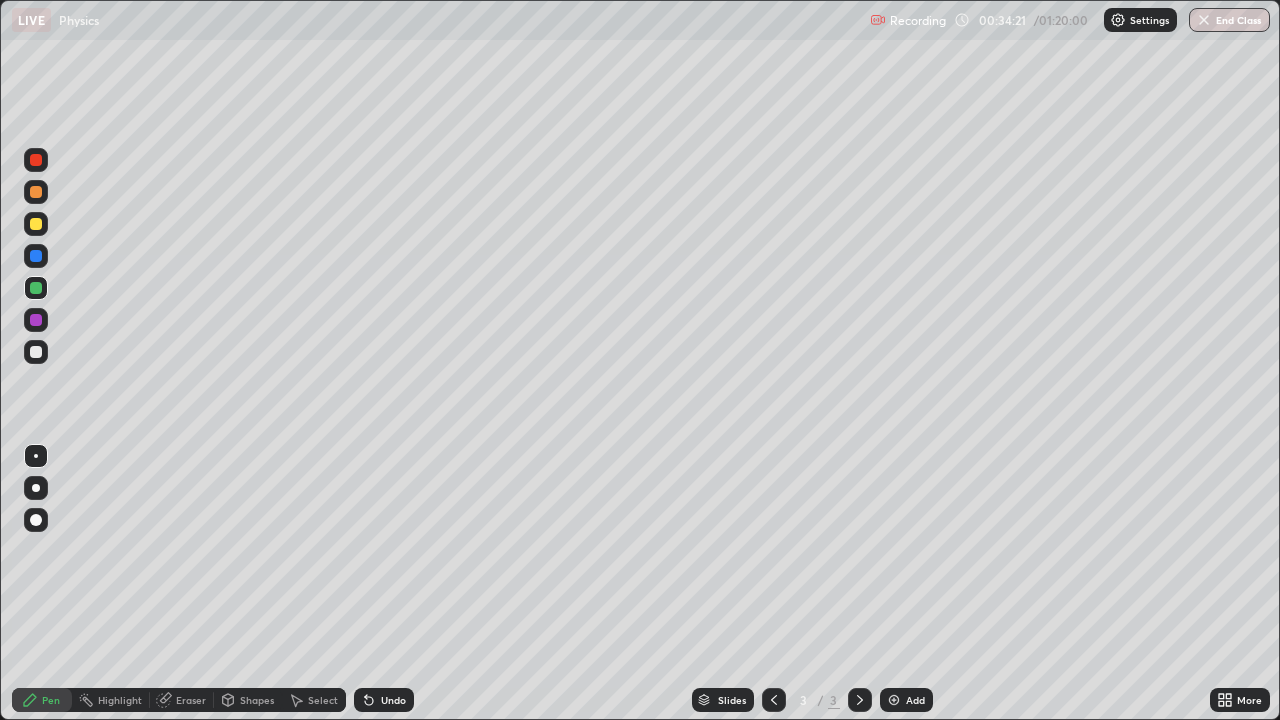 click 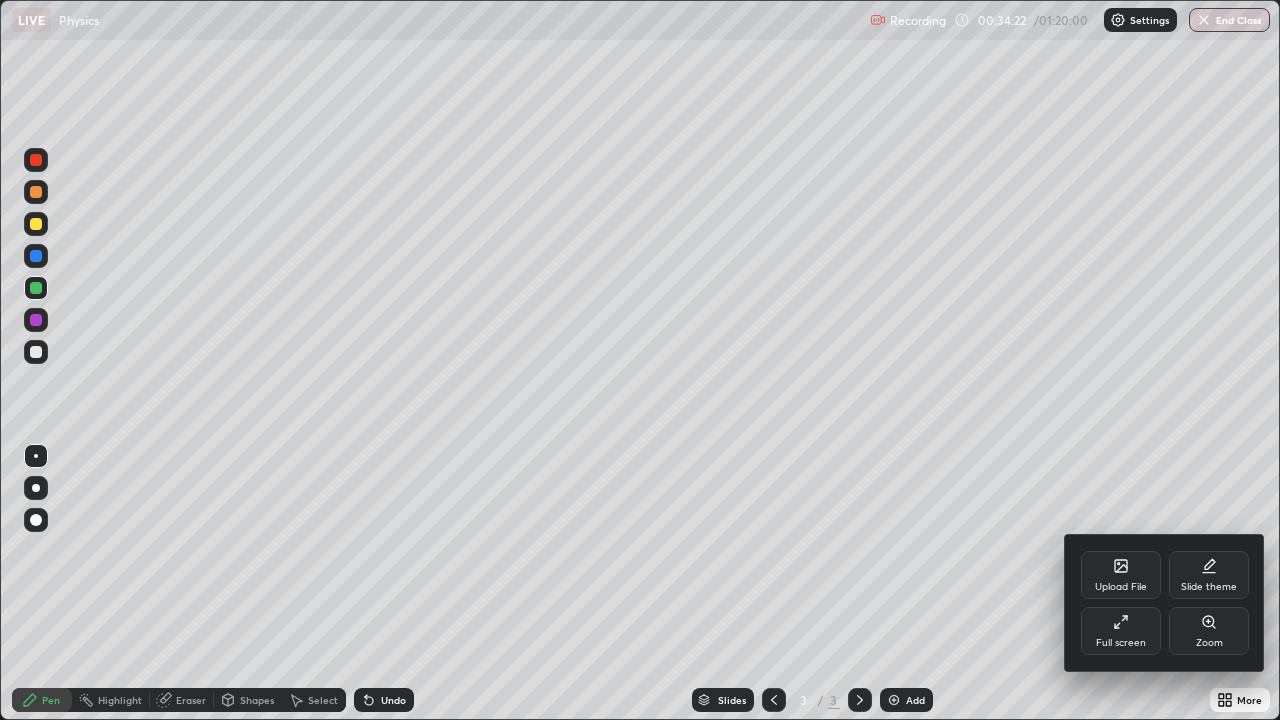 click on "Full screen" at bounding box center (1121, 643) 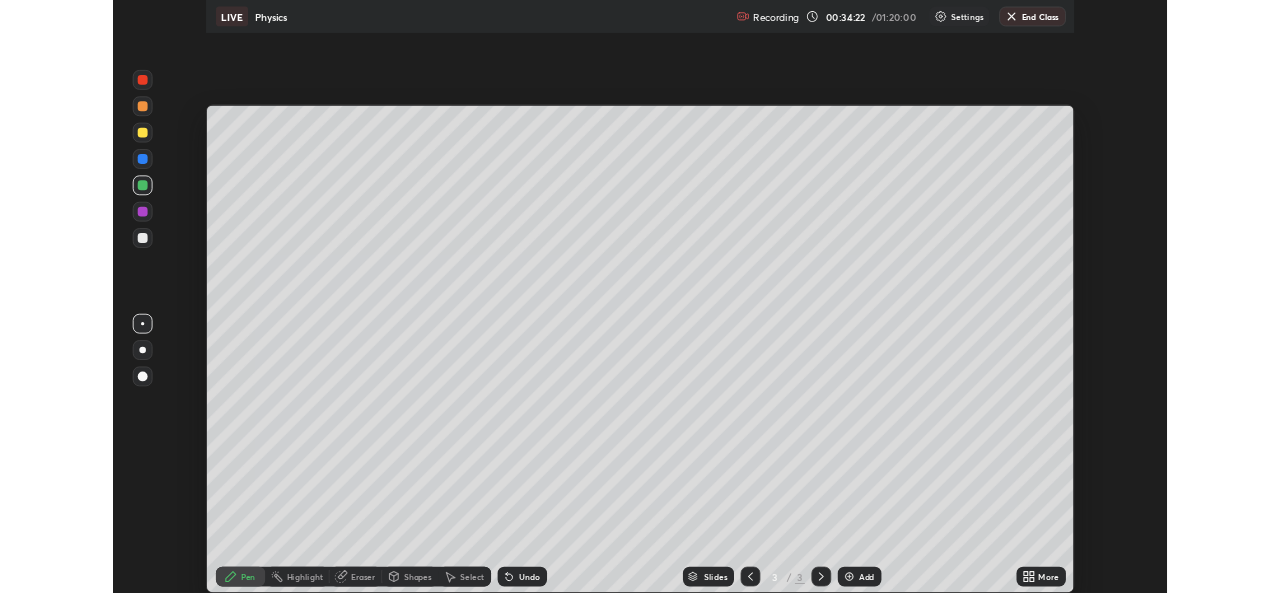 scroll, scrollTop: 593, scrollLeft: 1280, axis: both 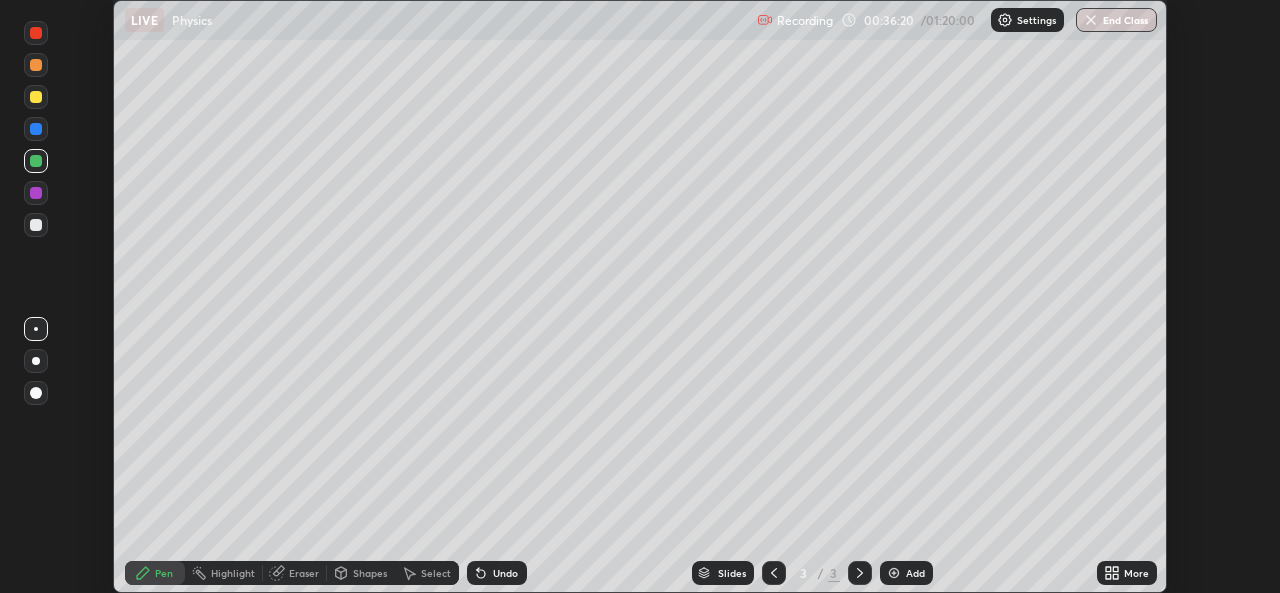 click on "More" at bounding box center (1127, 573) 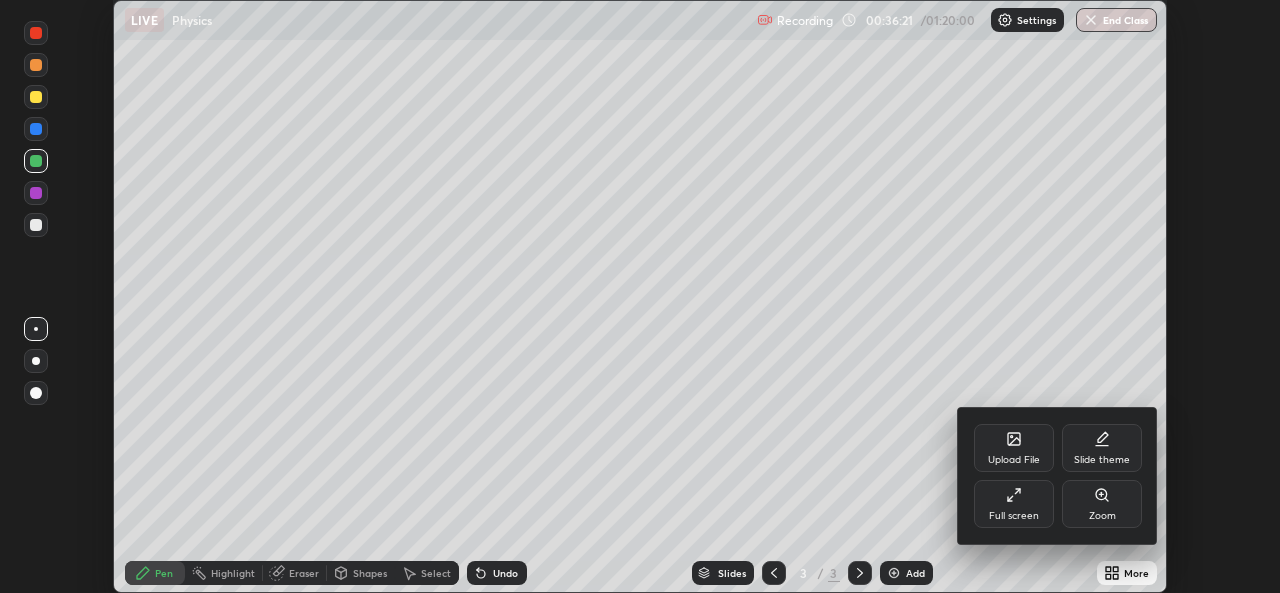 click on "Full screen" at bounding box center (1014, 504) 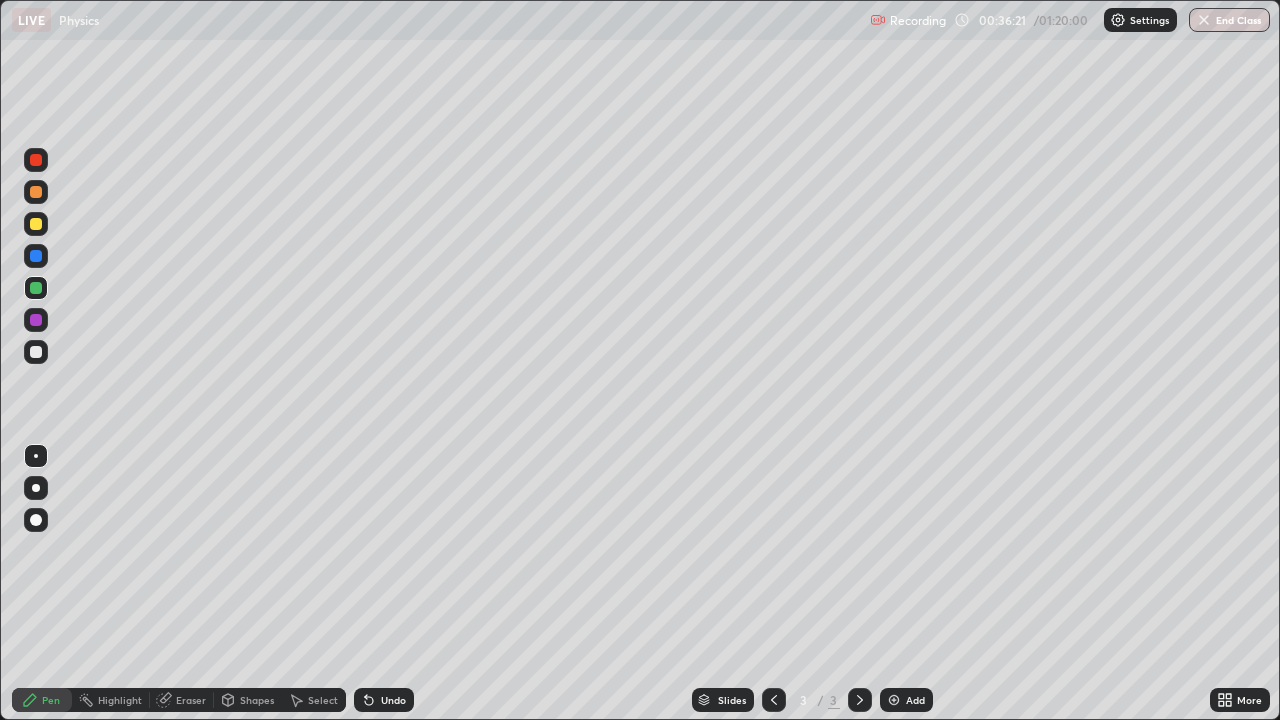 scroll, scrollTop: 99280, scrollLeft: 98720, axis: both 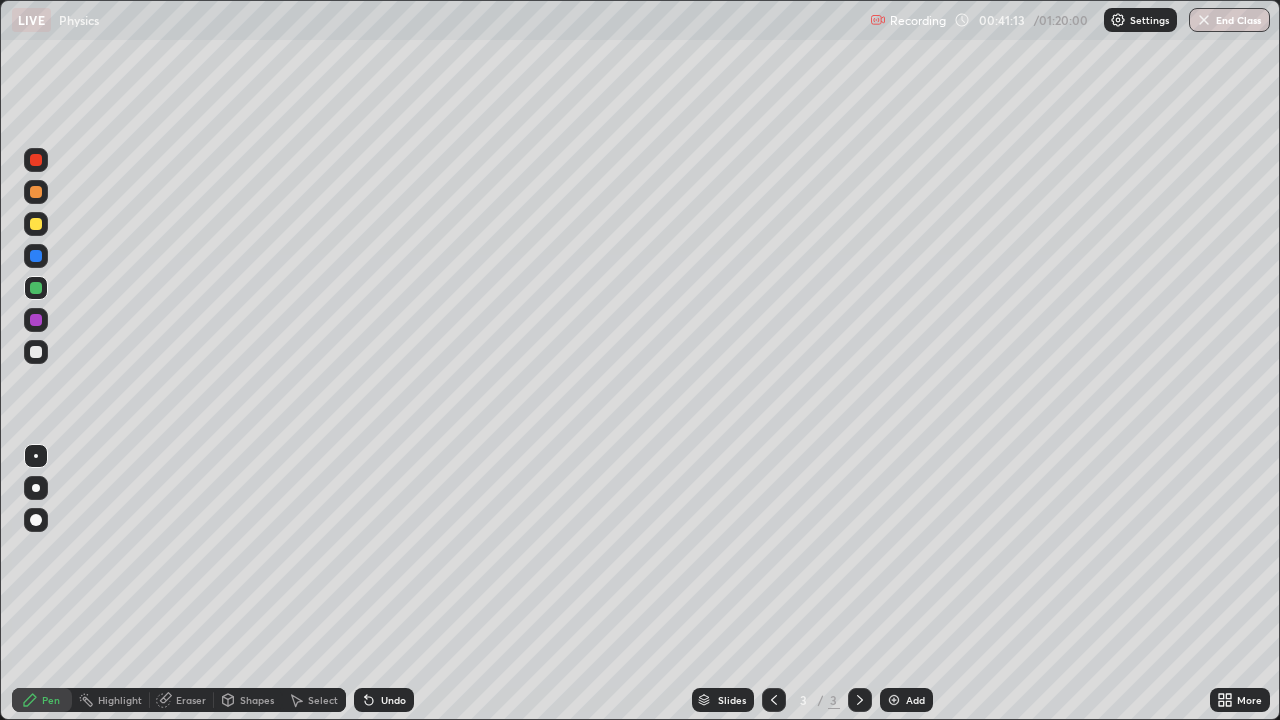 click on "Shapes" at bounding box center [257, 700] 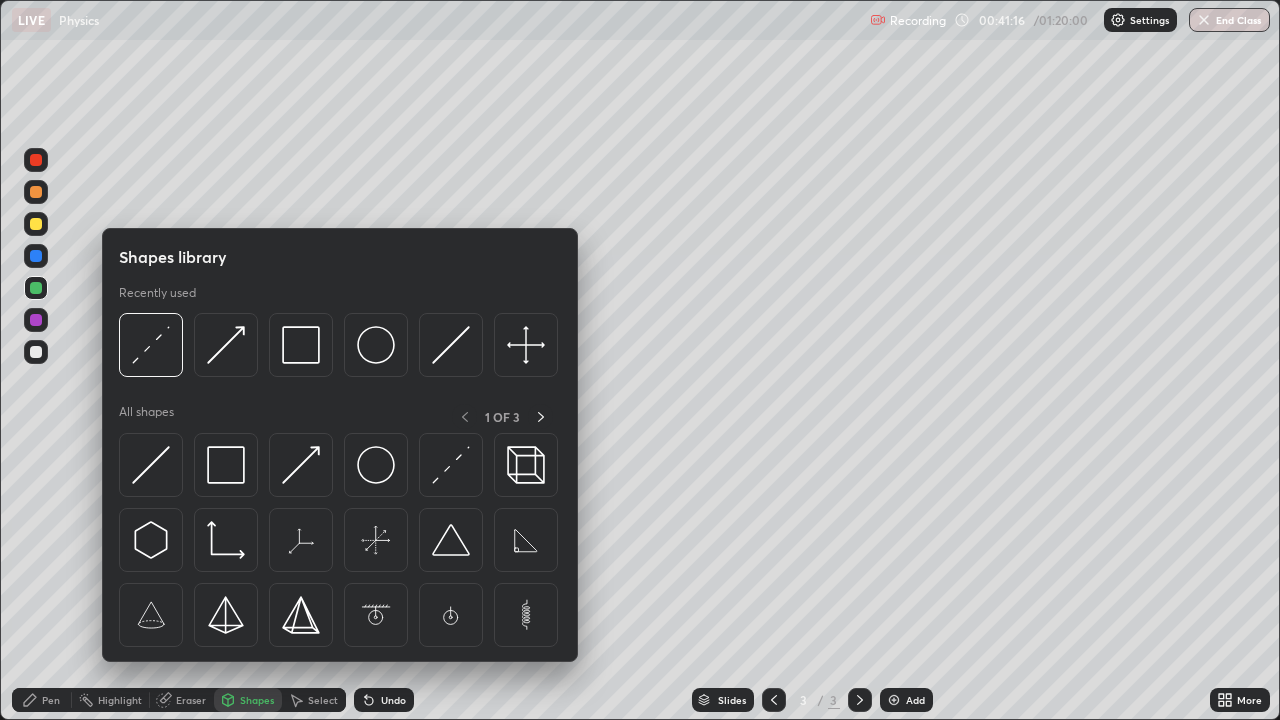 click on "Shapes" at bounding box center [257, 700] 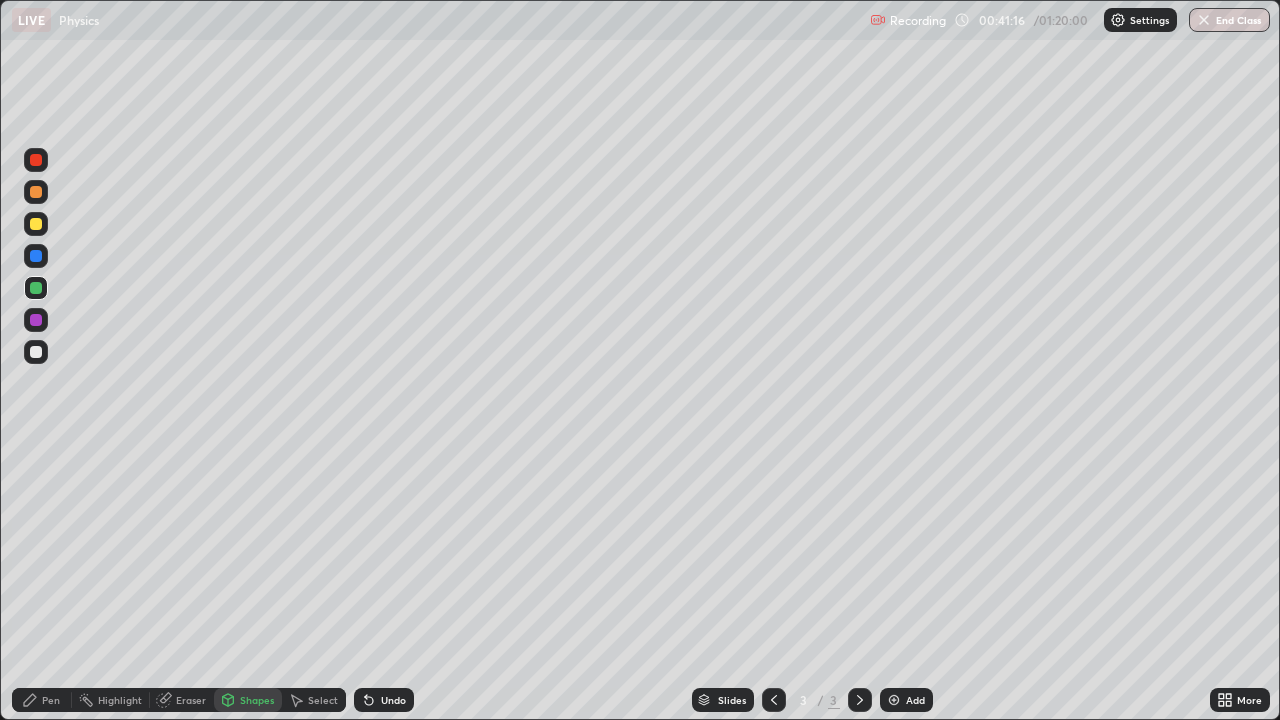 click on "Shapes" at bounding box center (257, 700) 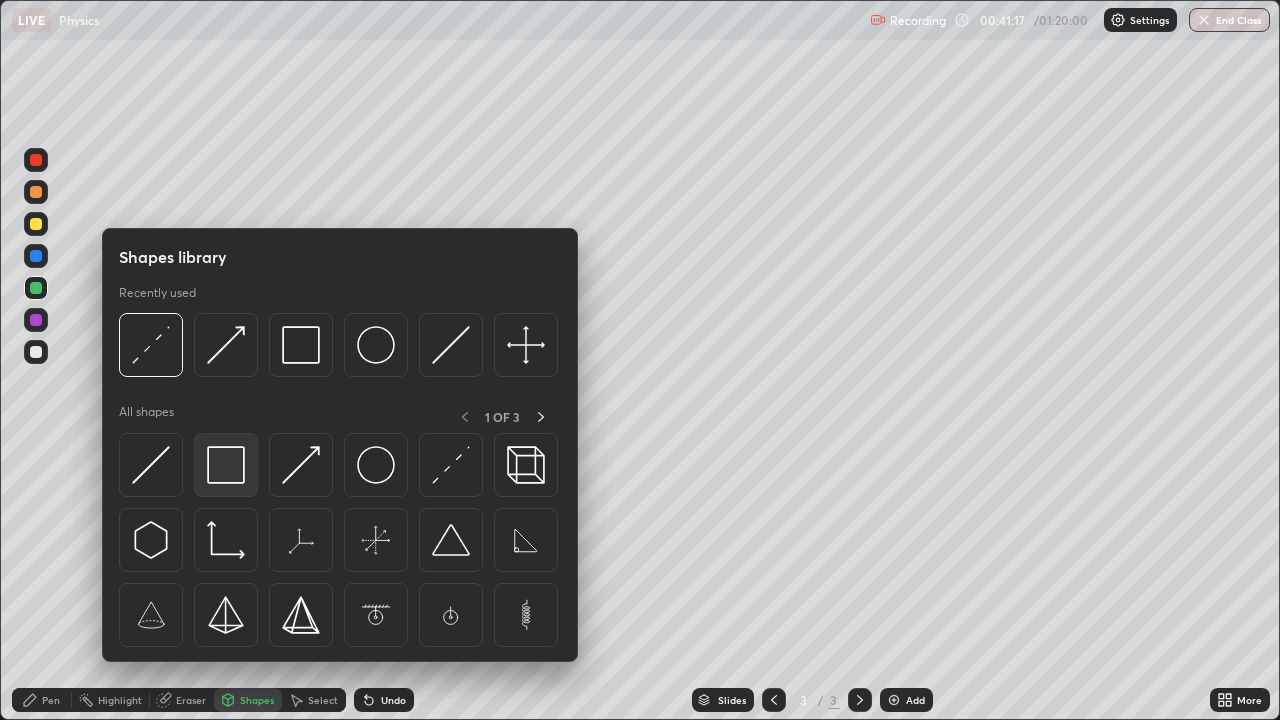 click at bounding box center [226, 465] 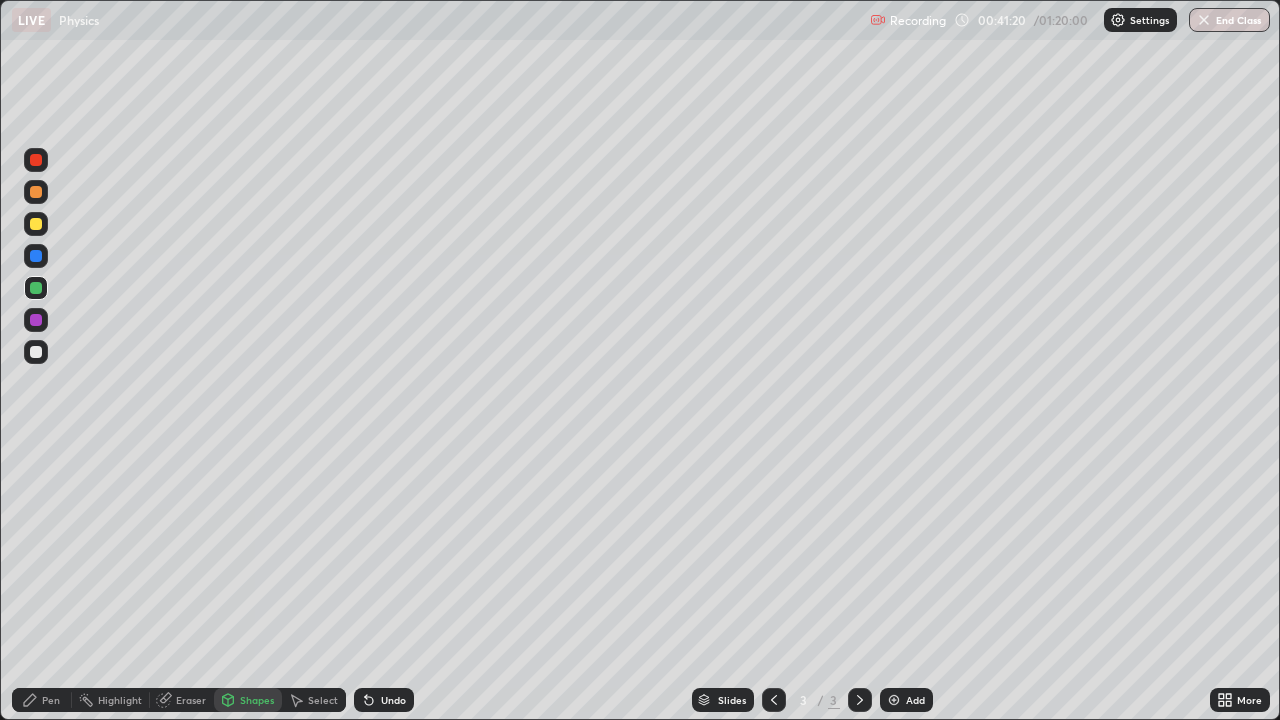 click at bounding box center (36, 352) 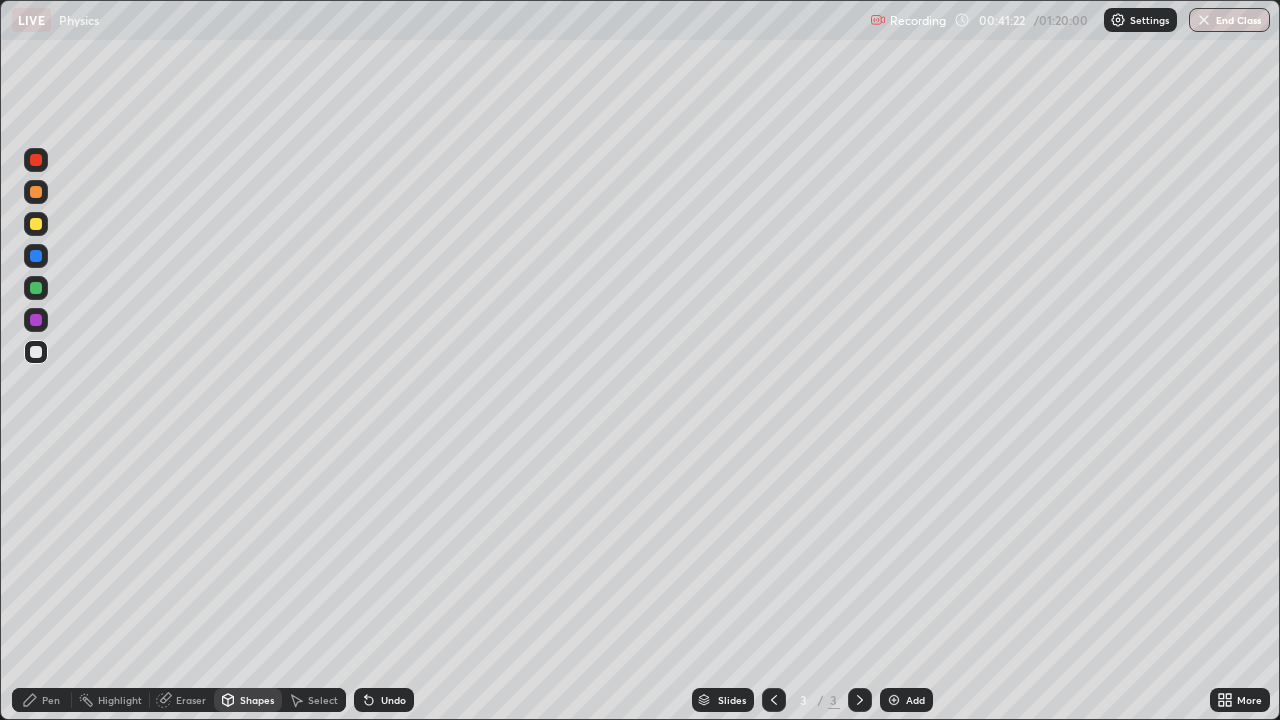 click on "Shapes" at bounding box center (257, 700) 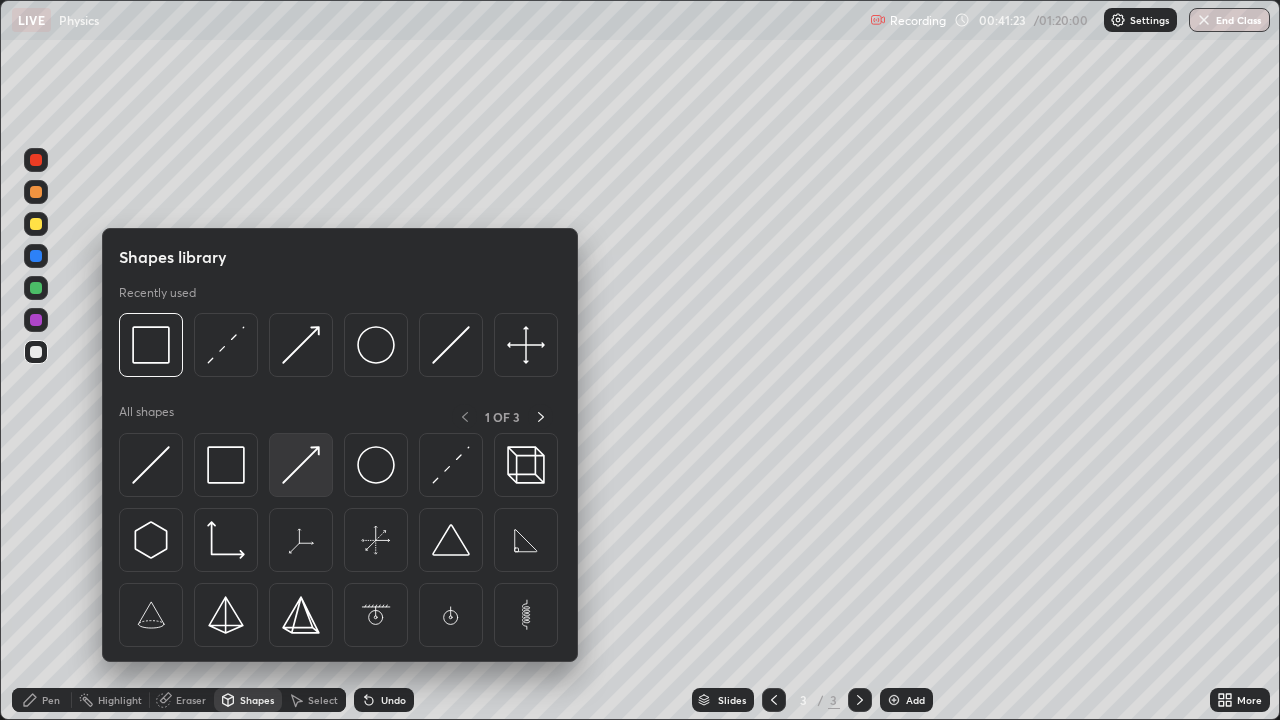 click at bounding box center [301, 465] 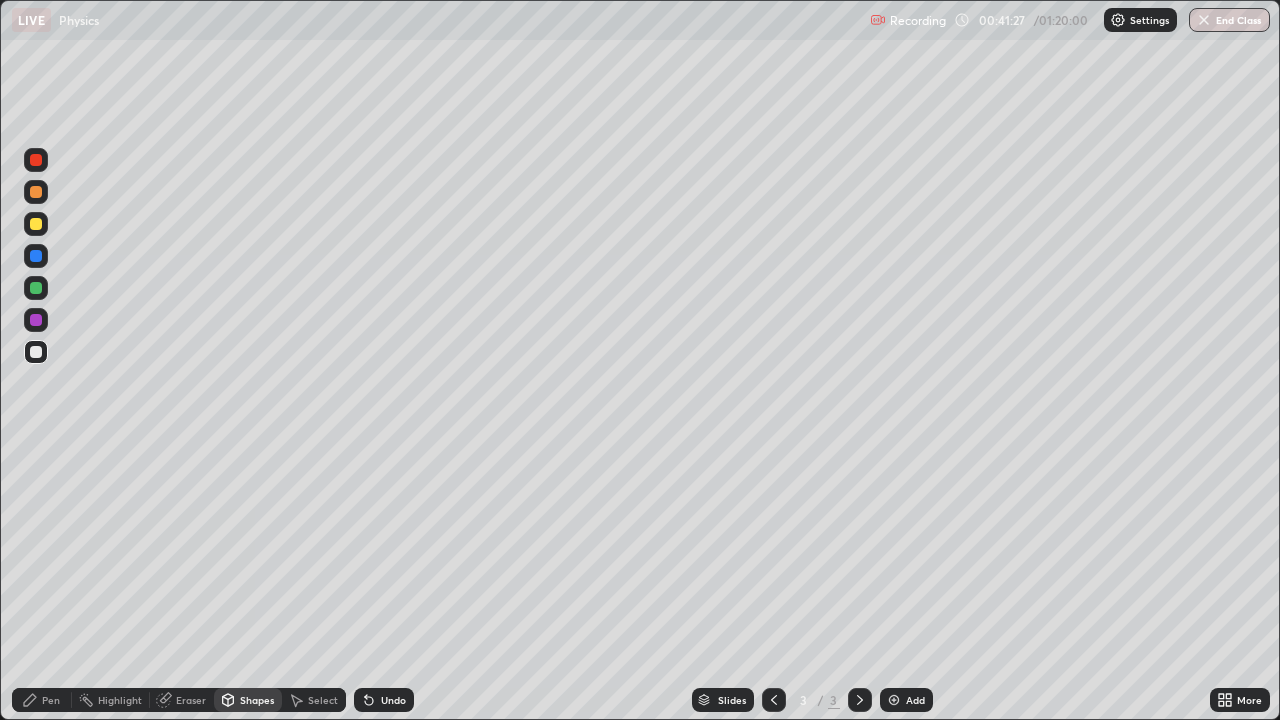 click on "Pen" at bounding box center [51, 700] 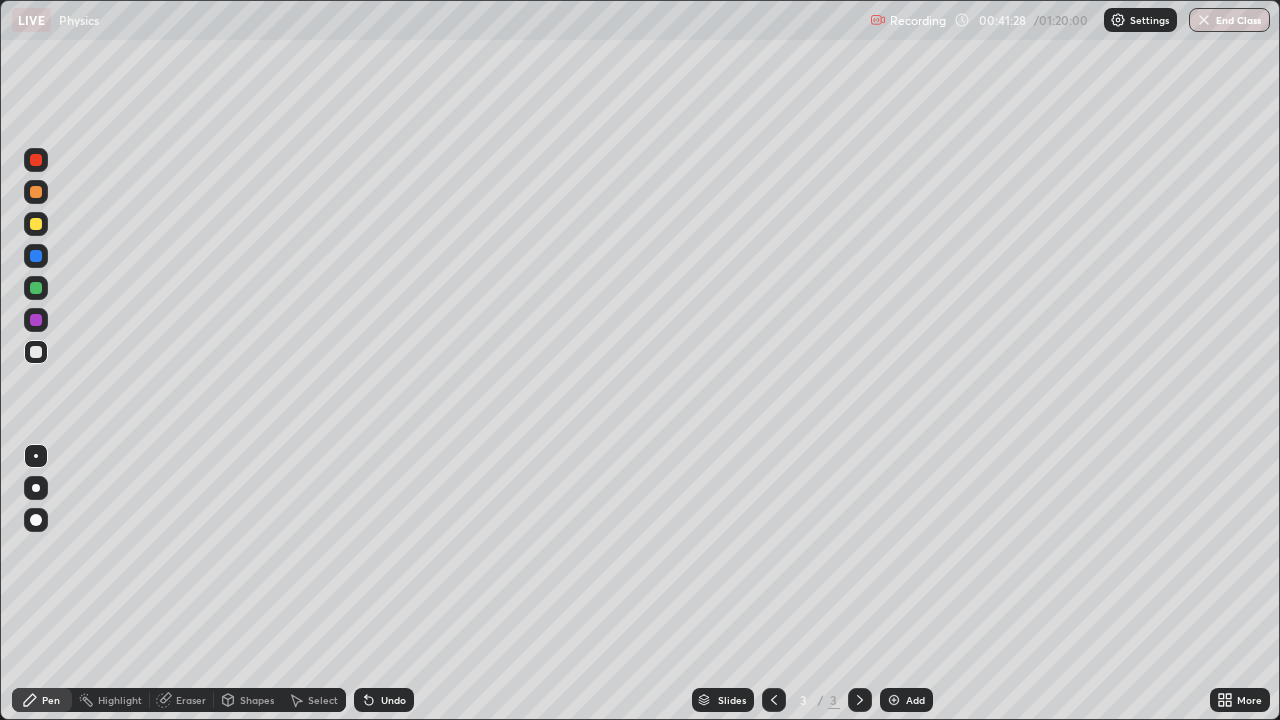 click at bounding box center [36, 456] 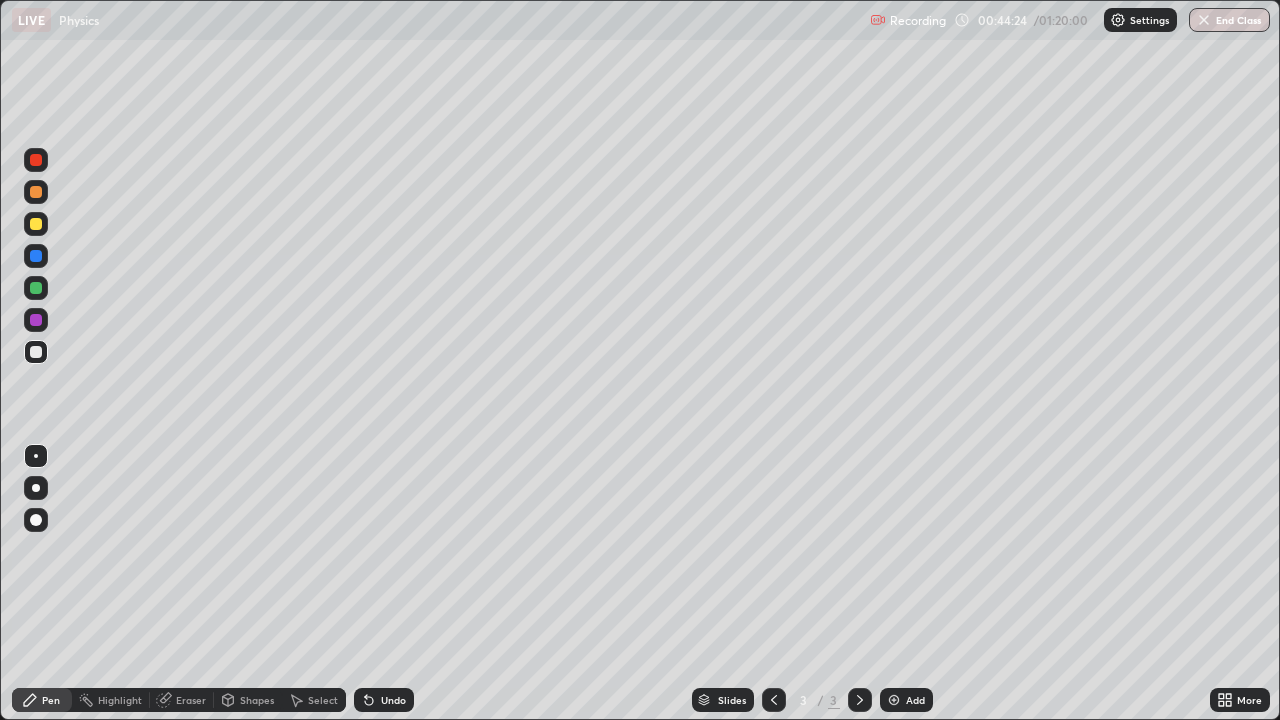 click on "Shapes" at bounding box center [248, 700] 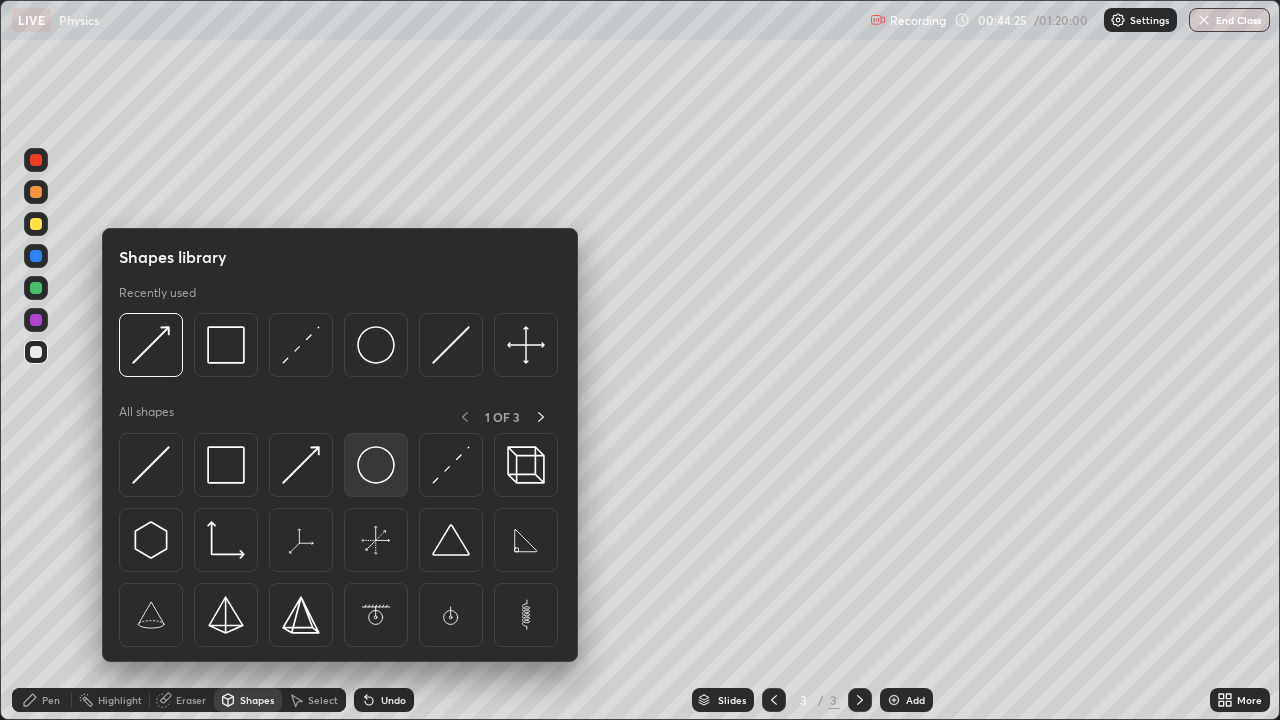 click at bounding box center (376, 465) 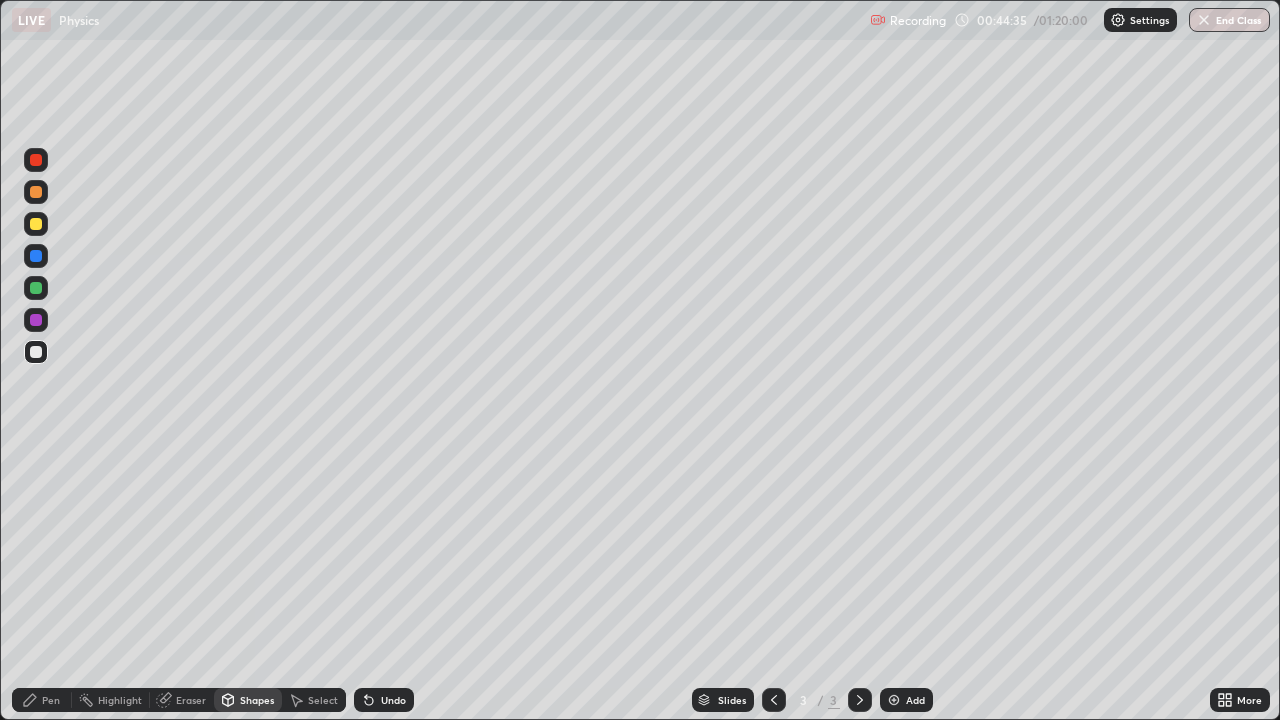 click on "Shapes" at bounding box center [257, 700] 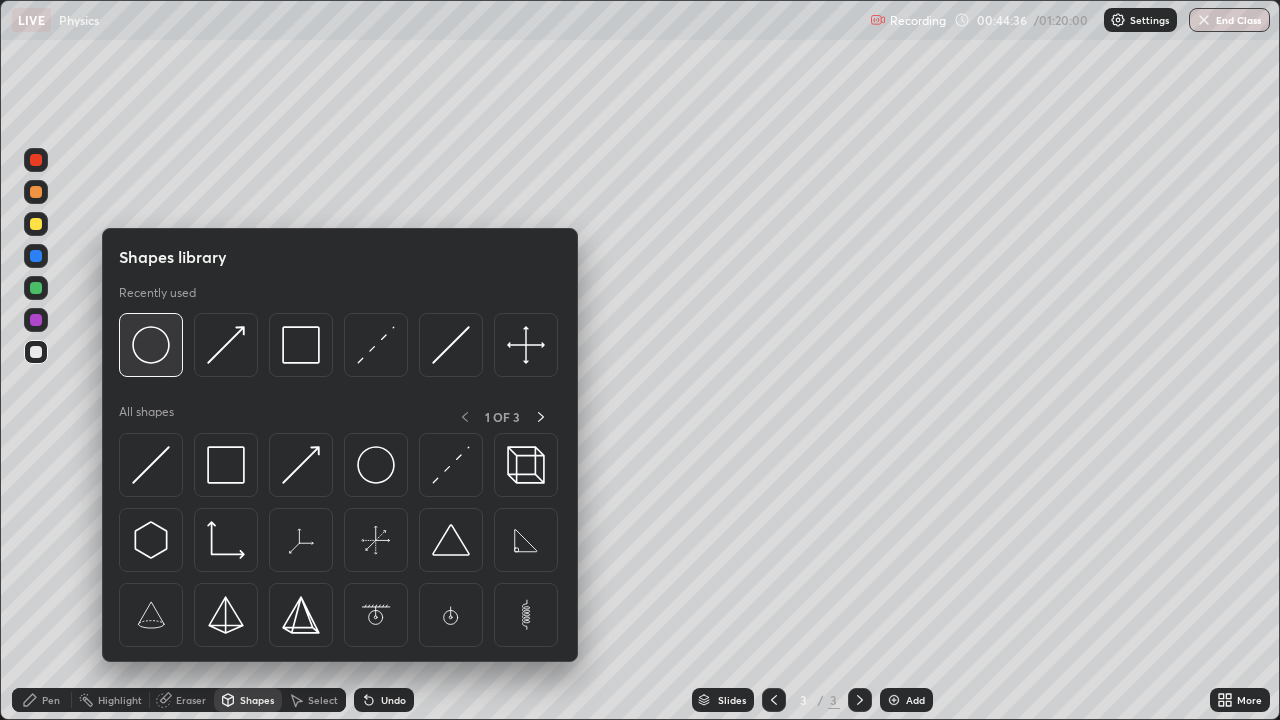 click at bounding box center [151, 345] 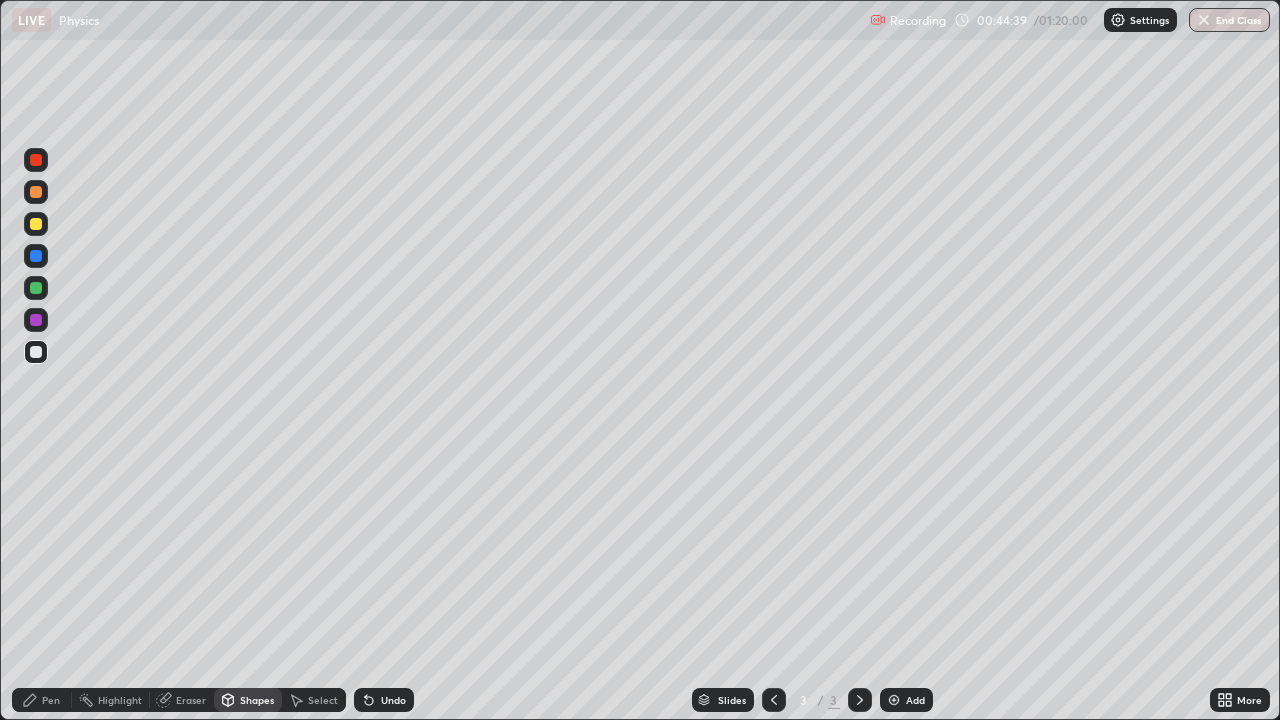 click on "Pen" at bounding box center (42, 700) 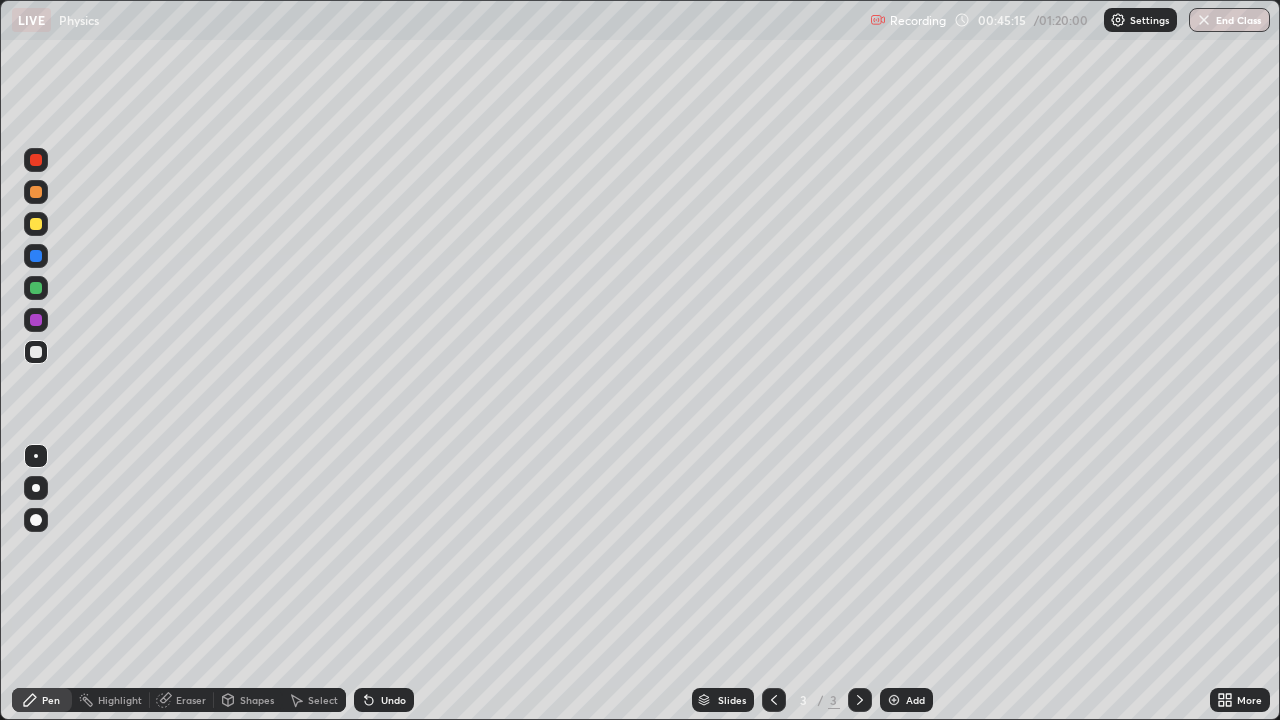 click 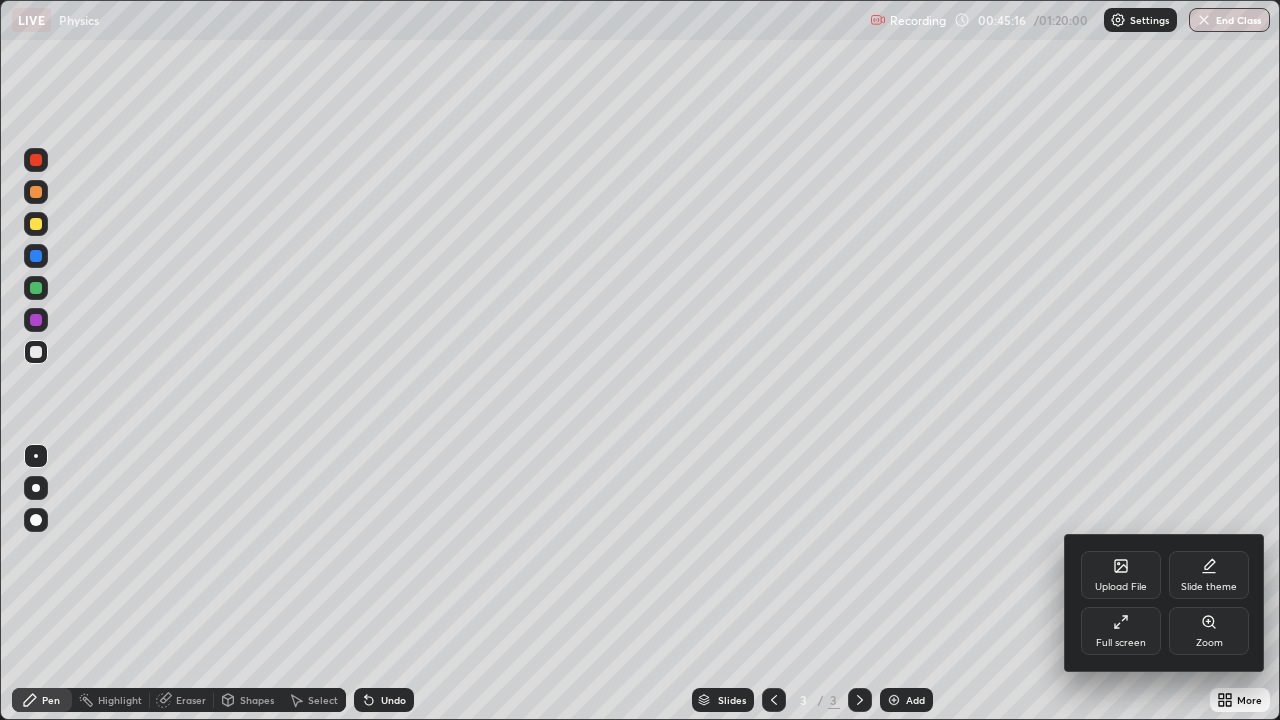 click 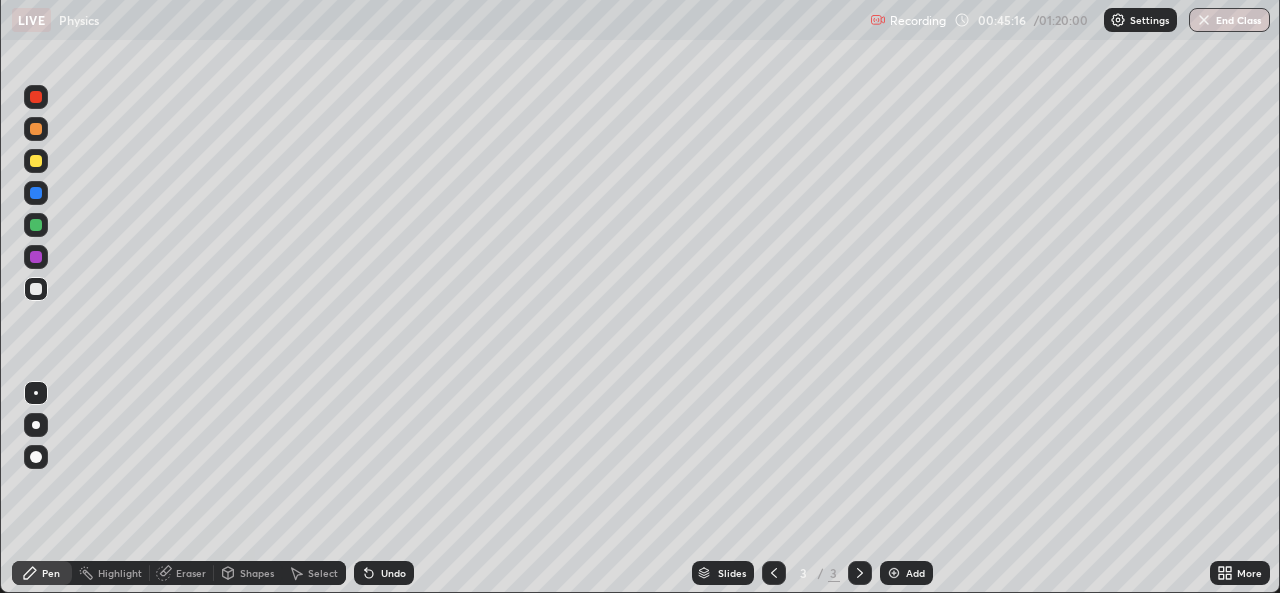 scroll, scrollTop: 593, scrollLeft: 1280, axis: both 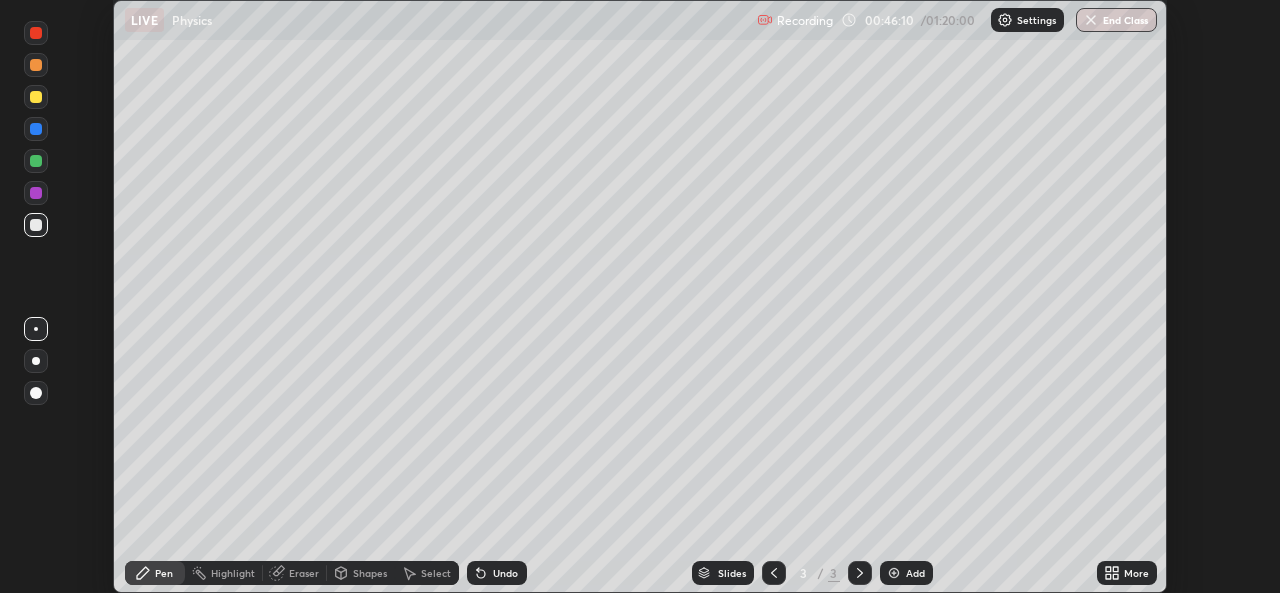 click on "More" at bounding box center (1136, 573) 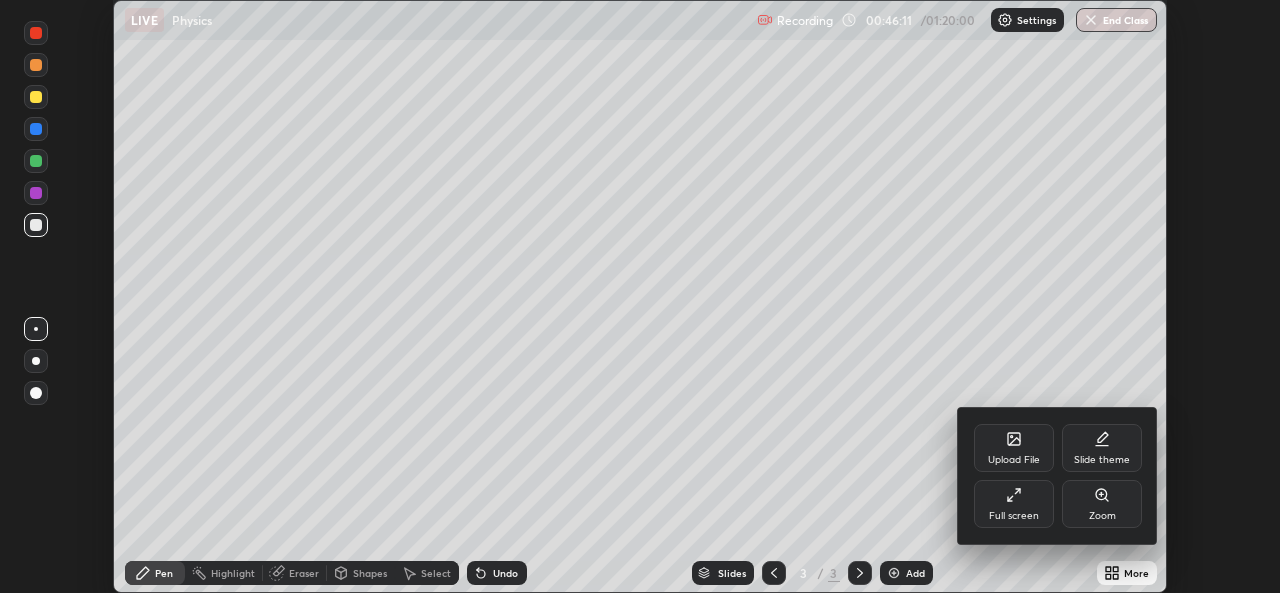 click 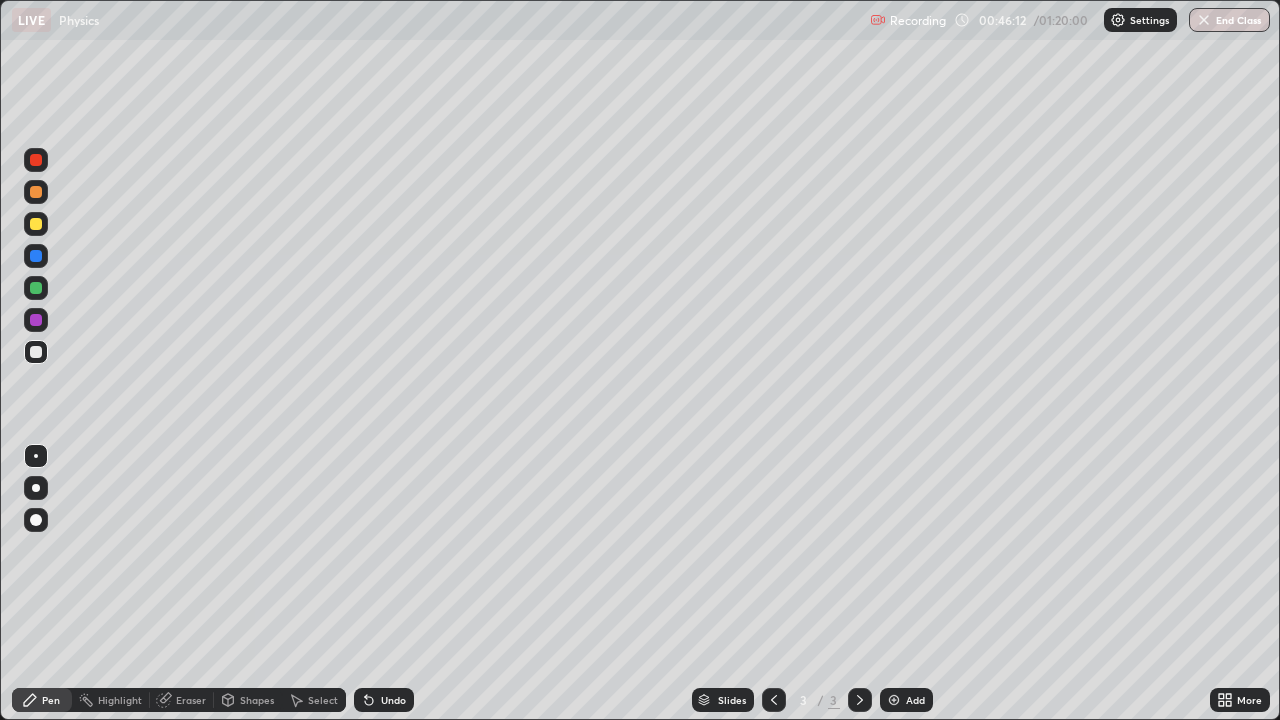 scroll, scrollTop: 99280, scrollLeft: 98720, axis: both 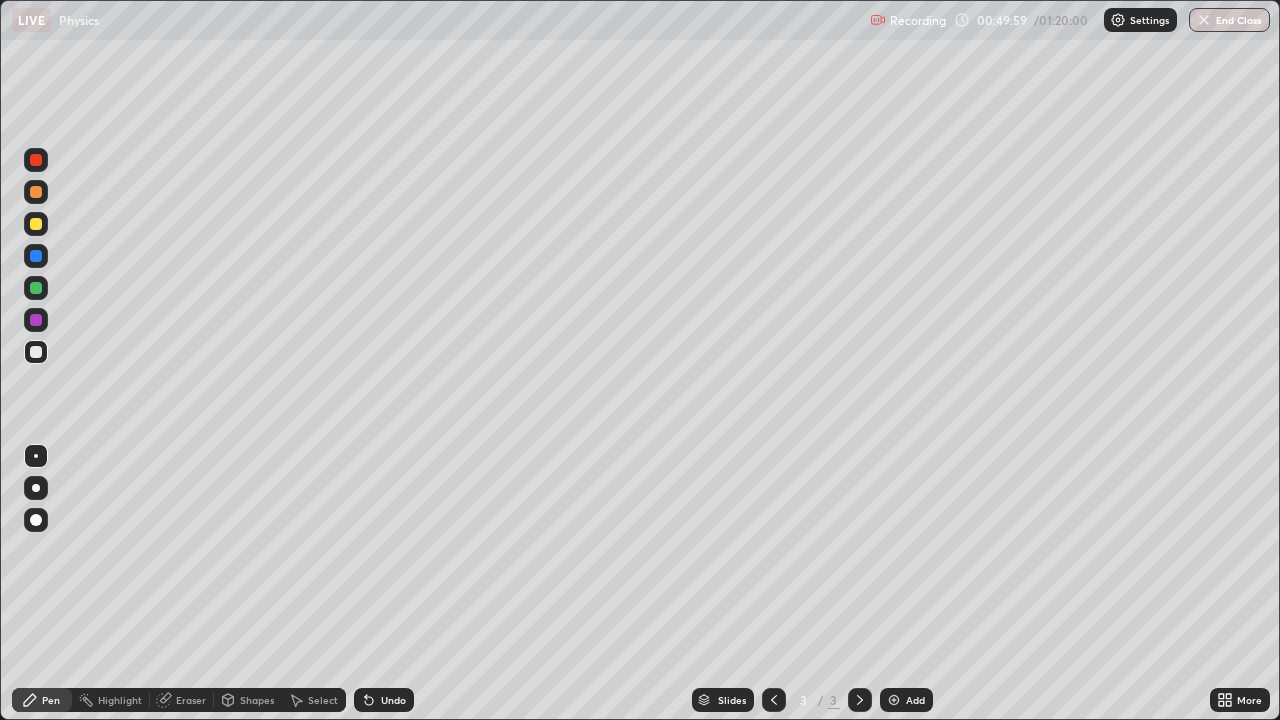 click 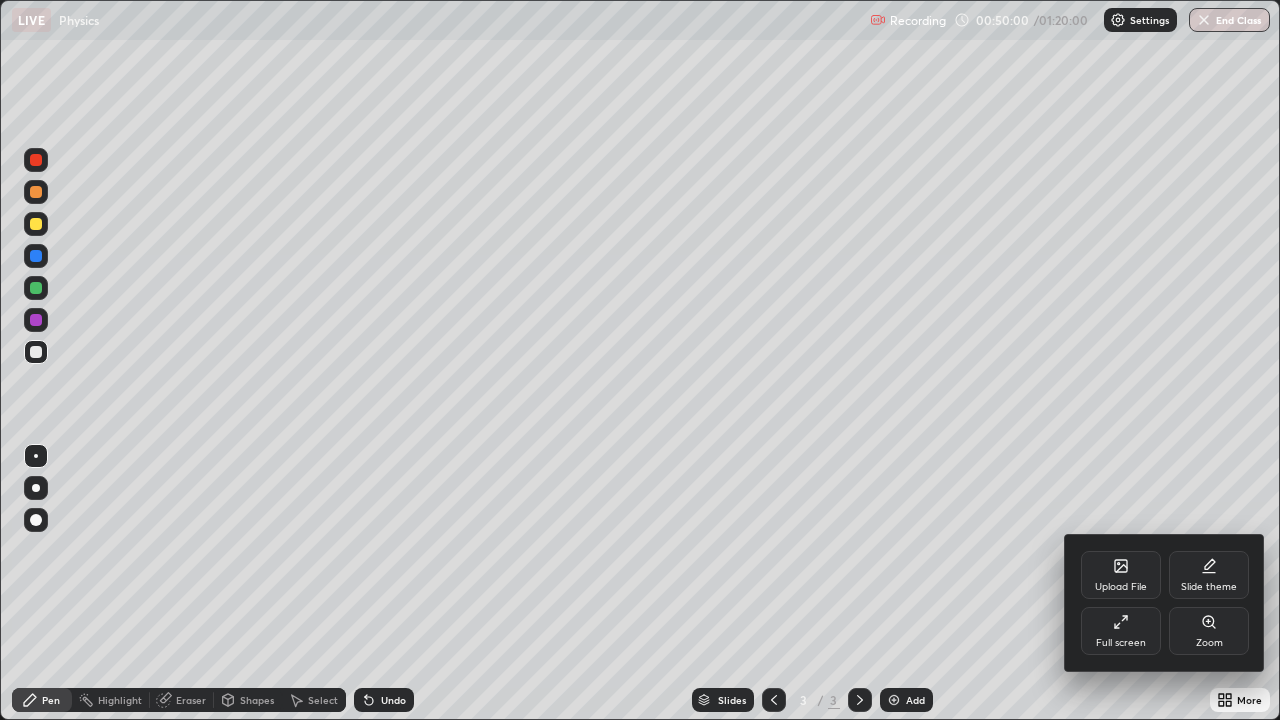 click on "Full screen" at bounding box center (1121, 631) 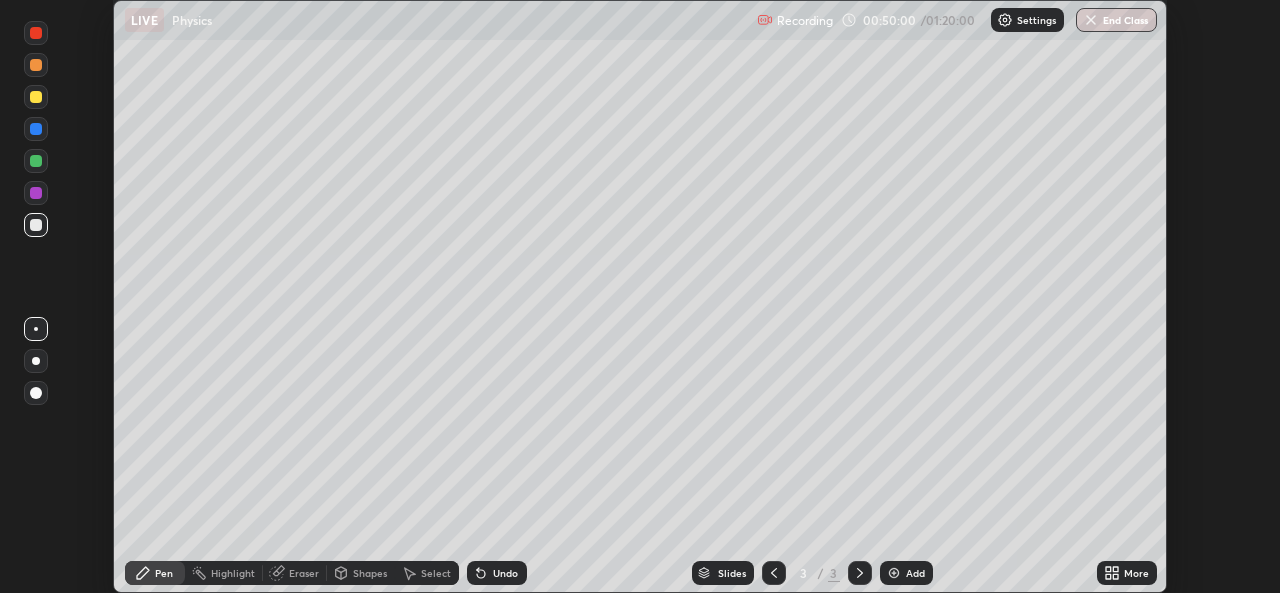 scroll, scrollTop: 593, scrollLeft: 1280, axis: both 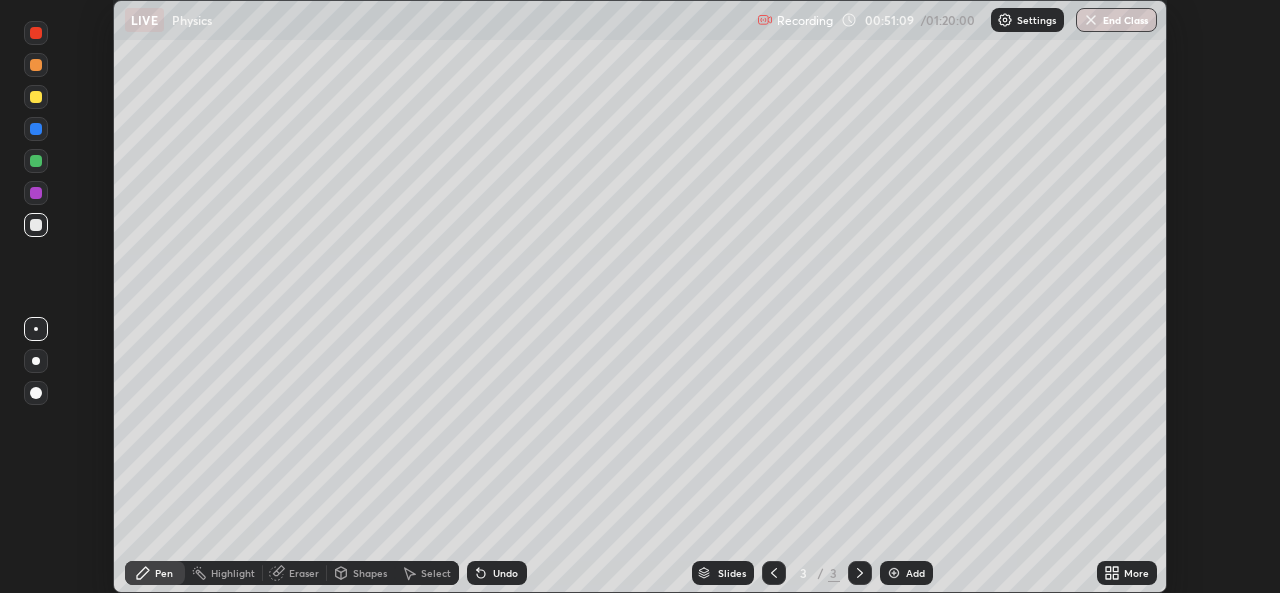 click 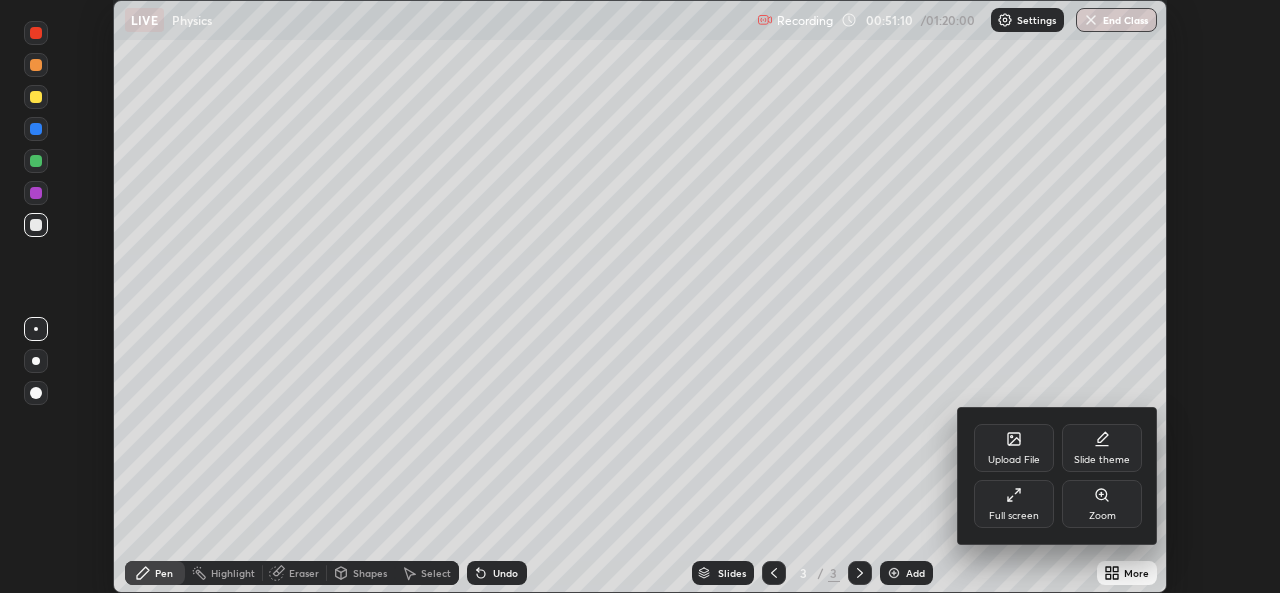 click on "Full screen" at bounding box center [1014, 504] 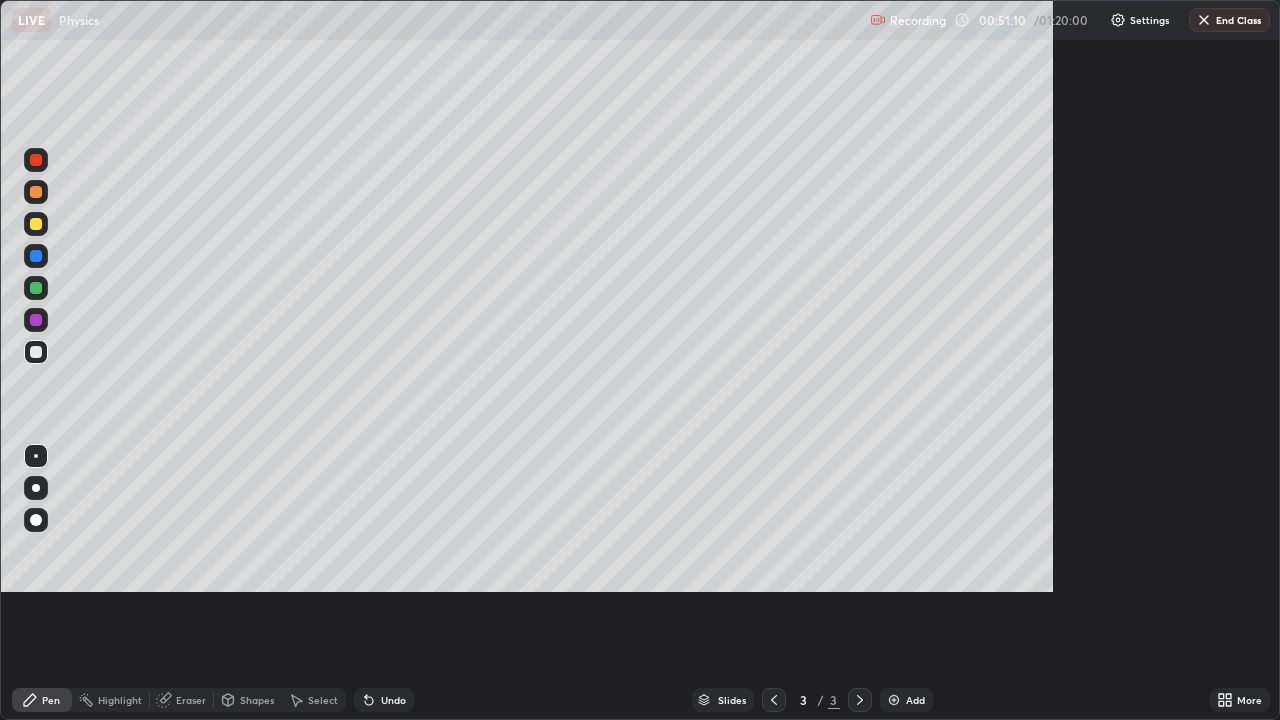scroll, scrollTop: 99280, scrollLeft: 98720, axis: both 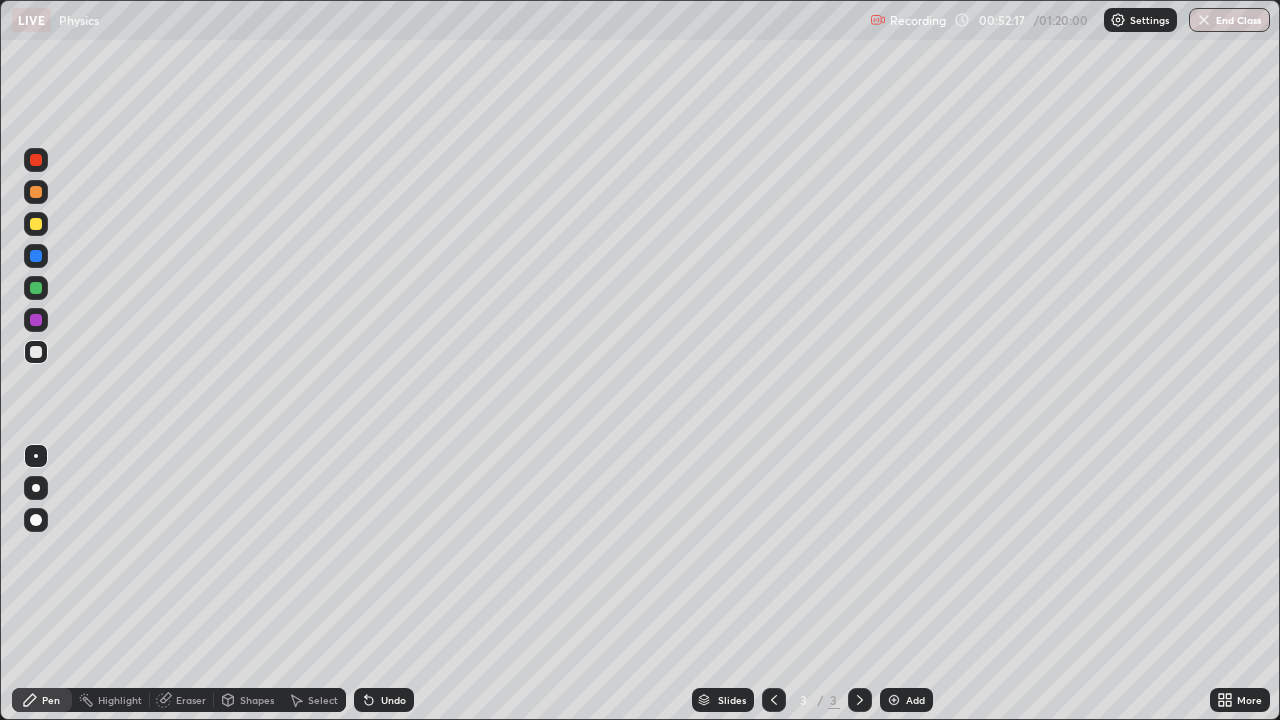 click at bounding box center [36, 224] 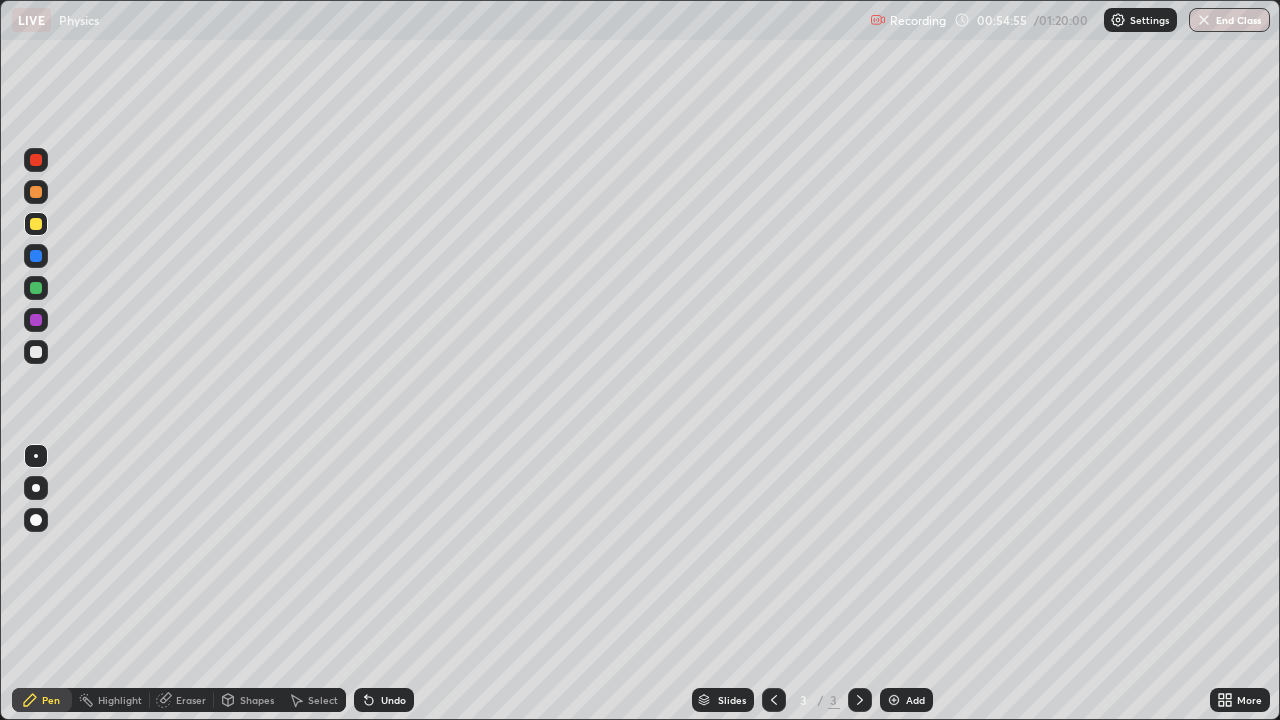 click on "Undo" at bounding box center [384, 700] 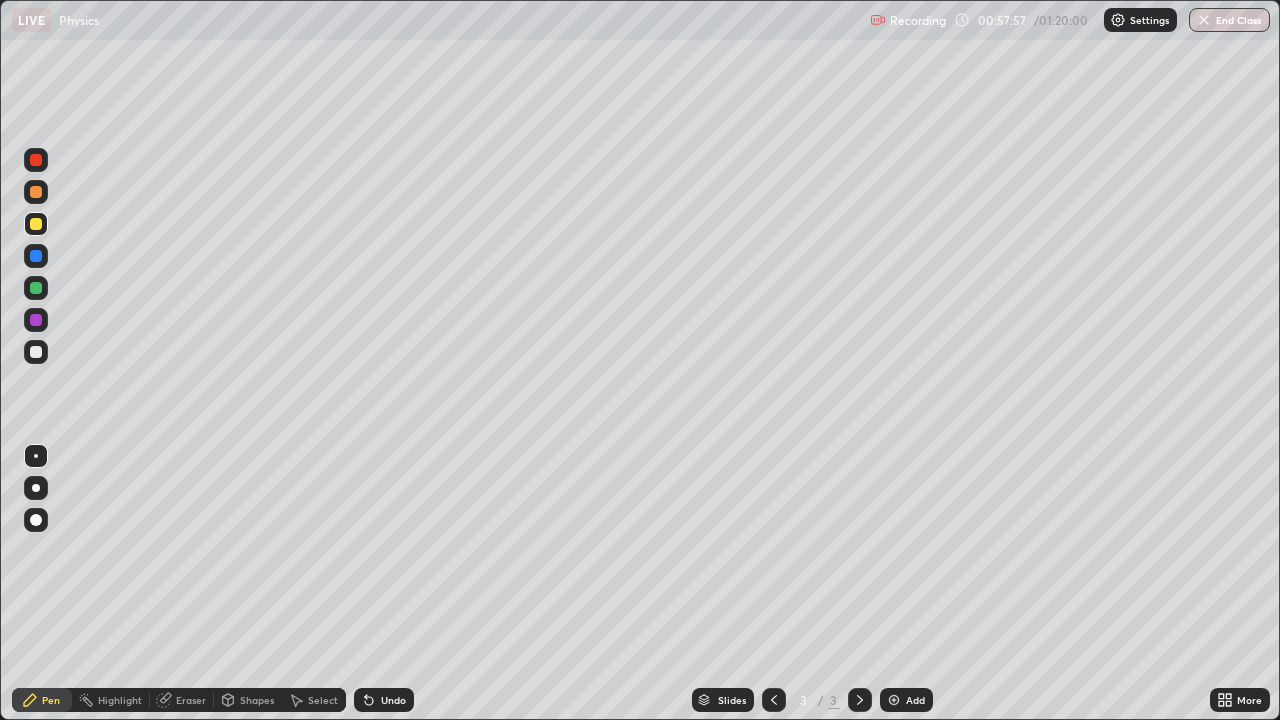 click on "Select" at bounding box center (314, 700) 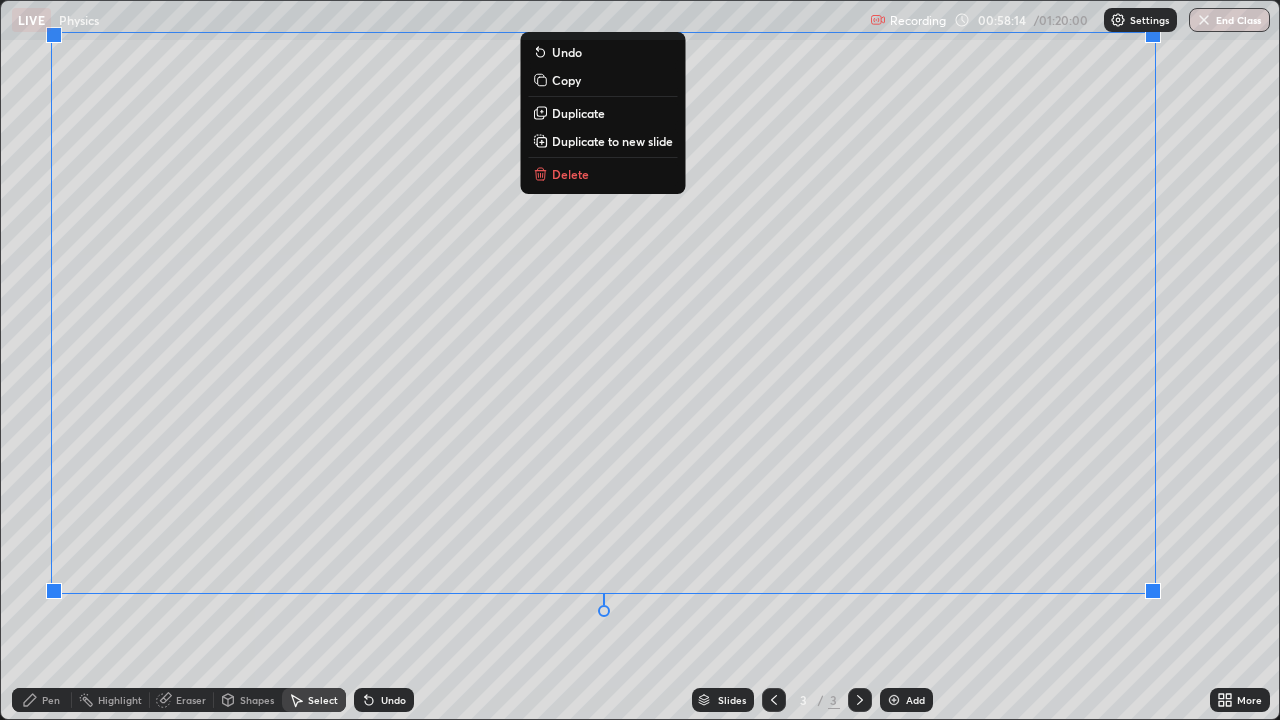 click on "0 ° Undo Copy Duplicate Duplicate to new slide Delete" at bounding box center (640, 360) 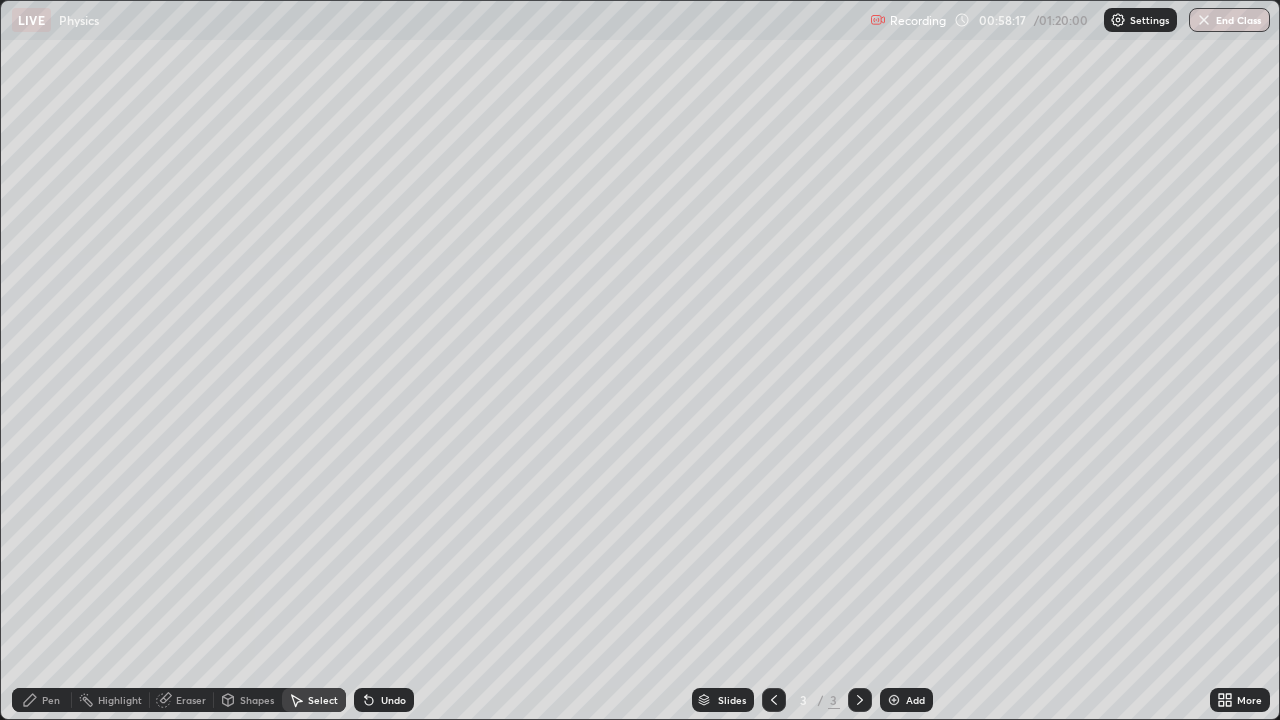 click on "Pen" at bounding box center [51, 700] 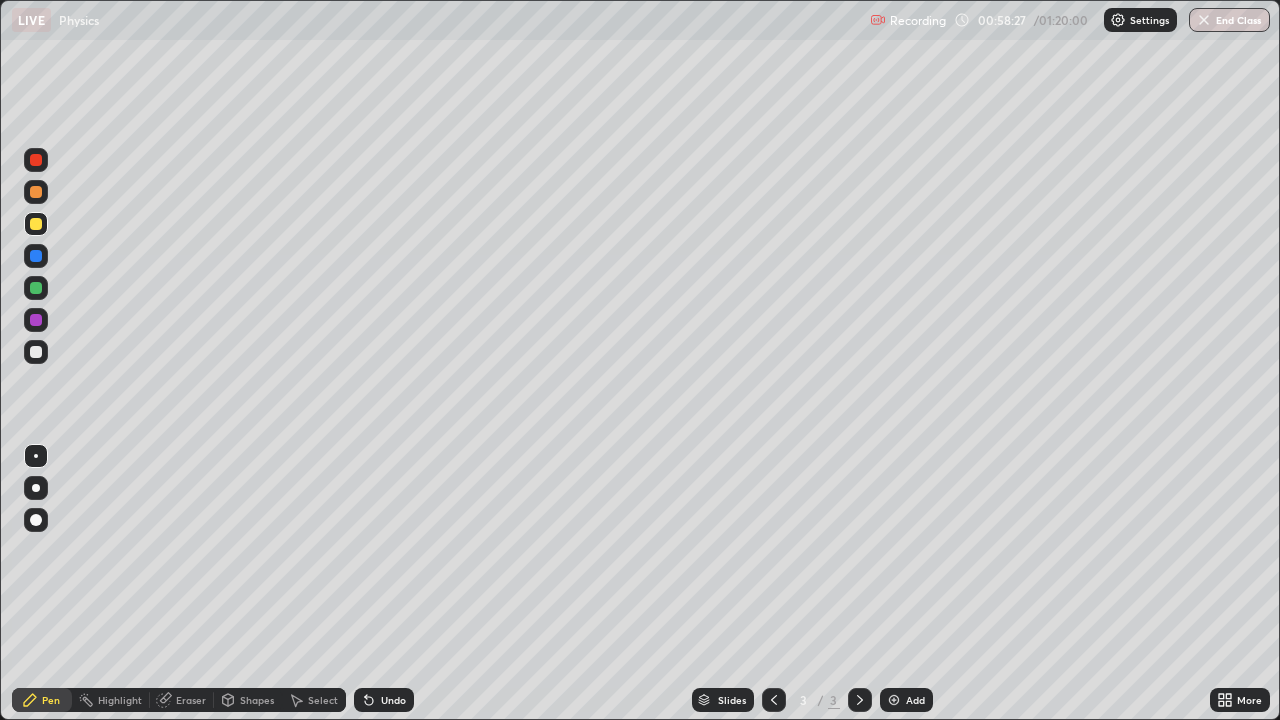 click on "Undo" at bounding box center (384, 700) 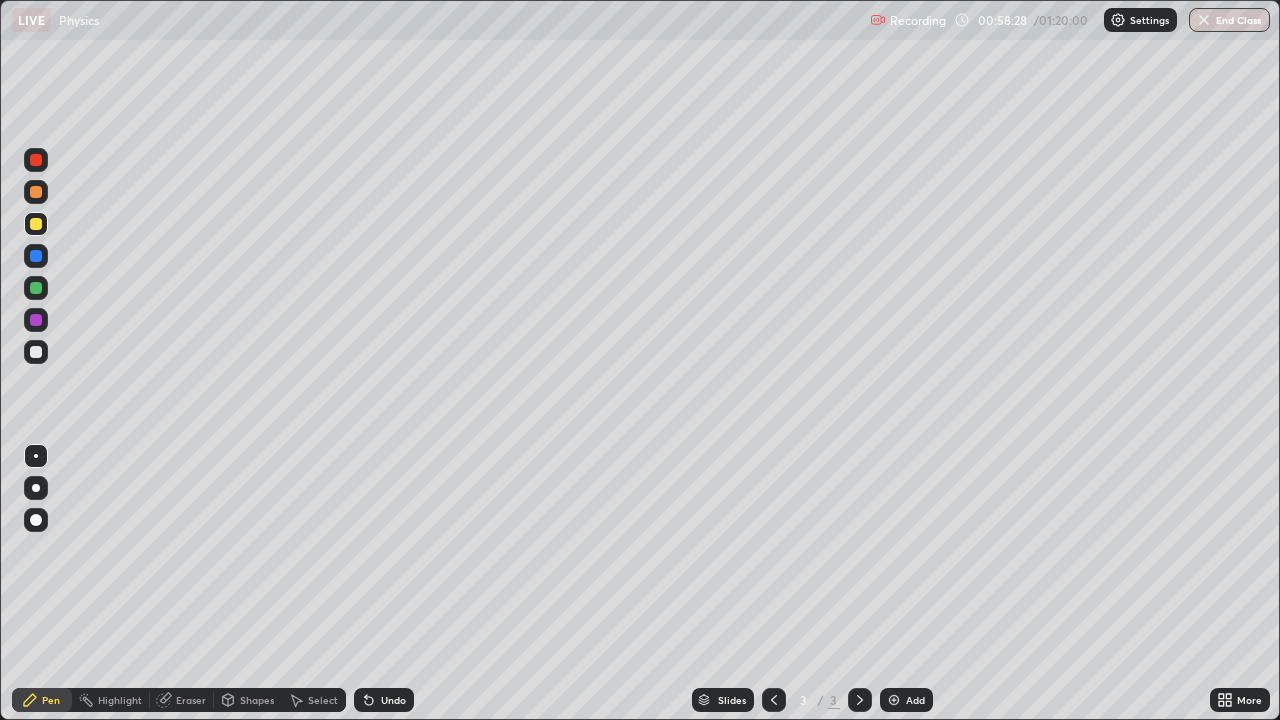 click on "Select" at bounding box center (323, 700) 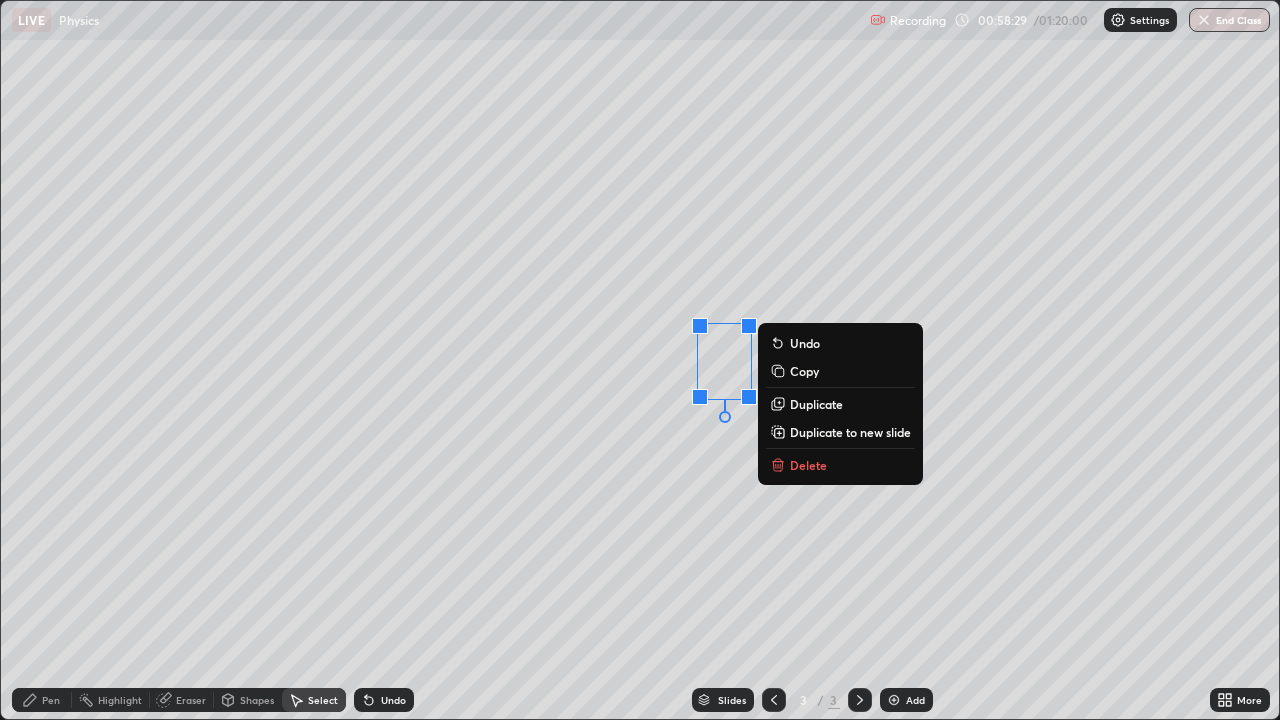 click on "Duplicate" at bounding box center [816, 404] 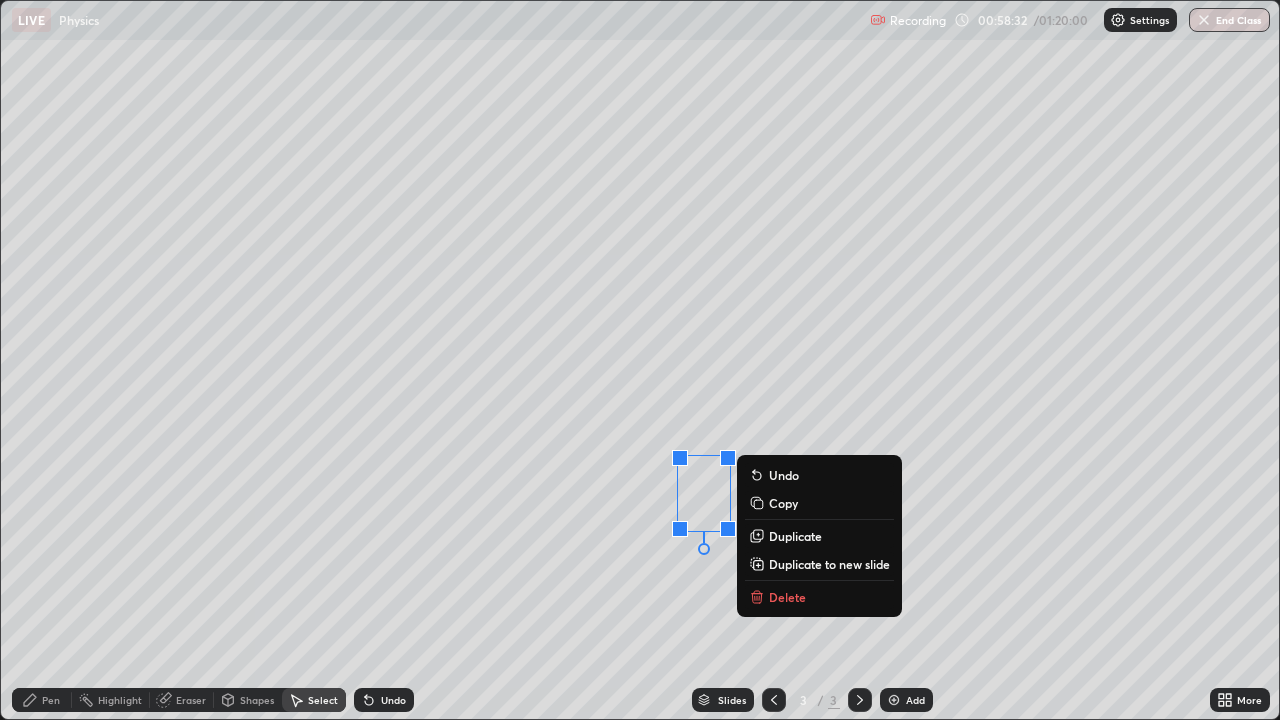 click on "0 ° Undo Copy Duplicate Duplicate to new slide Delete" at bounding box center [640, 360] 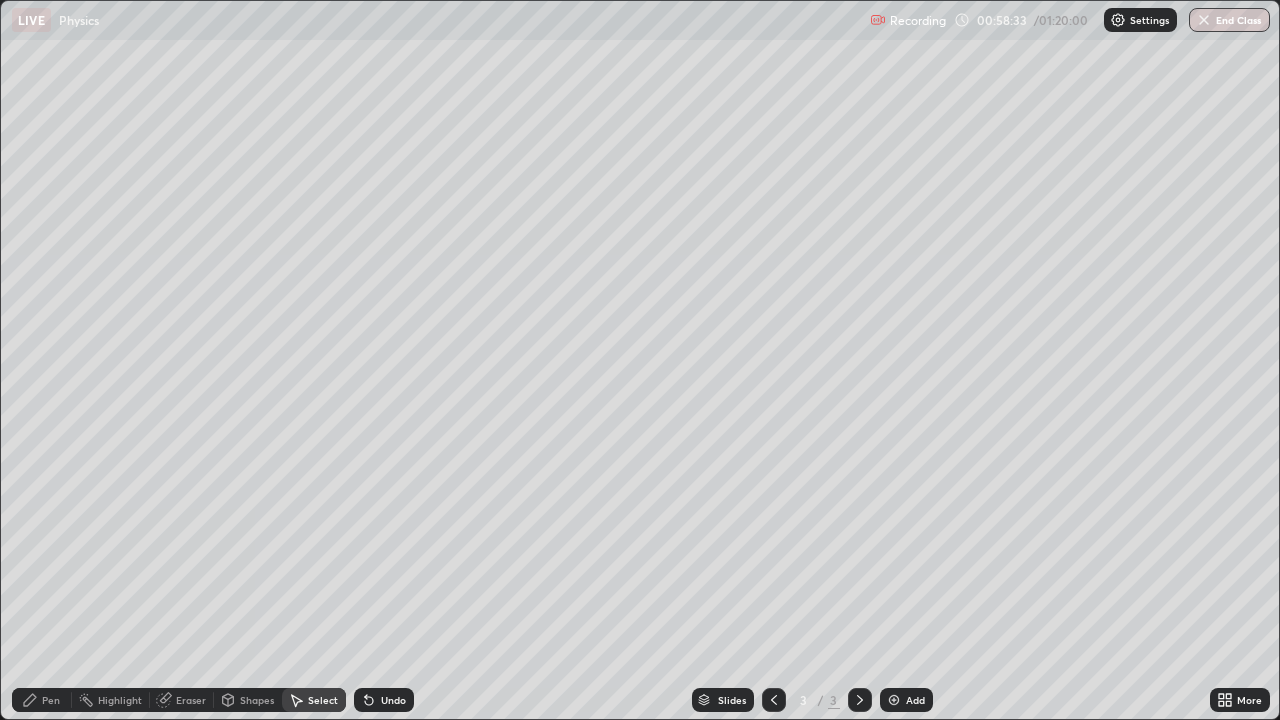 click on "Shapes" at bounding box center [248, 700] 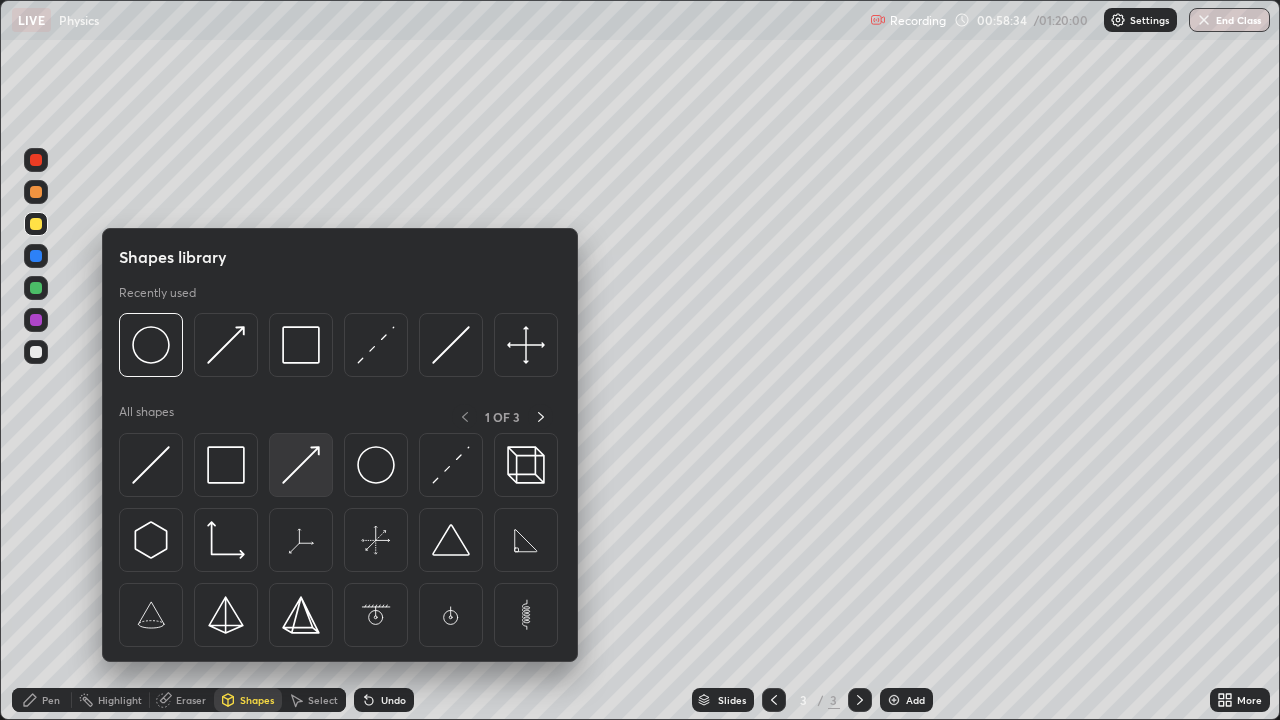 click at bounding box center [301, 465] 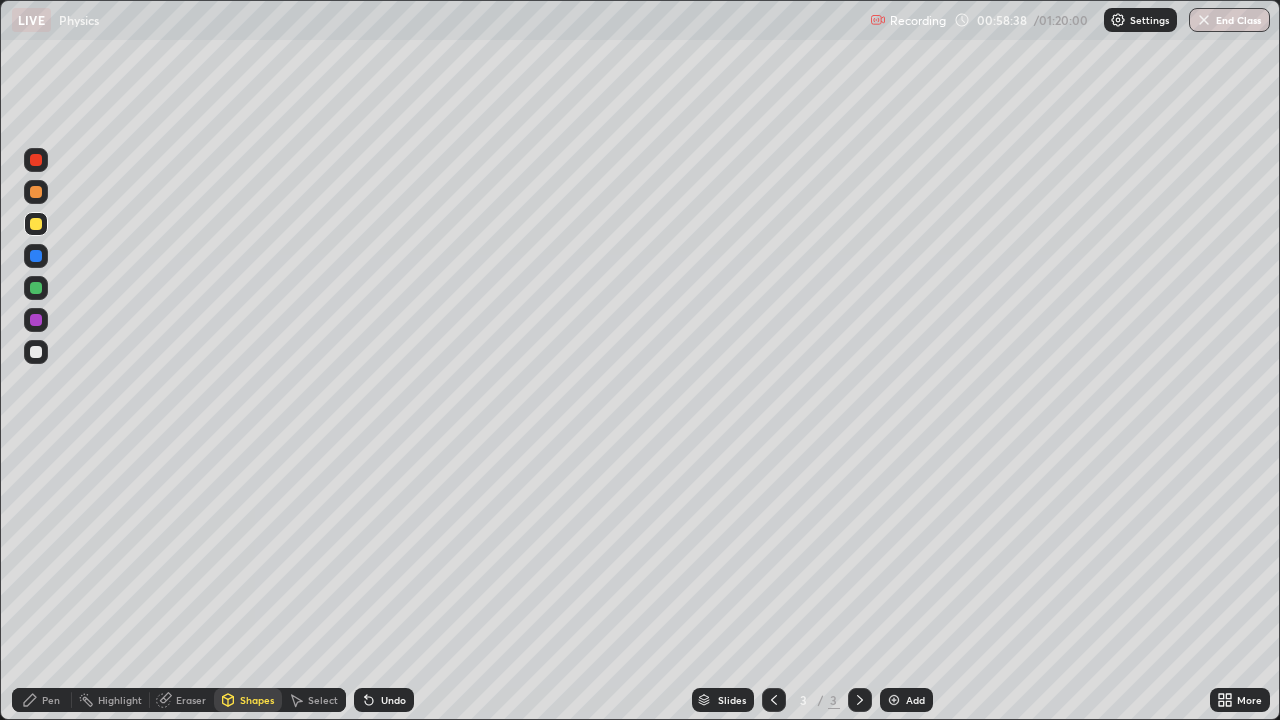 click on "Pen" at bounding box center [51, 700] 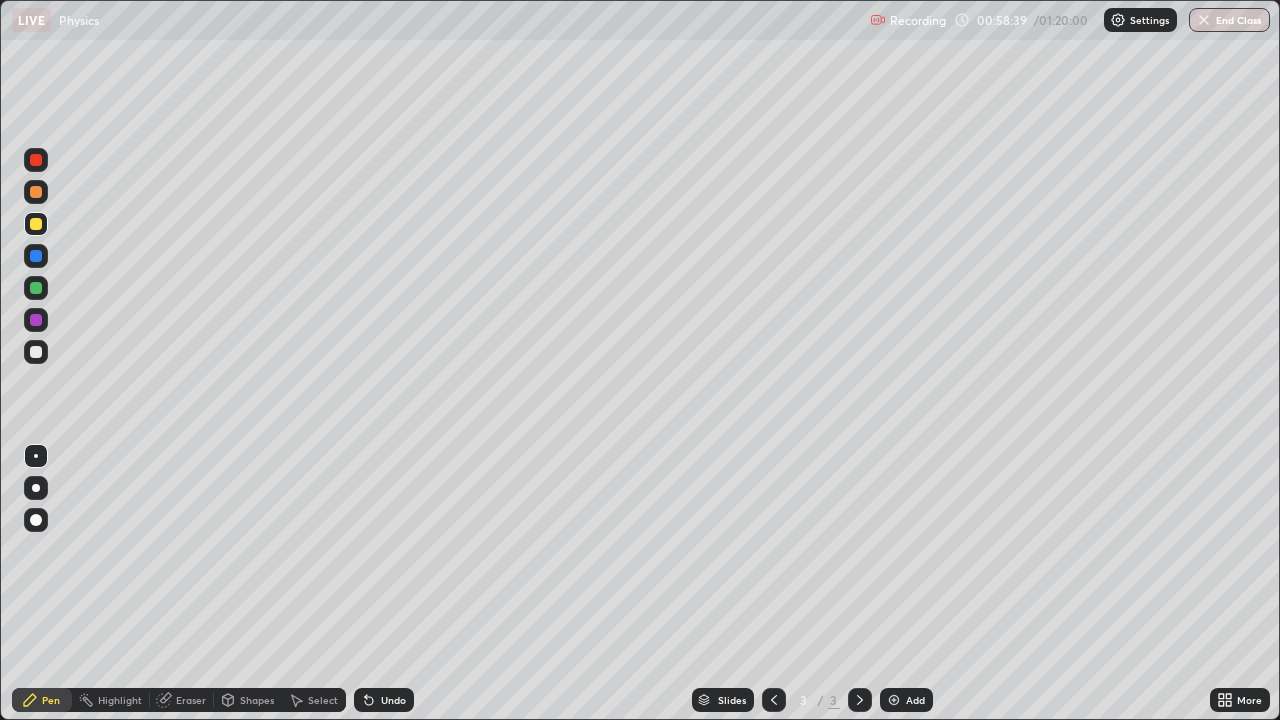 click at bounding box center [36, 456] 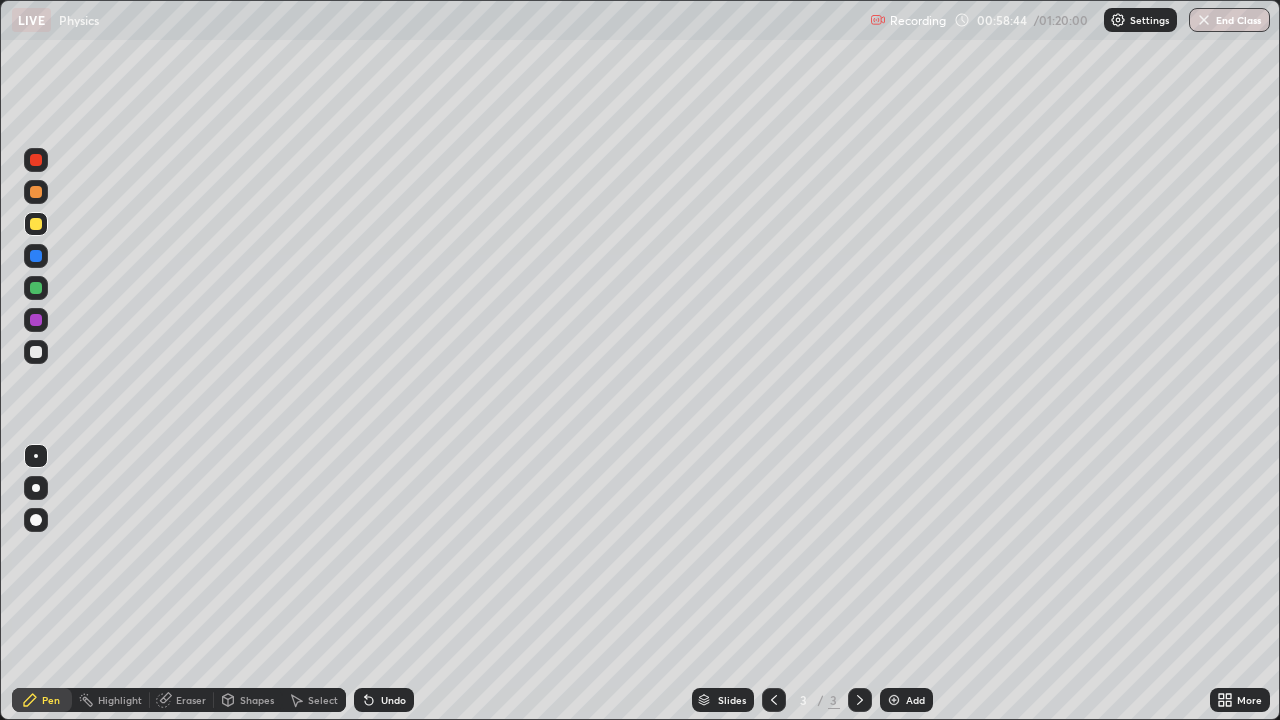 click at bounding box center [36, 288] 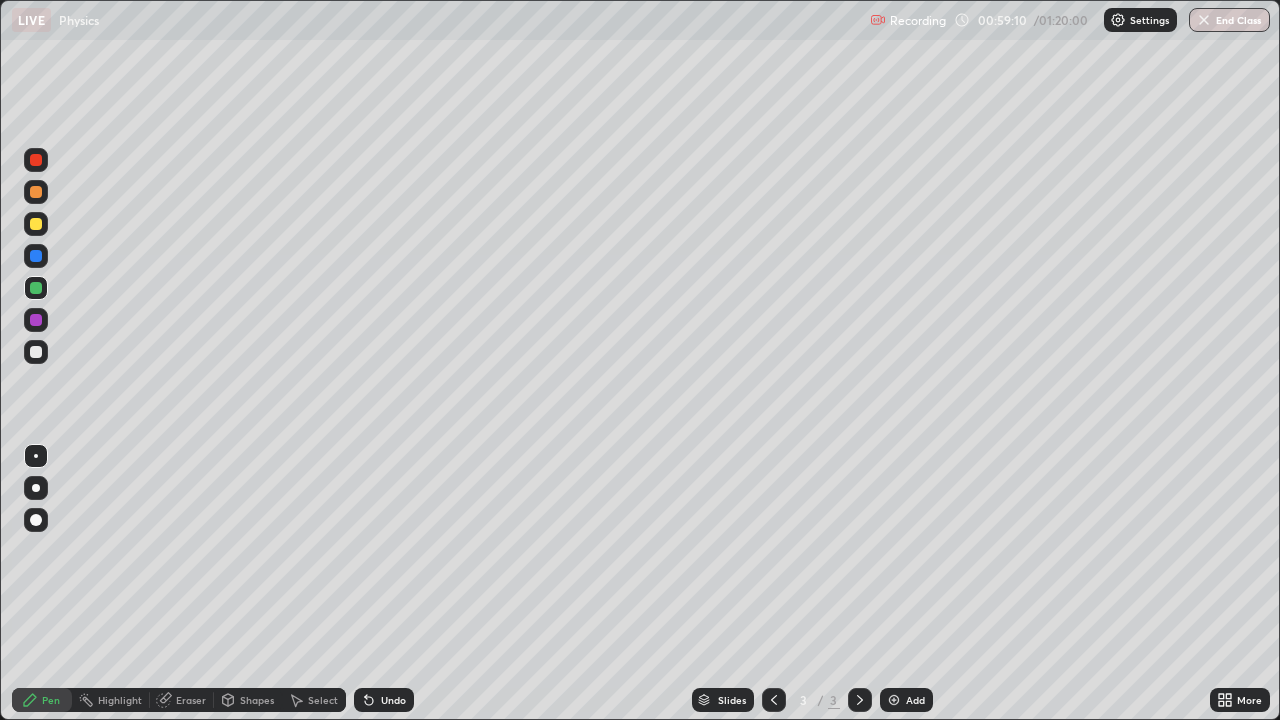 click on "Eraser" at bounding box center [191, 700] 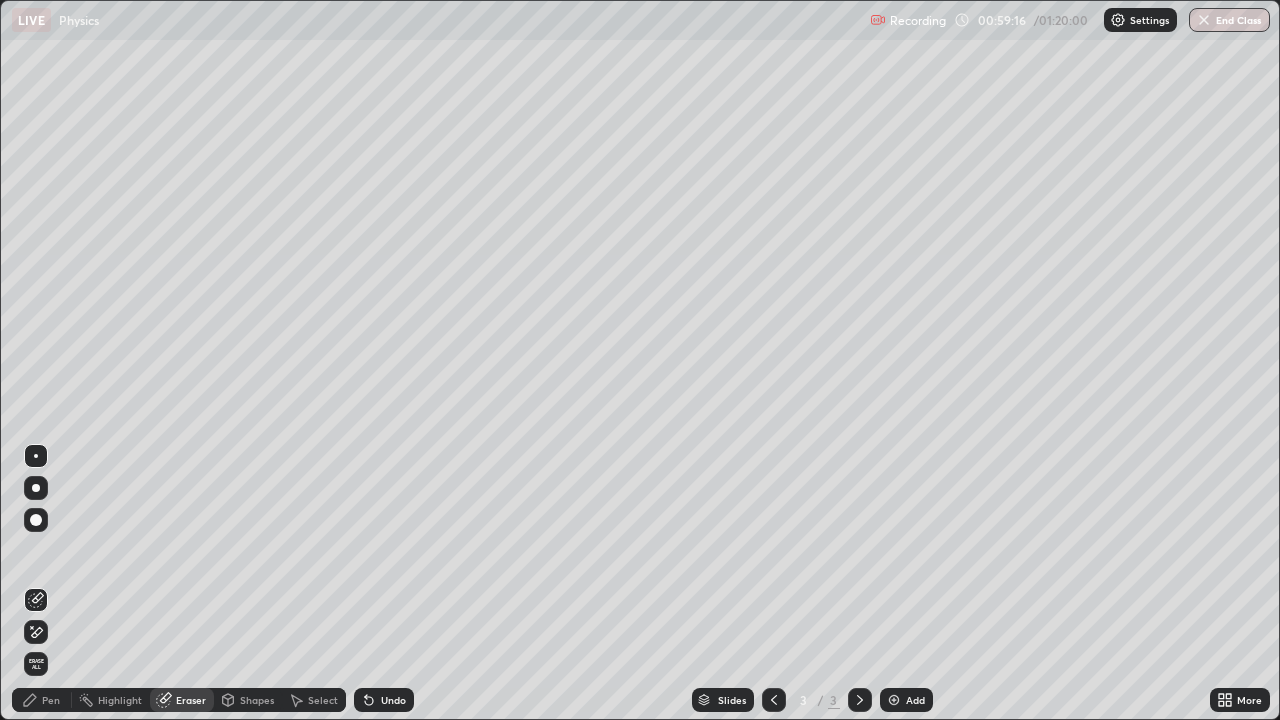 click on "Pen" at bounding box center [42, 700] 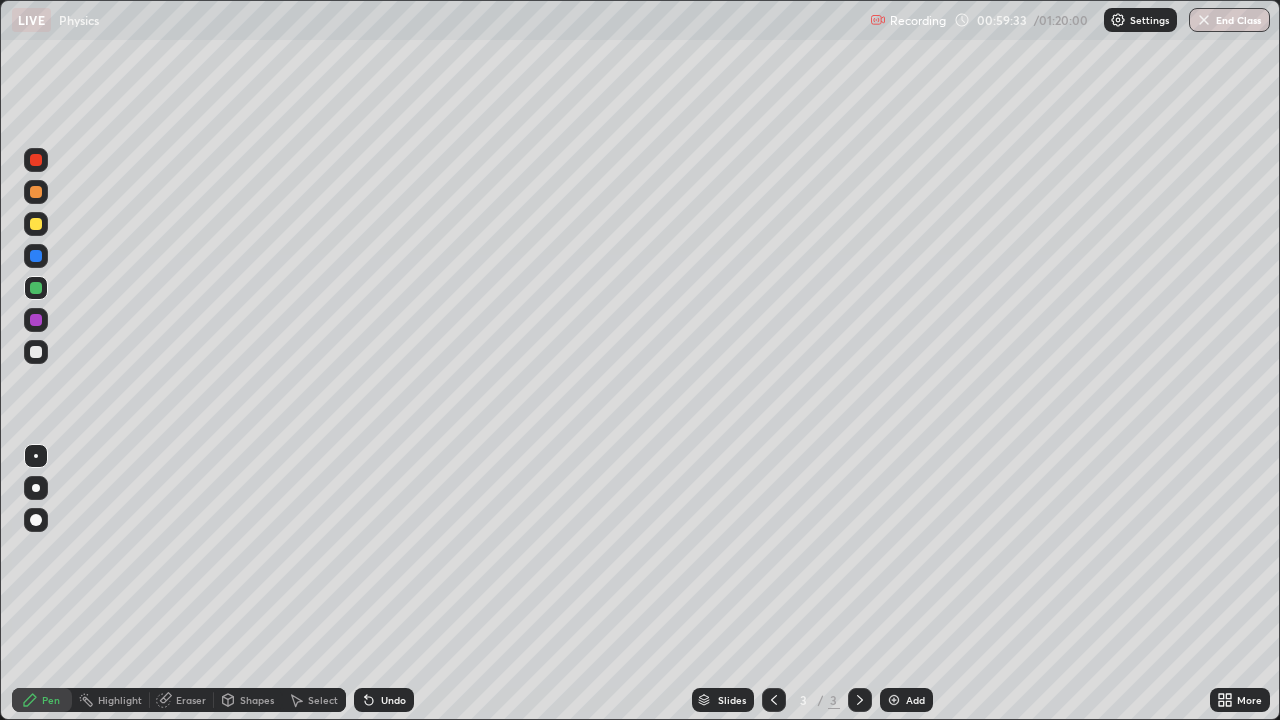 click 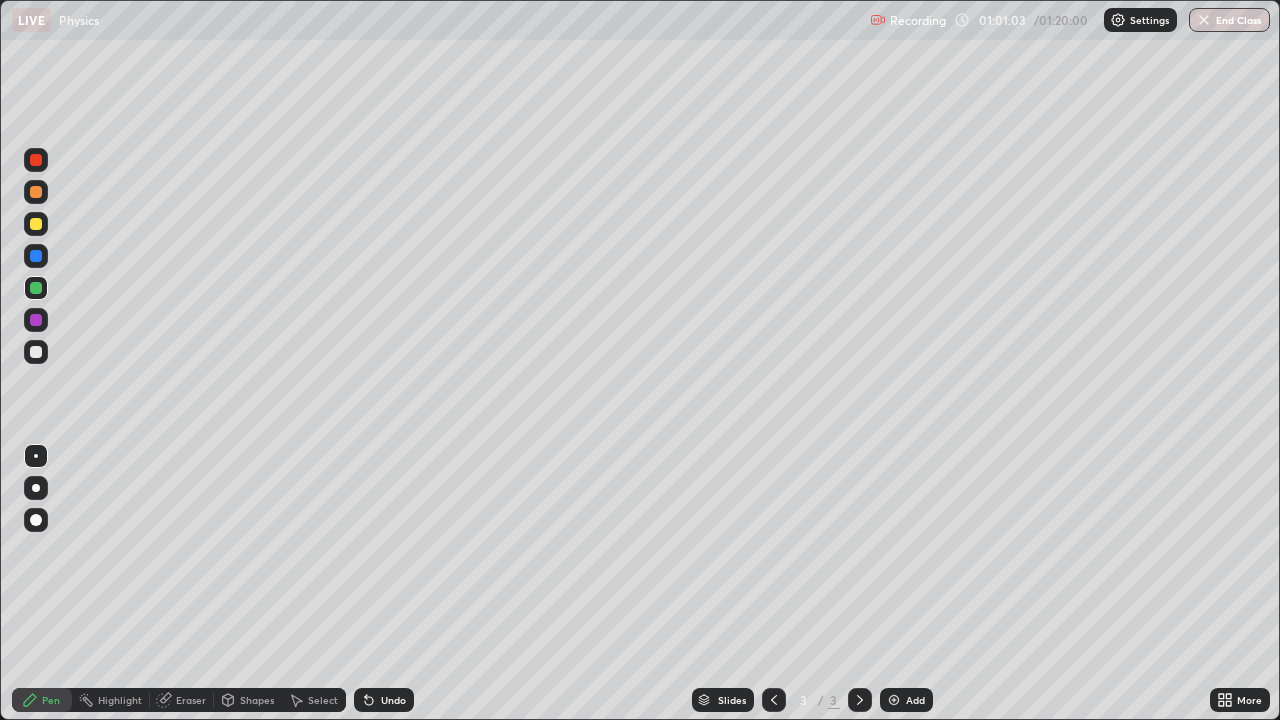 click at bounding box center [36, 160] 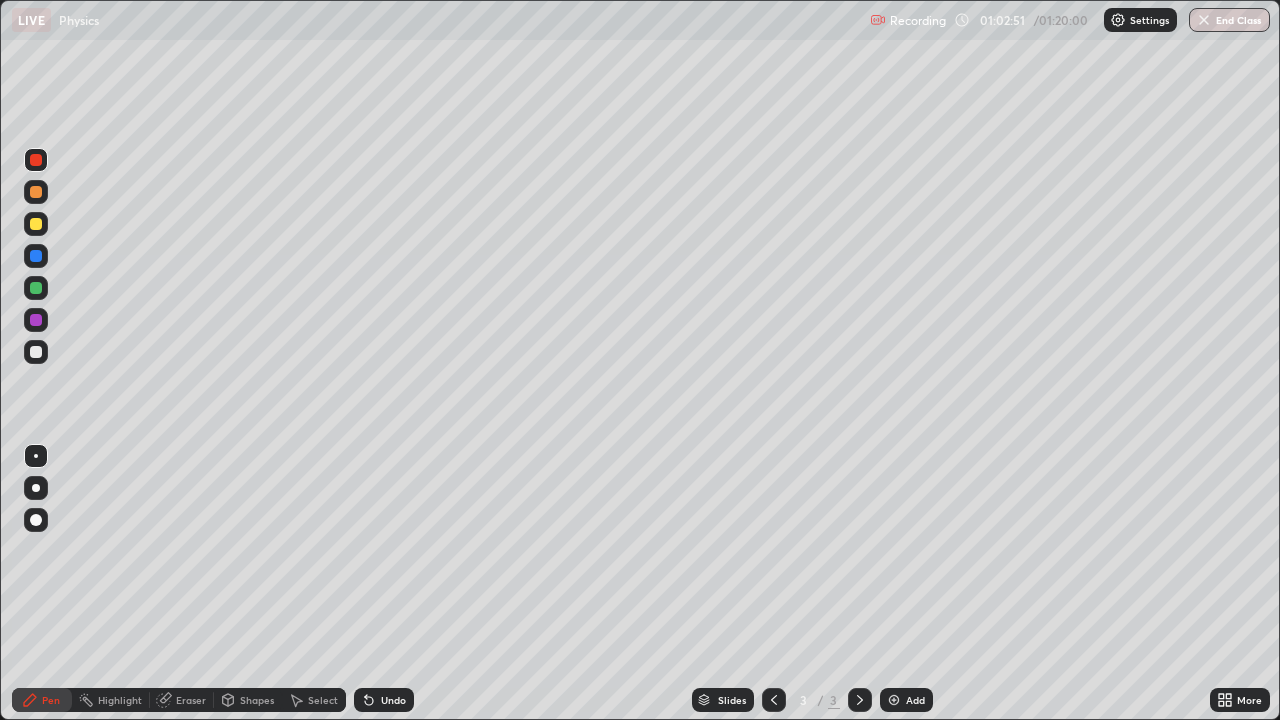 click on "Add" at bounding box center [915, 700] 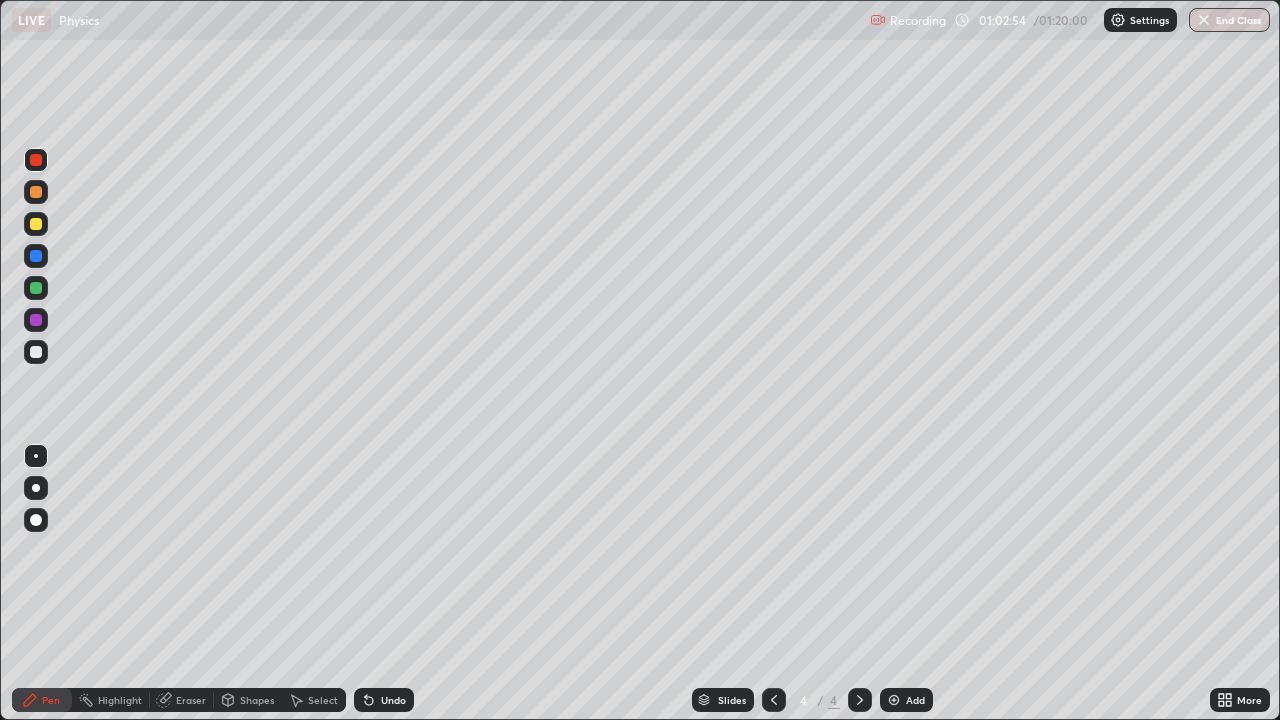 click at bounding box center [36, 352] 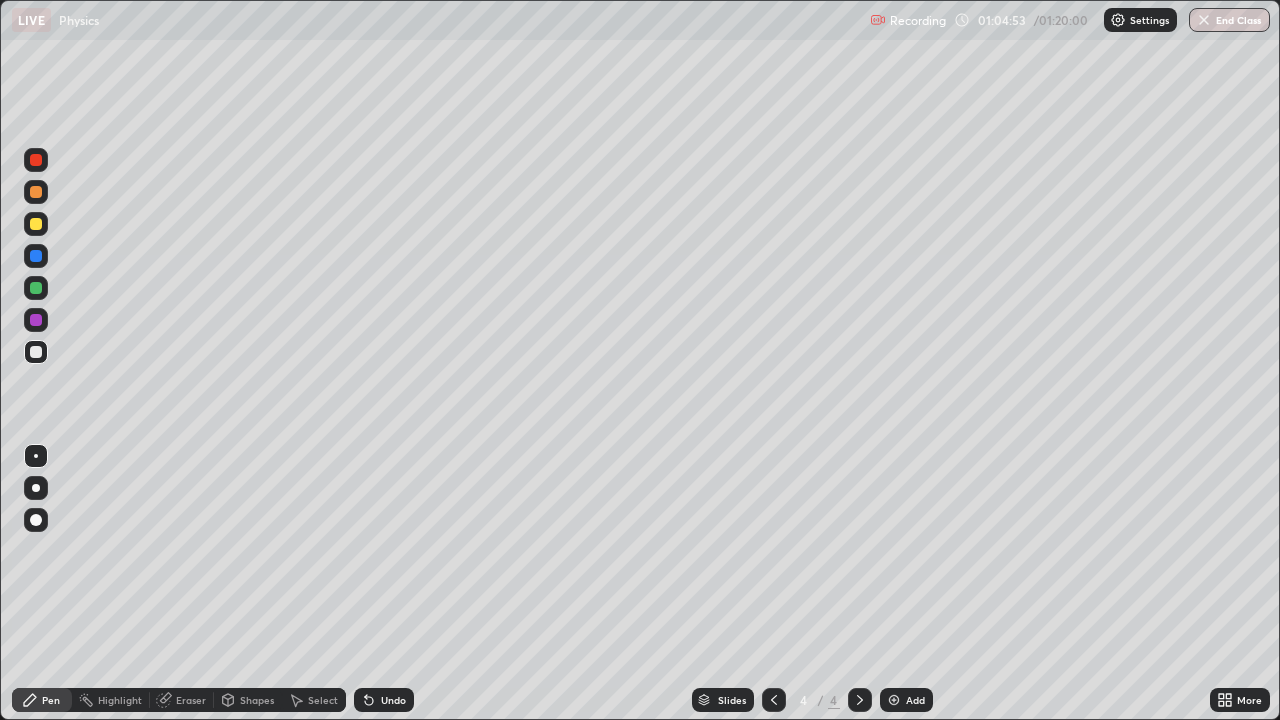 click on "Shapes" at bounding box center (248, 700) 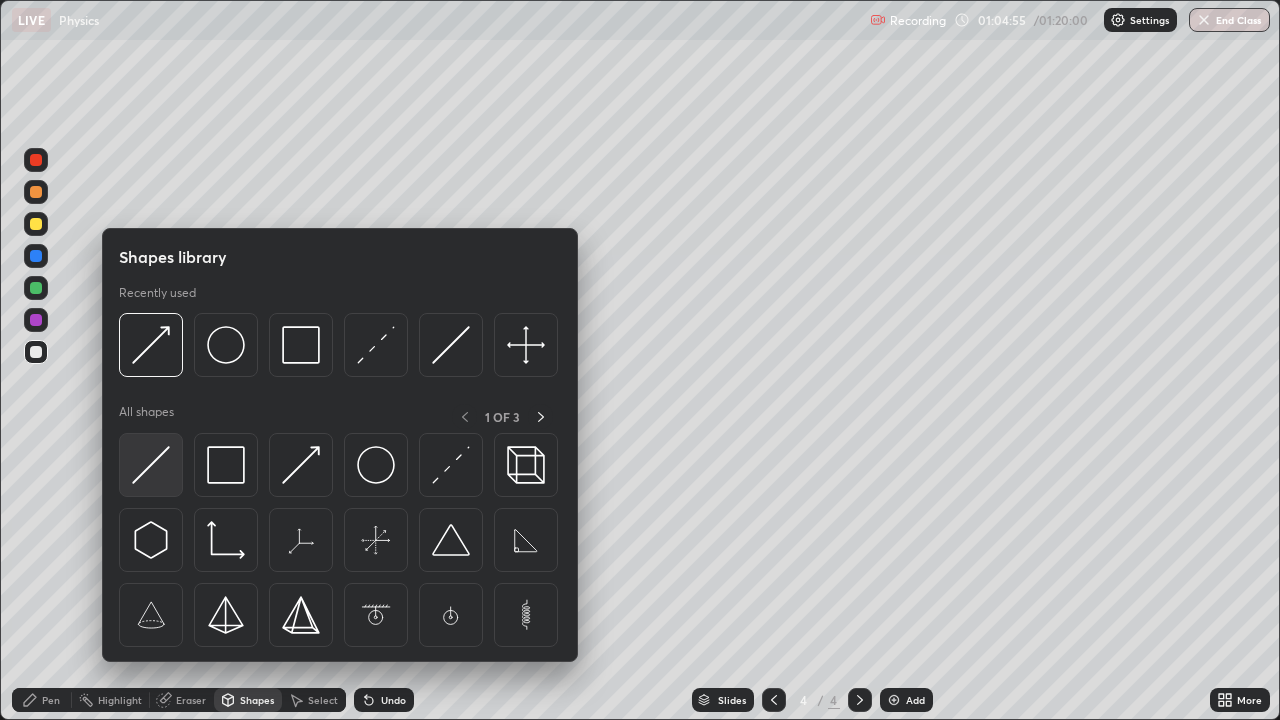 click at bounding box center [151, 465] 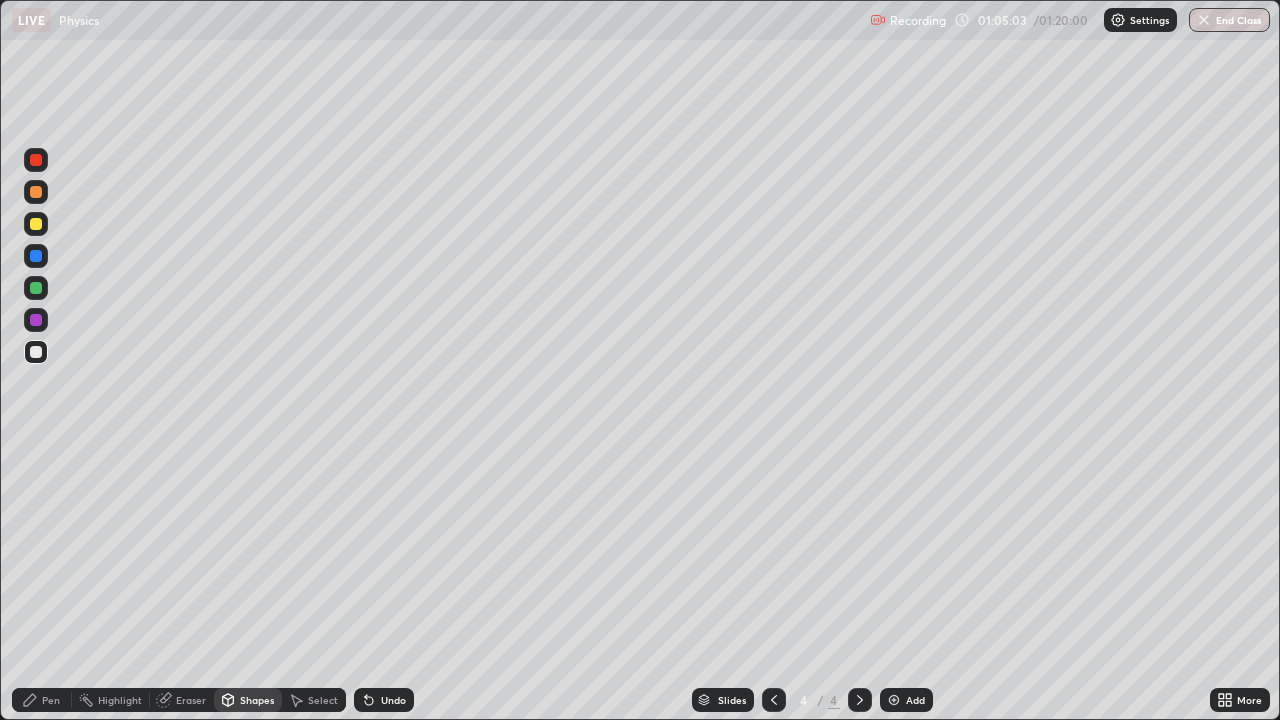 click on "Undo" at bounding box center [393, 700] 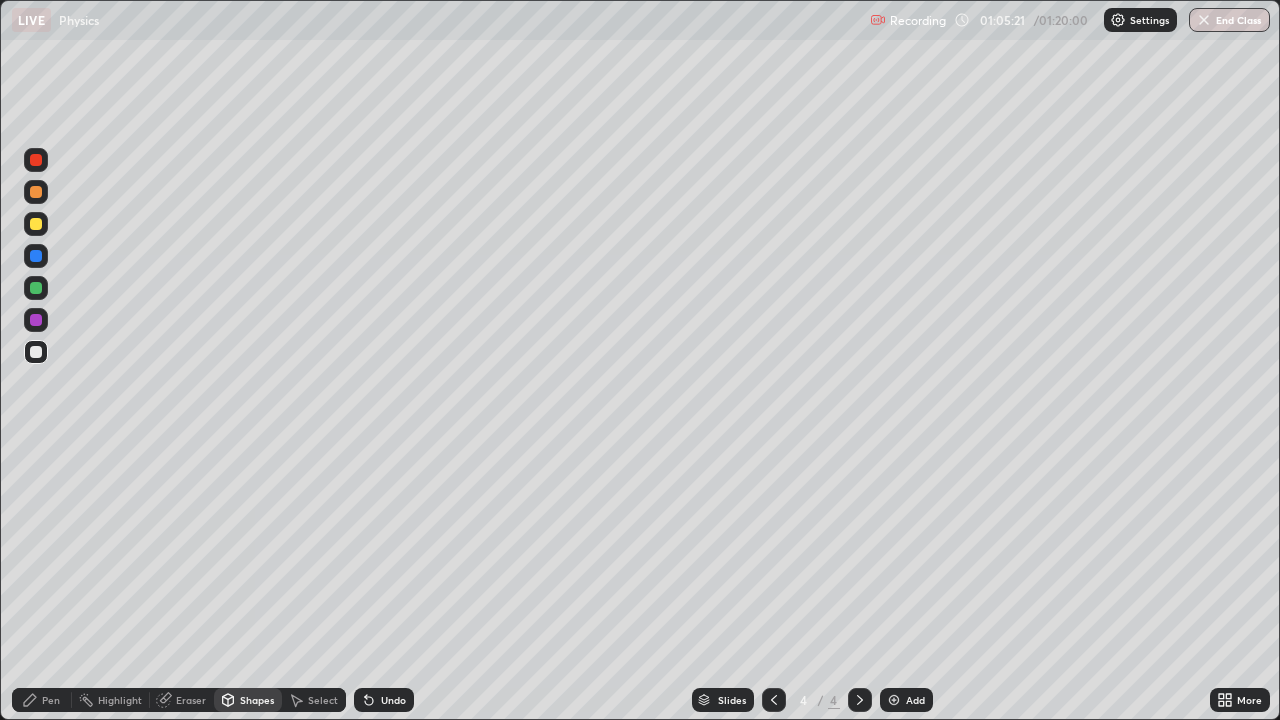click on "Pen" at bounding box center [51, 700] 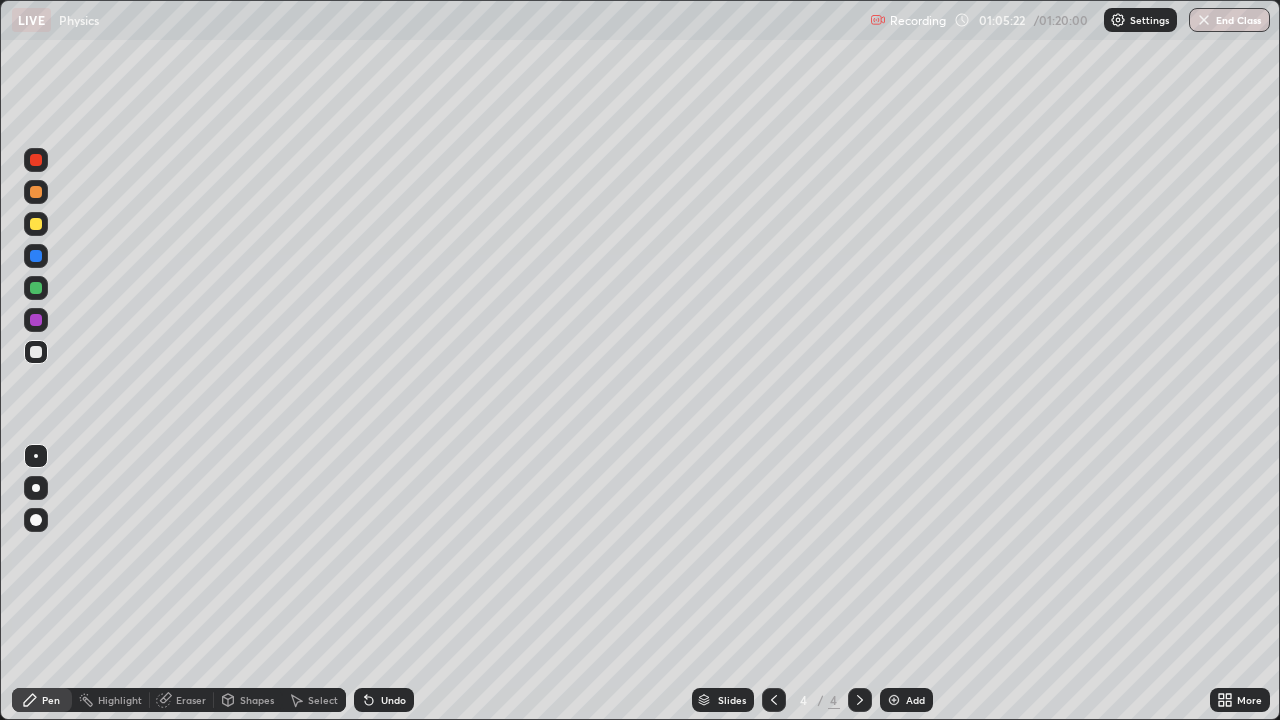 click on "Shapes" at bounding box center (257, 700) 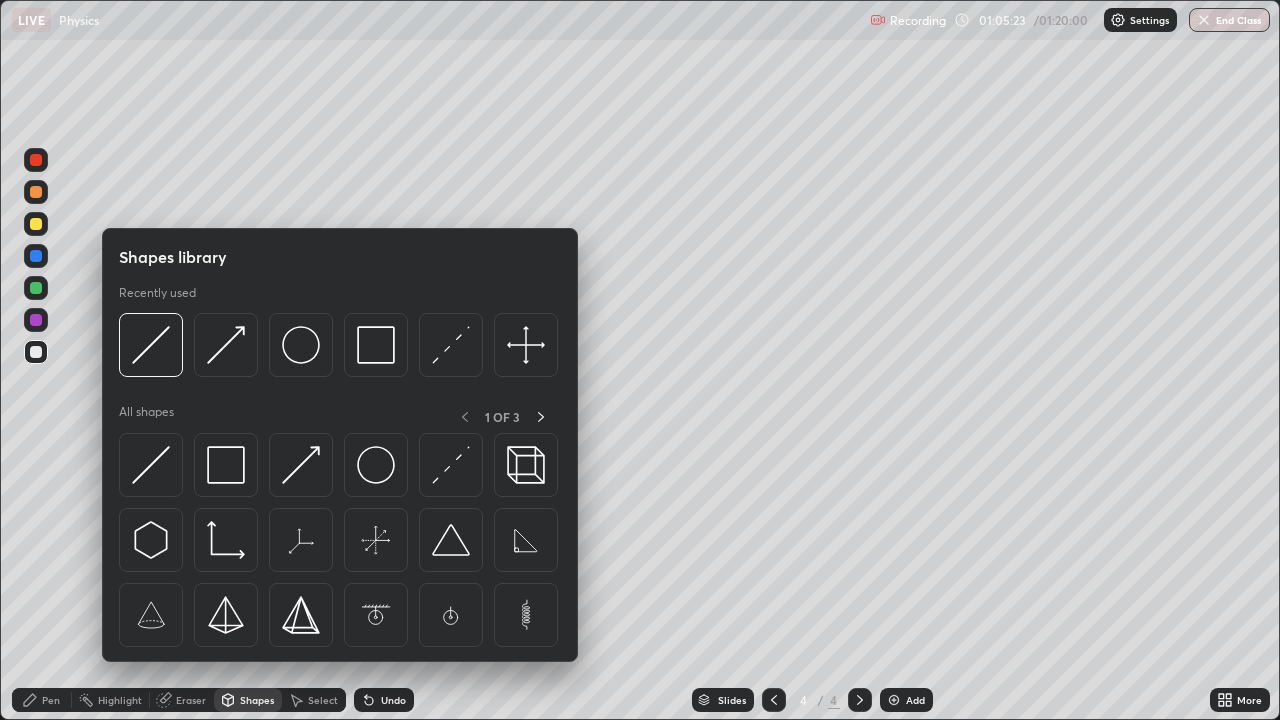 click on "Pen" at bounding box center [42, 700] 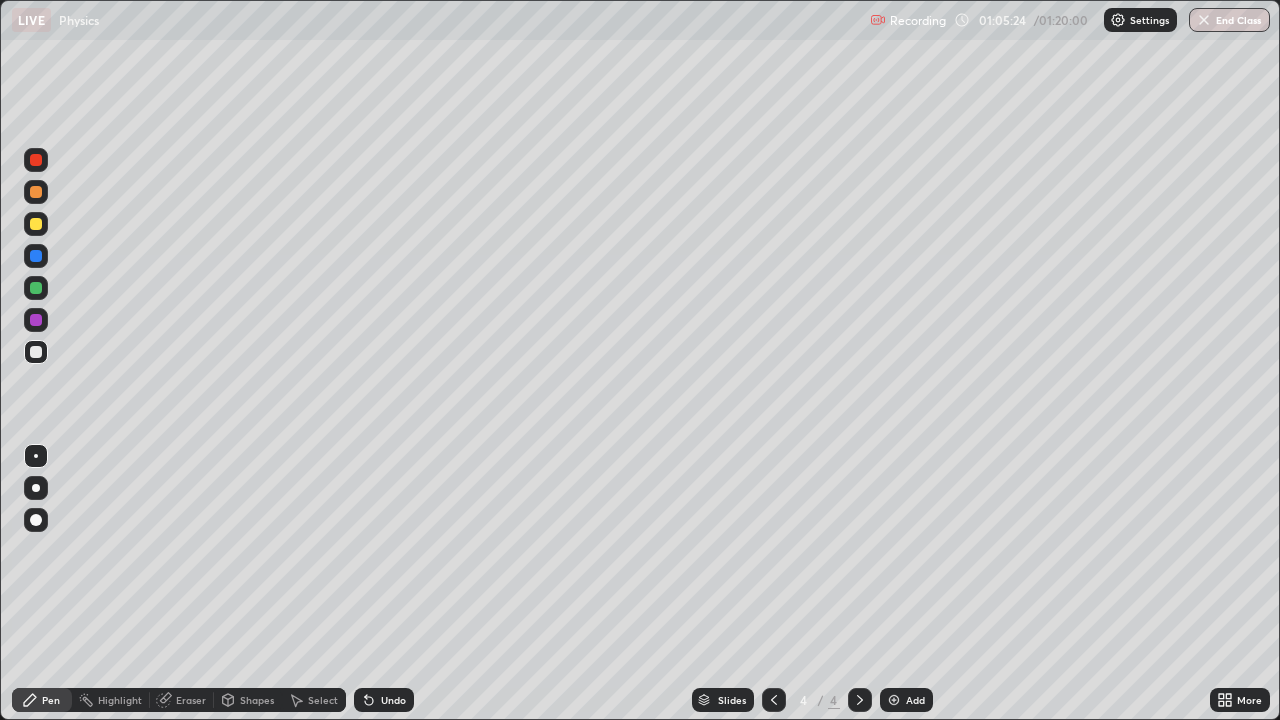 click on "Shapes" at bounding box center (248, 700) 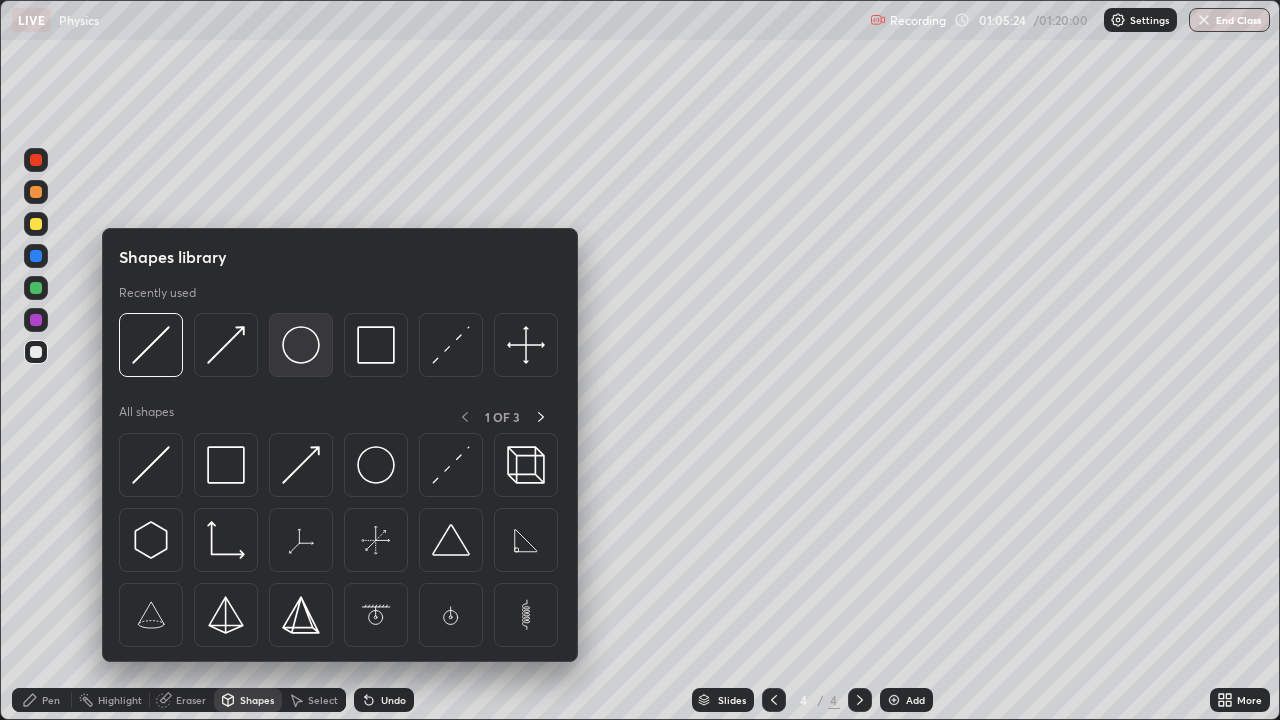 click at bounding box center [301, 345] 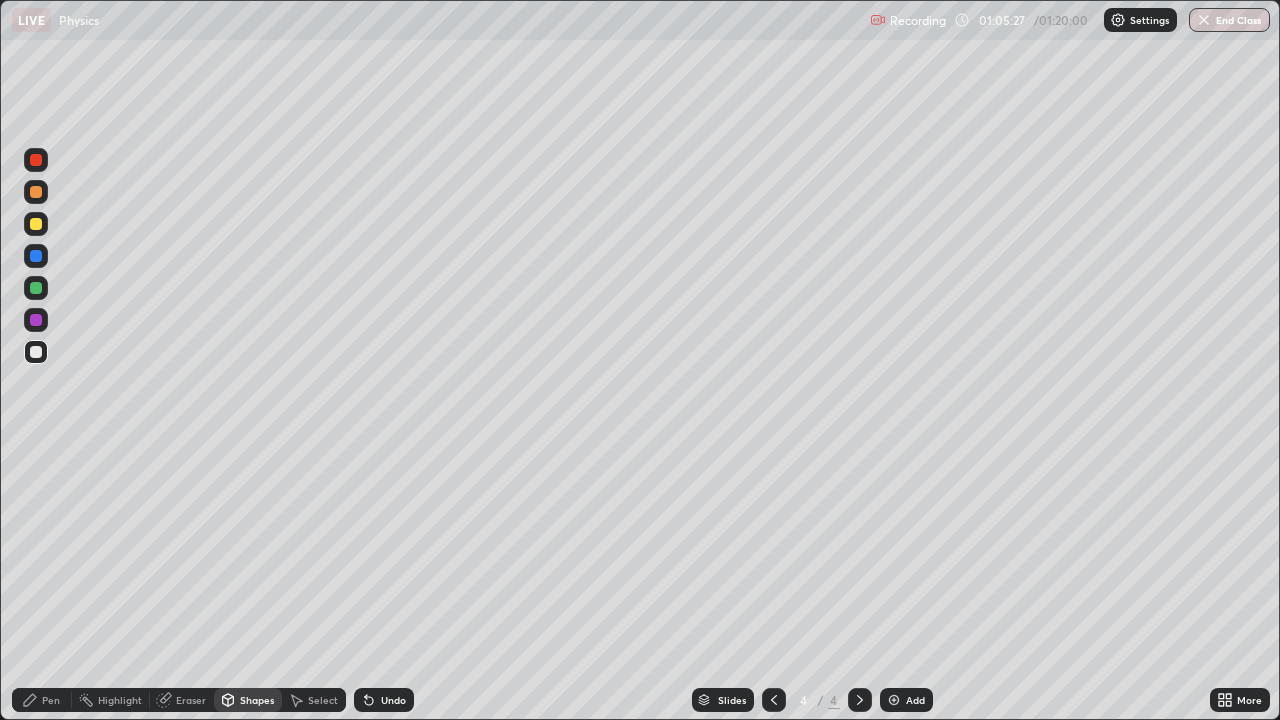 click on "Select" at bounding box center (323, 700) 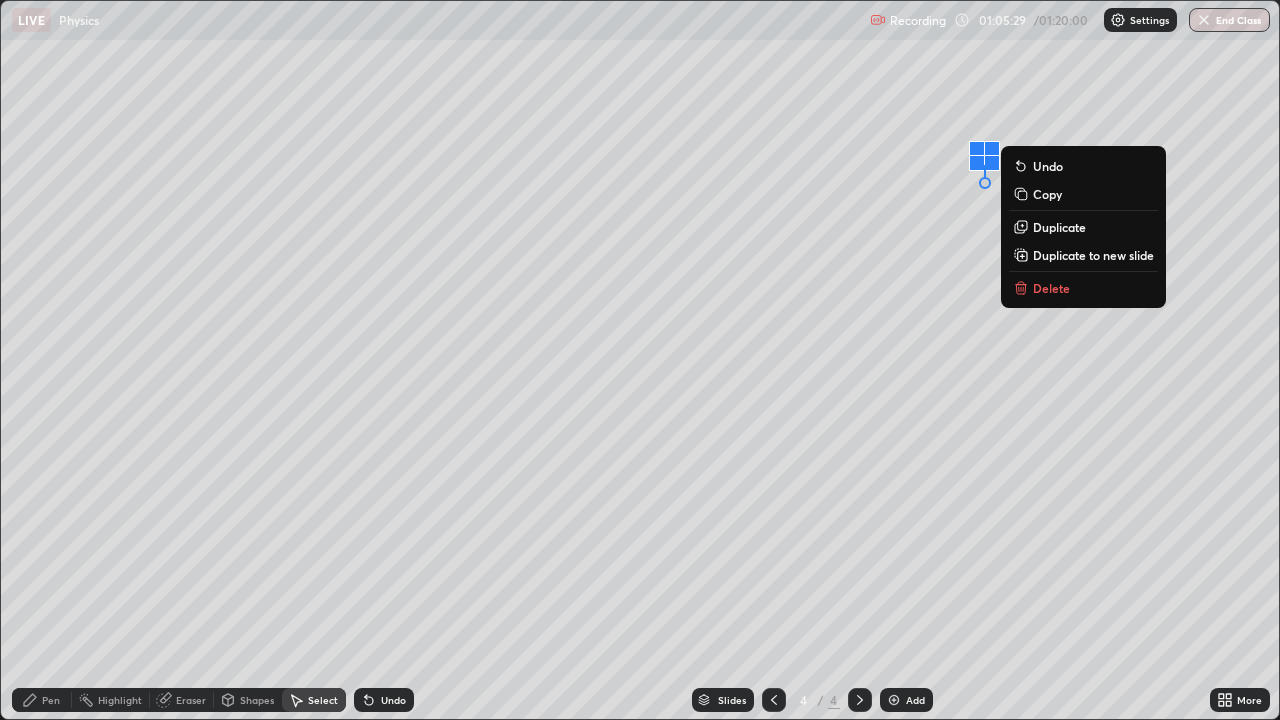 click on "Duplicate" at bounding box center [1059, 227] 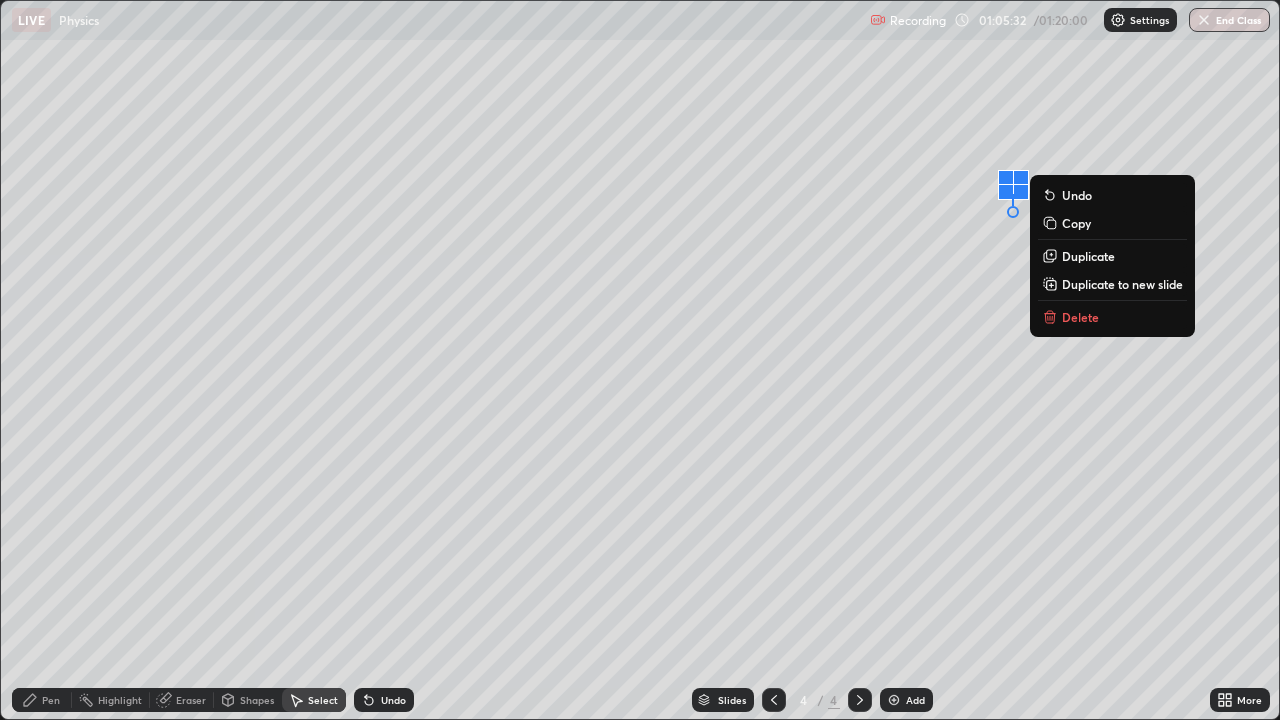 click on "Duplicate" at bounding box center [1088, 256] 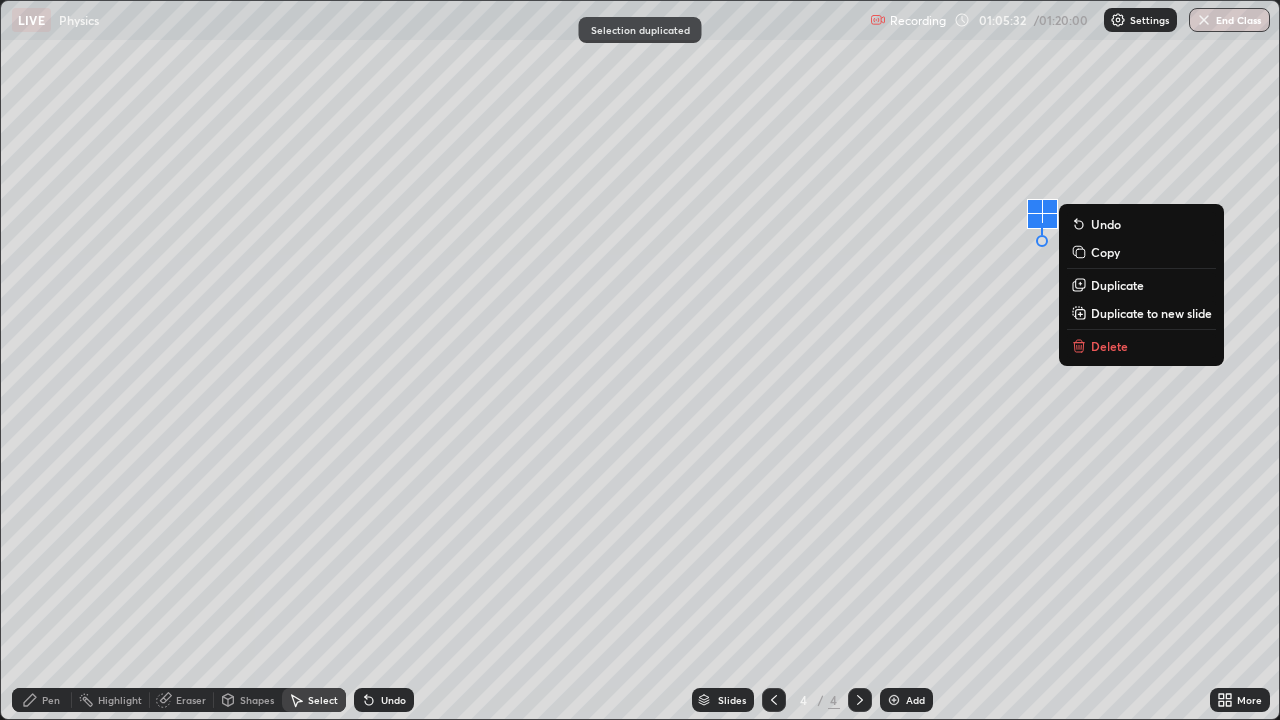 click on "0 ° Undo Copy Duplicate Duplicate to new slide Delete" at bounding box center [640, 360] 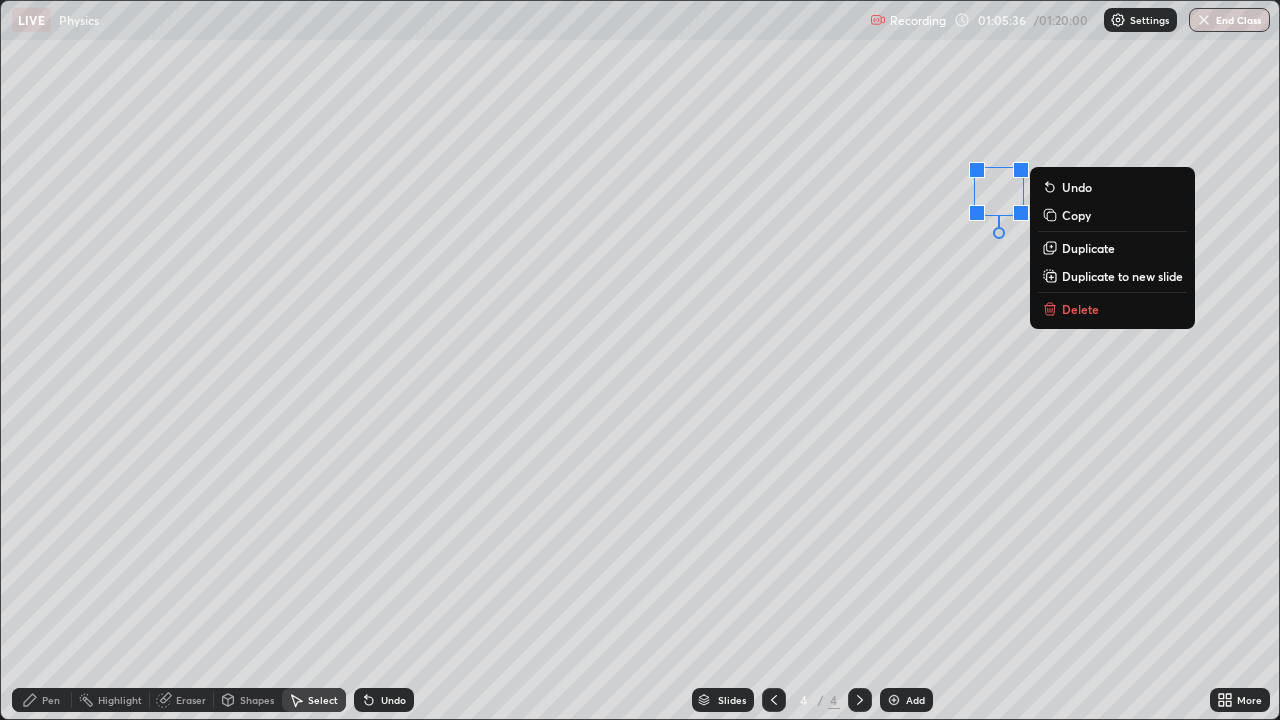 click on "0 ° Undo Copy Duplicate Duplicate to new slide Delete" at bounding box center [640, 360] 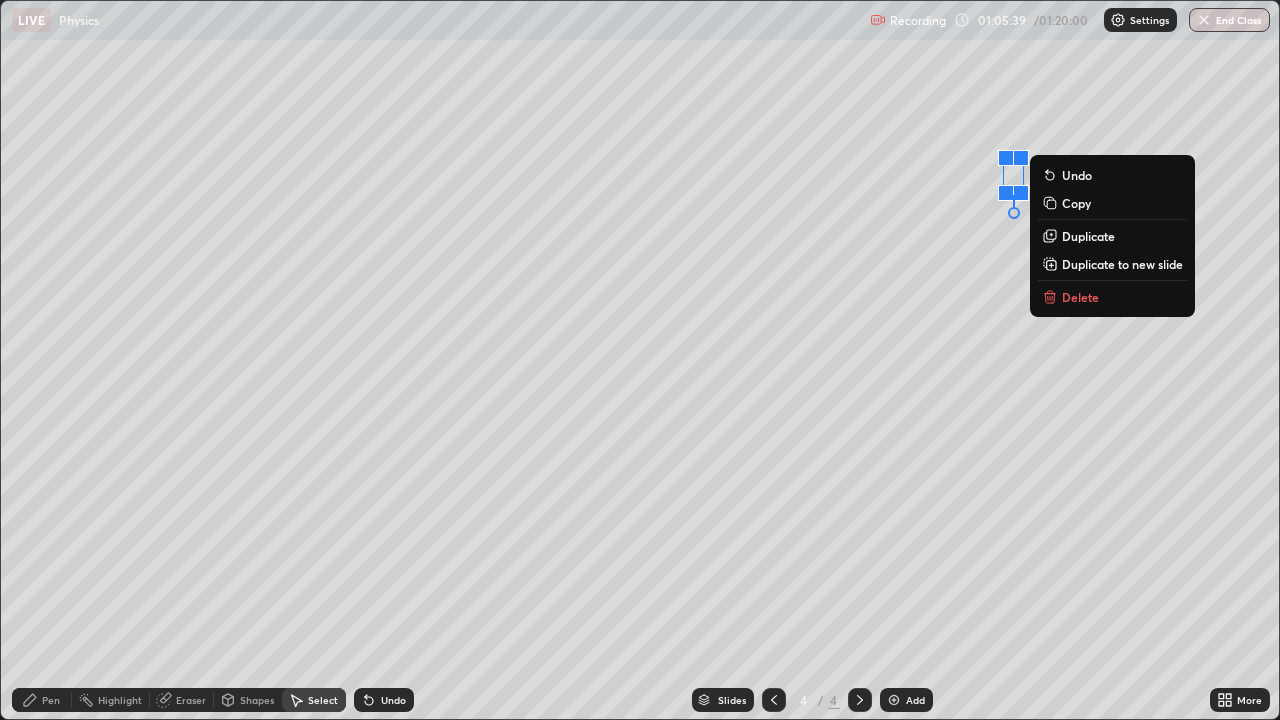click on "0 ° Undo Copy Duplicate Duplicate to new slide Delete" at bounding box center [640, 360] 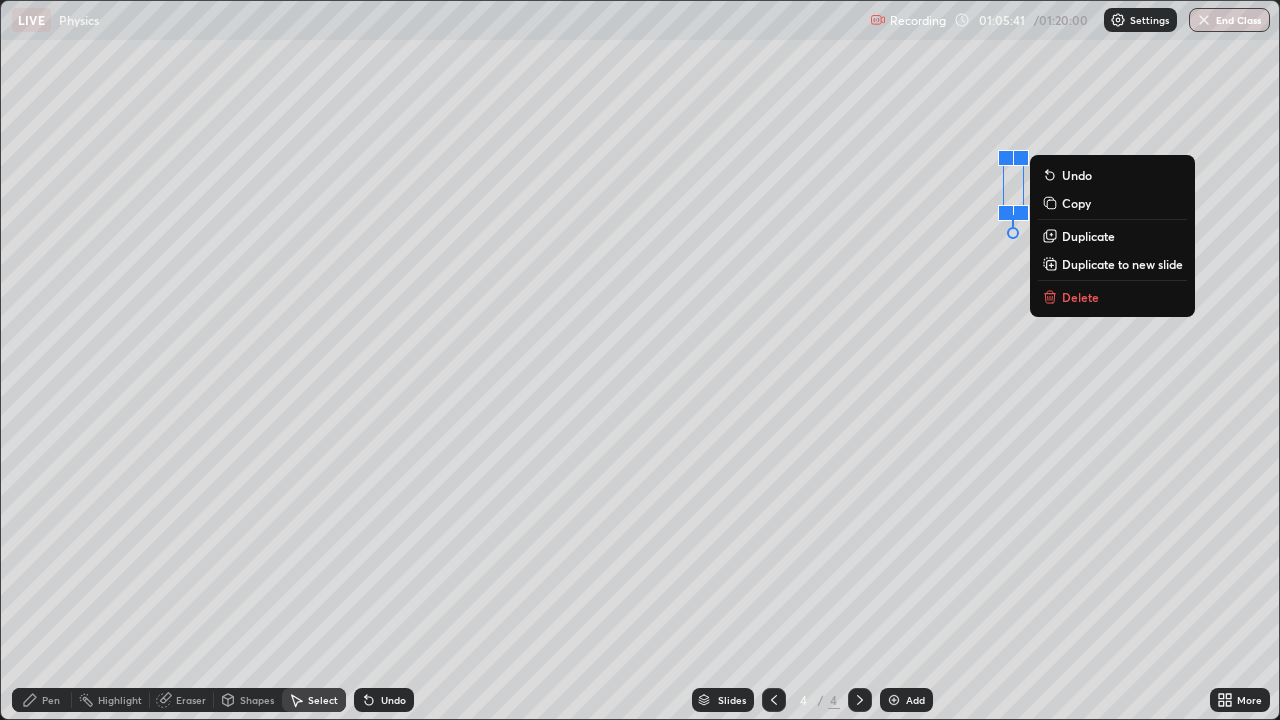 click on "Duplicate" at bounding box center [1088, 236] 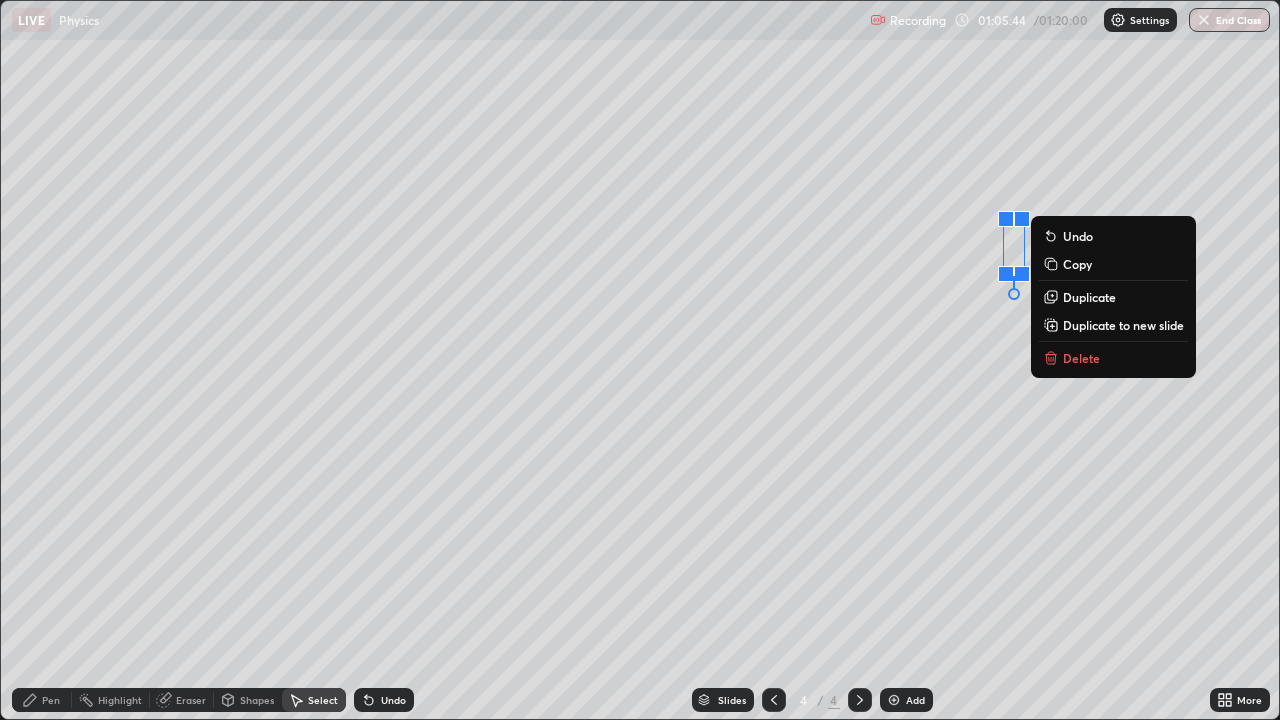 click on "0 ° Undo Copy Duplicate Duplicate to new slide Delete" at bounding box center (640, 360) 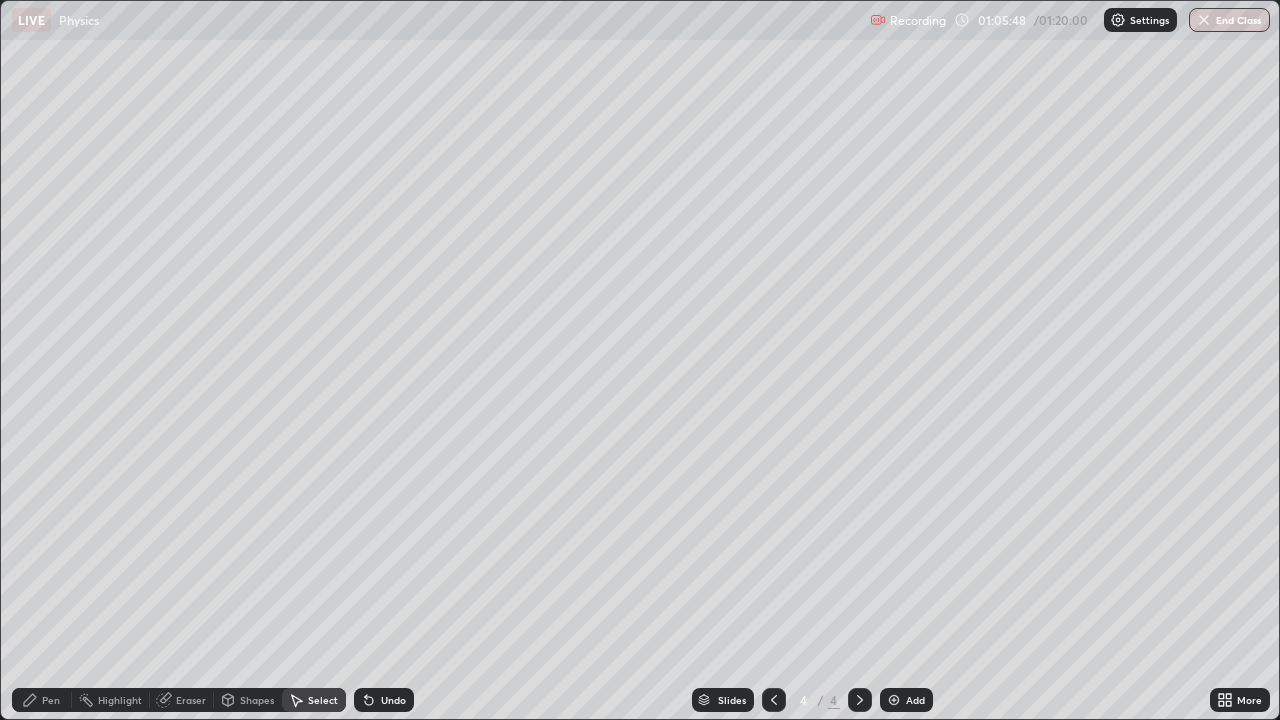 click on "Shapes" at bounding box center [248, 700] 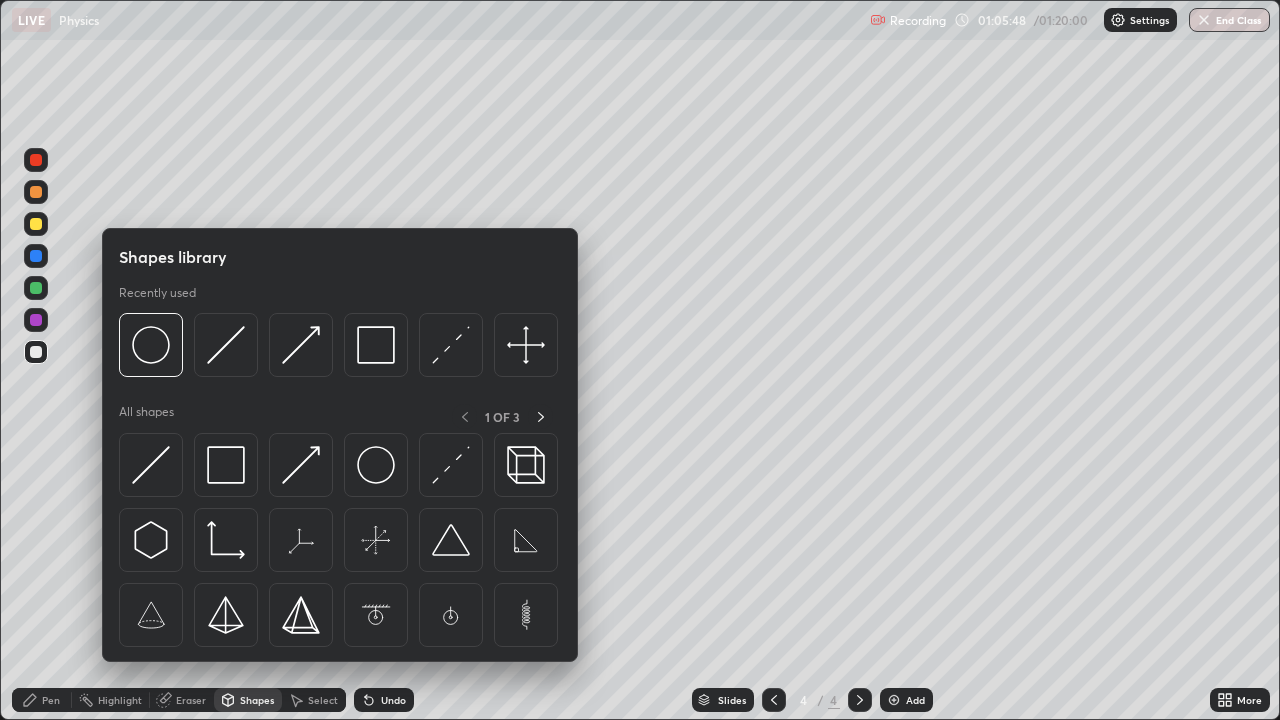 click 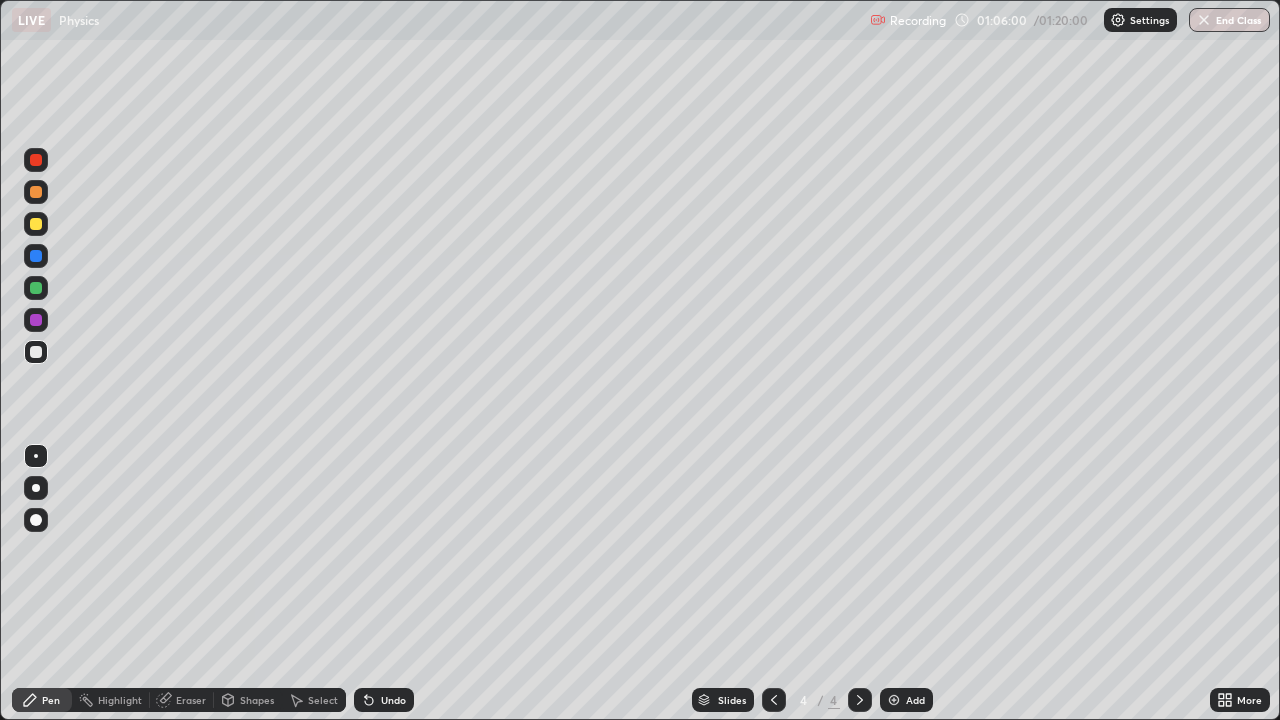 click on "Select" at bounding box center [323, 700] 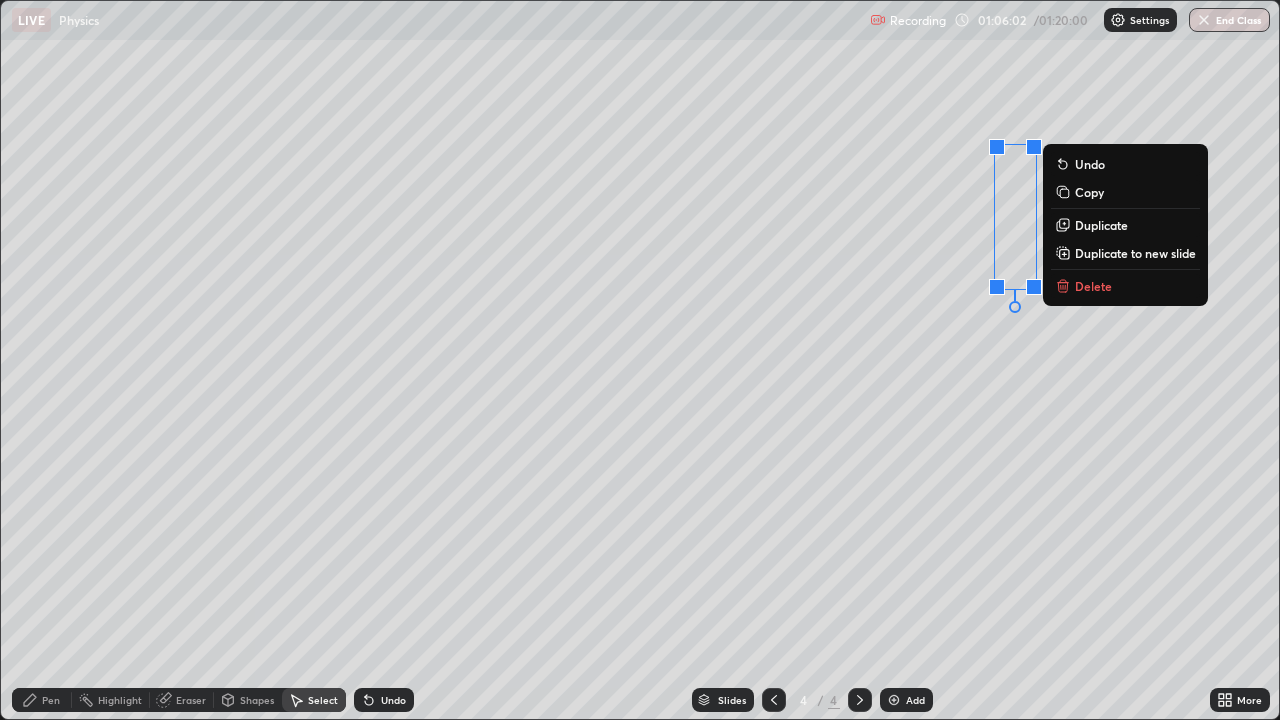 click on "Duplicate" at bounding box center (1101, 225) 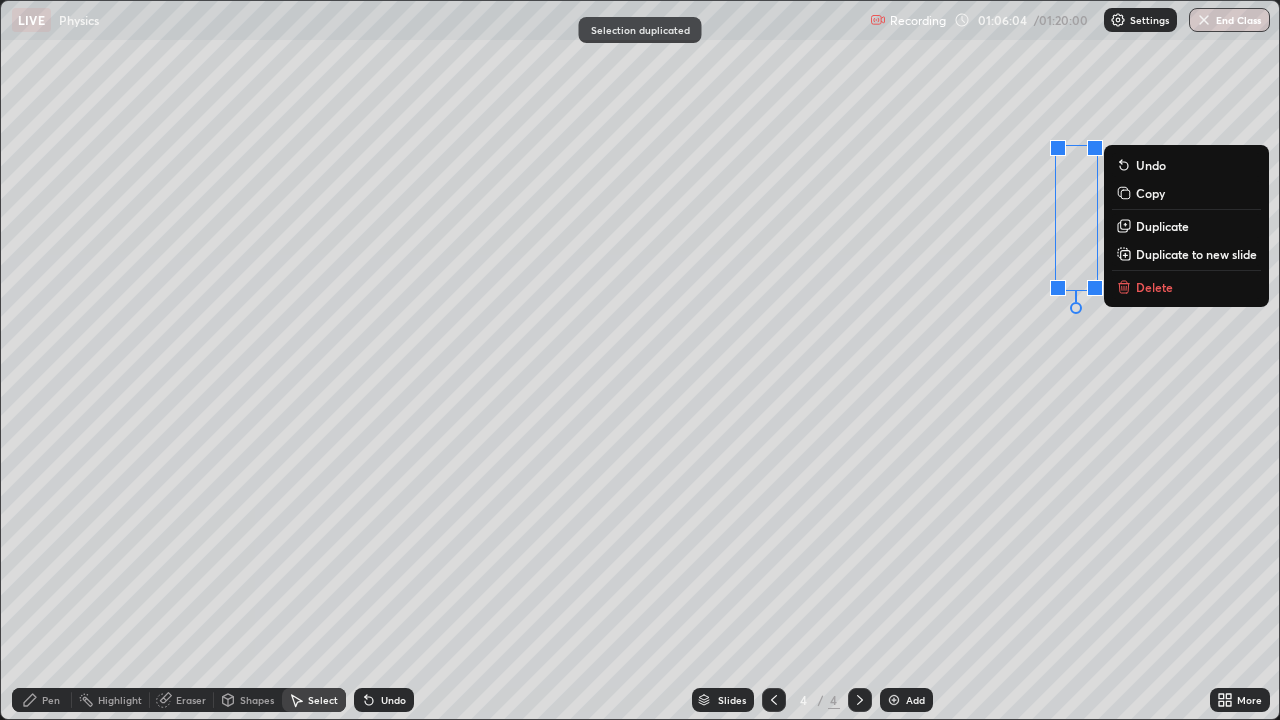 click on "0 ° Undo Copy Duplicate Duplicate to new slide Delete" at bounding box center (640, 360) 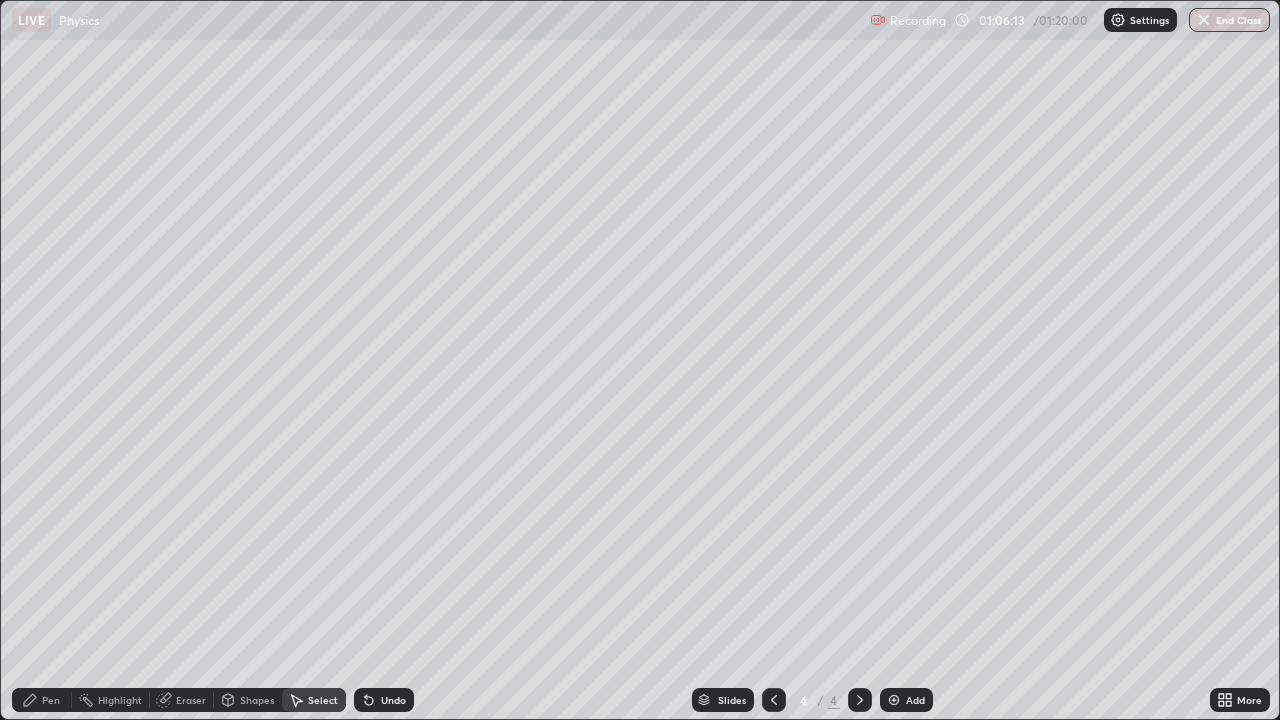 click on "Shapes" at bounding box center [257, 700] 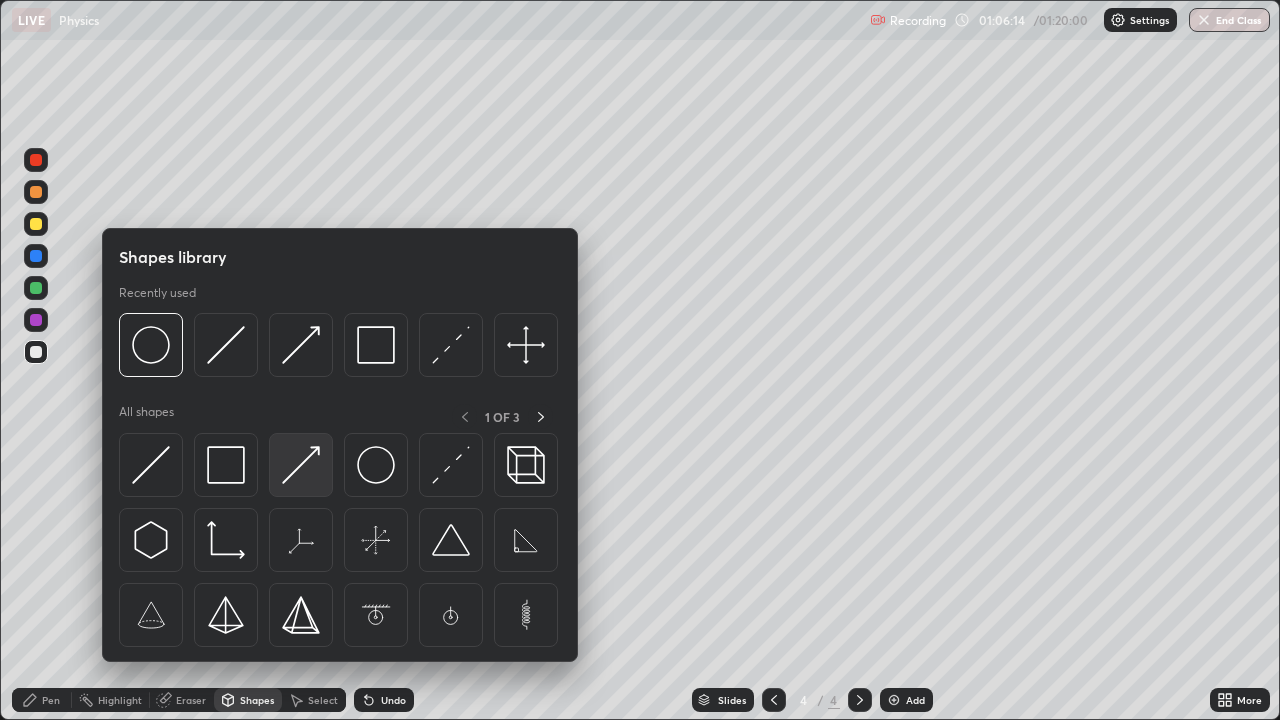click at bounding box center [301, 465] 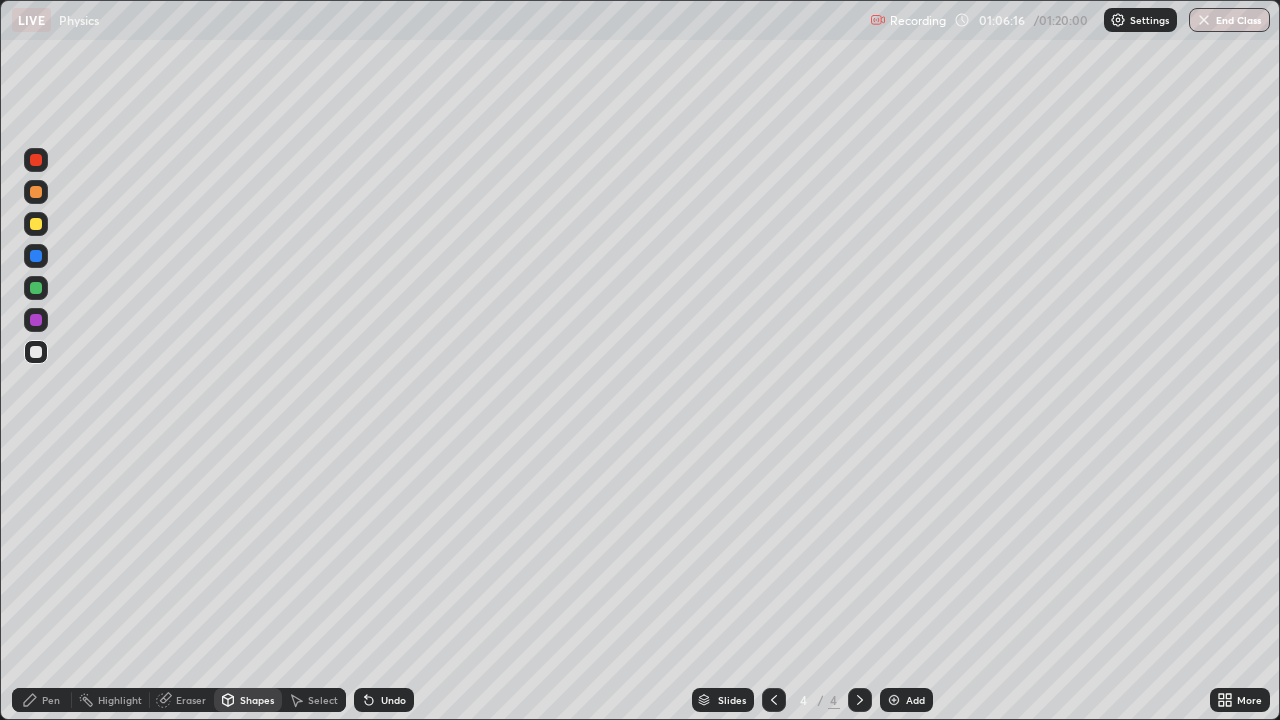 click at bounding box center (36, 224) 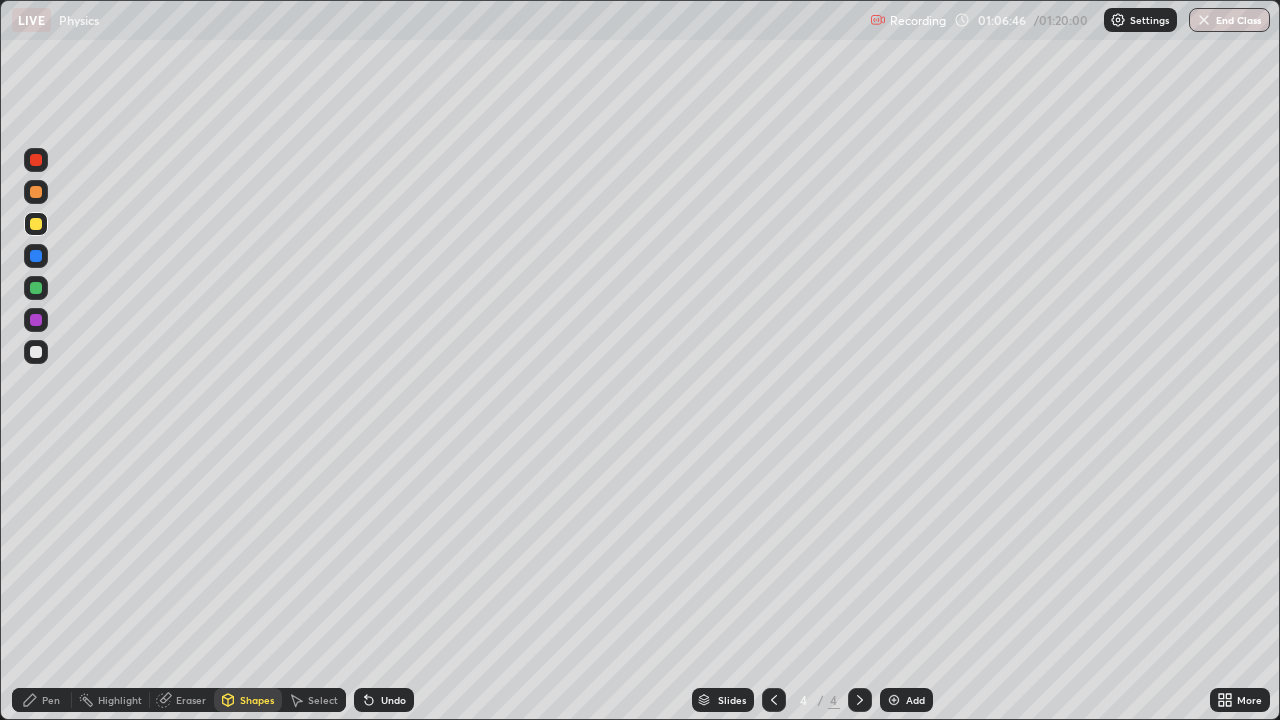 click on "Pen" at bounding box center (42, 700) 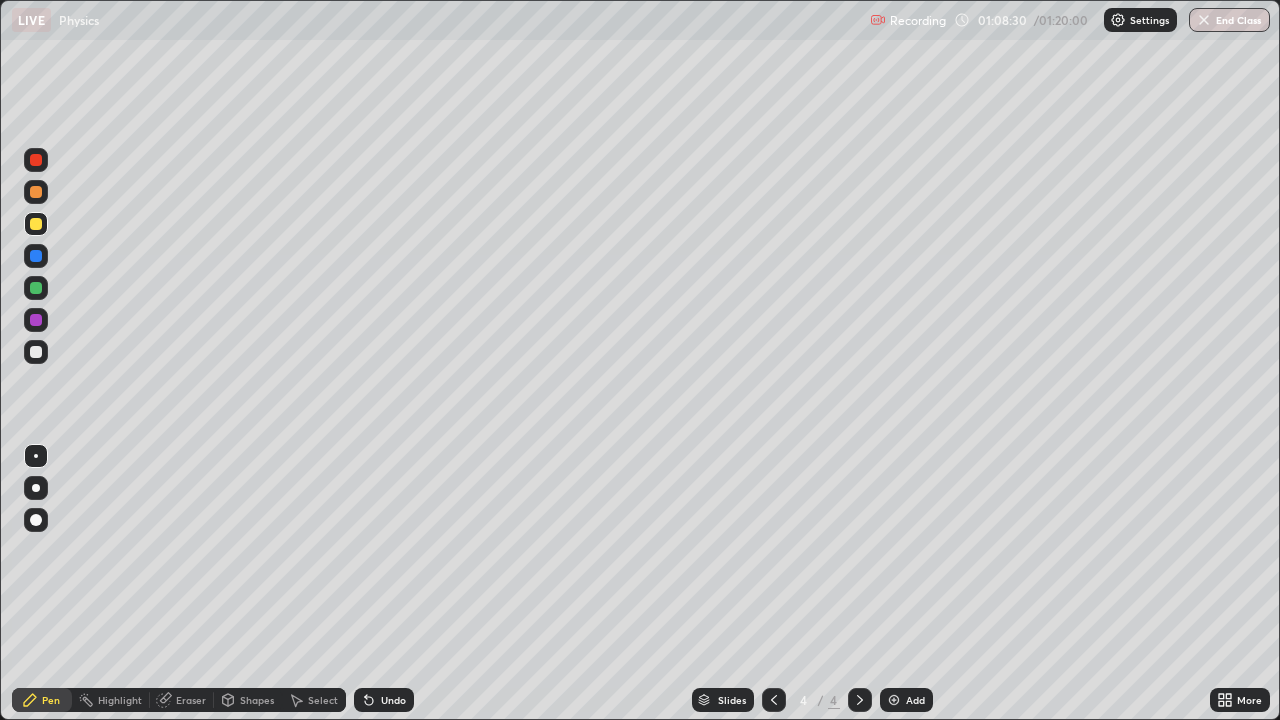 click on "Shapes" at bounding box center [257, 700] 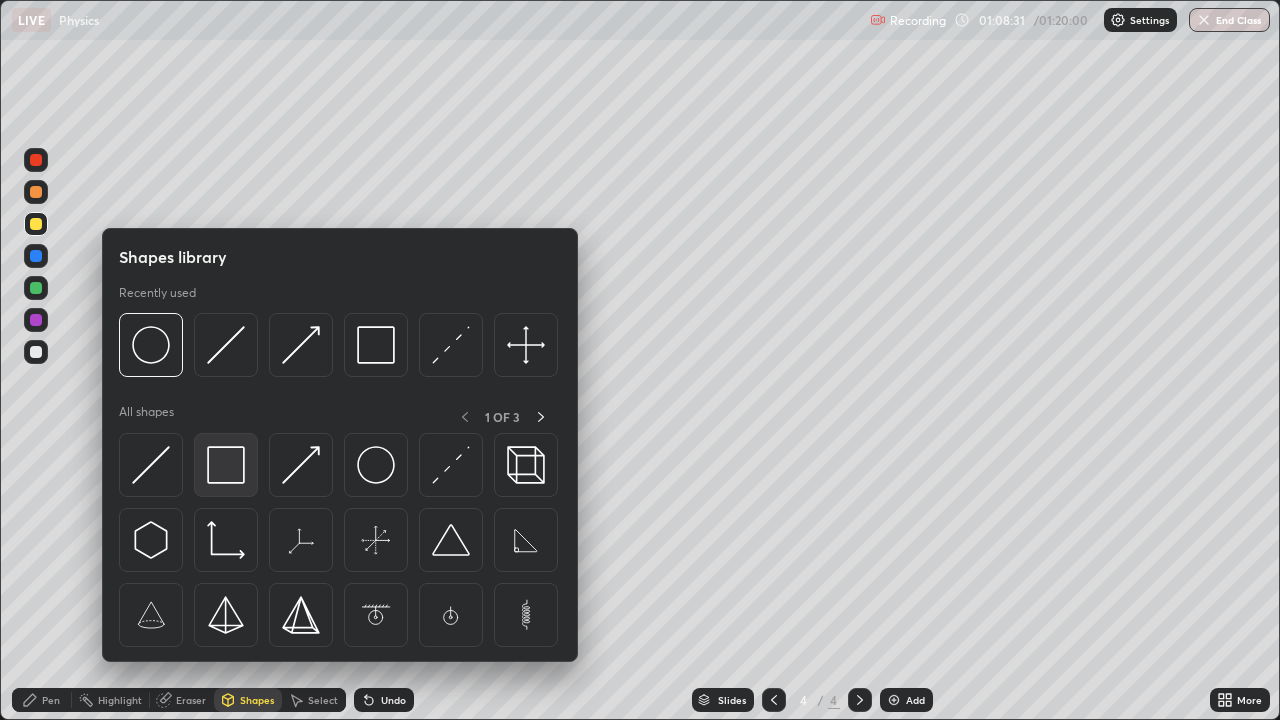 click at bounding box center [226, 465] 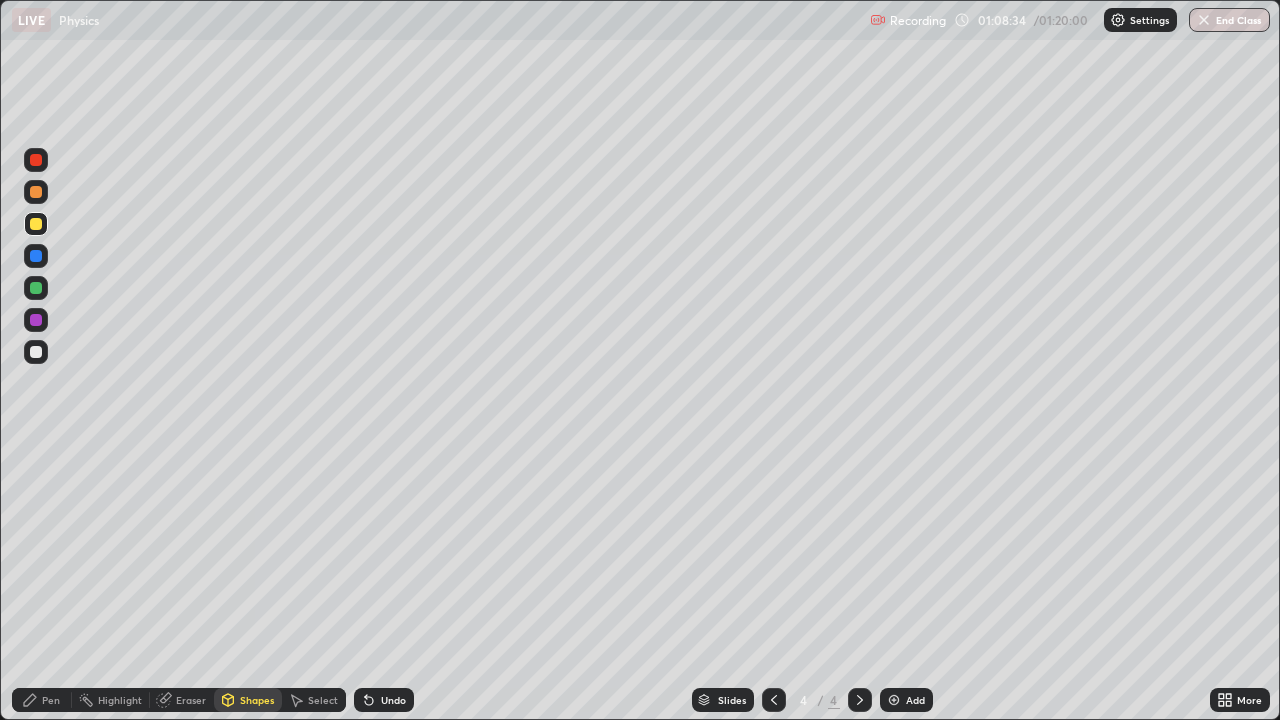 click on "Pen" at bounding box center (42, 700) 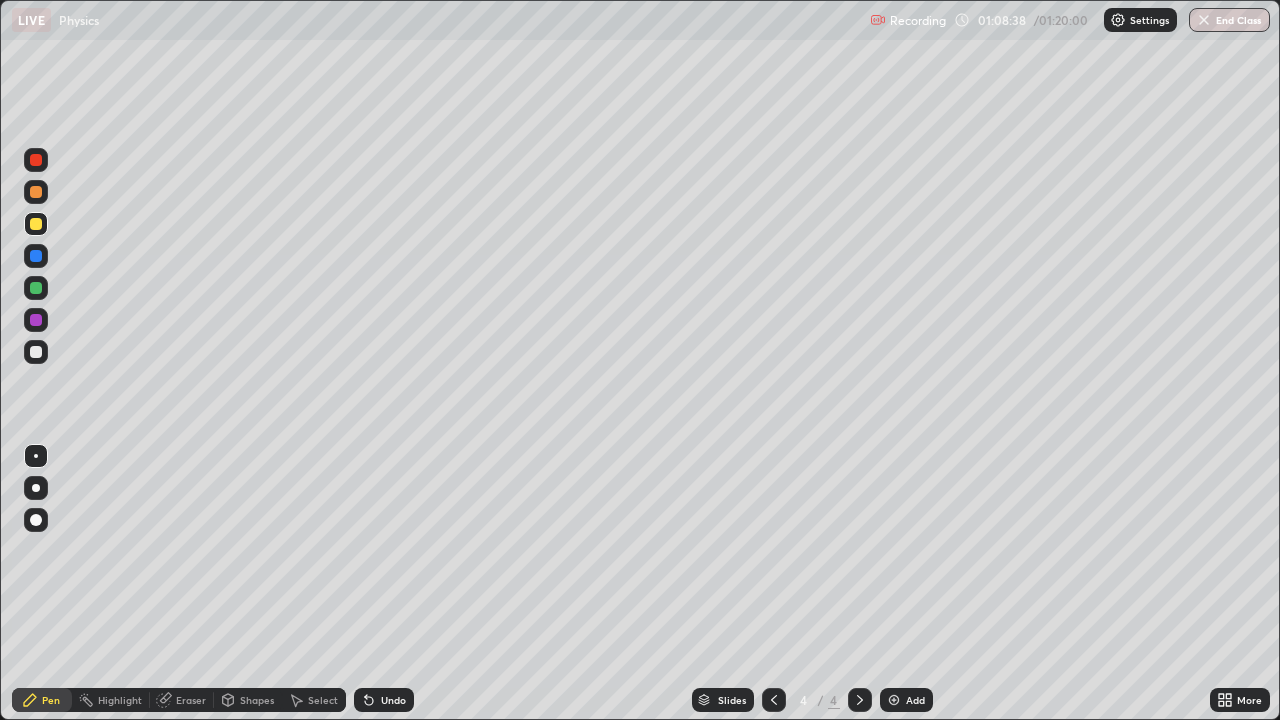 click on "Shapes" at bounding box center (257, 700) 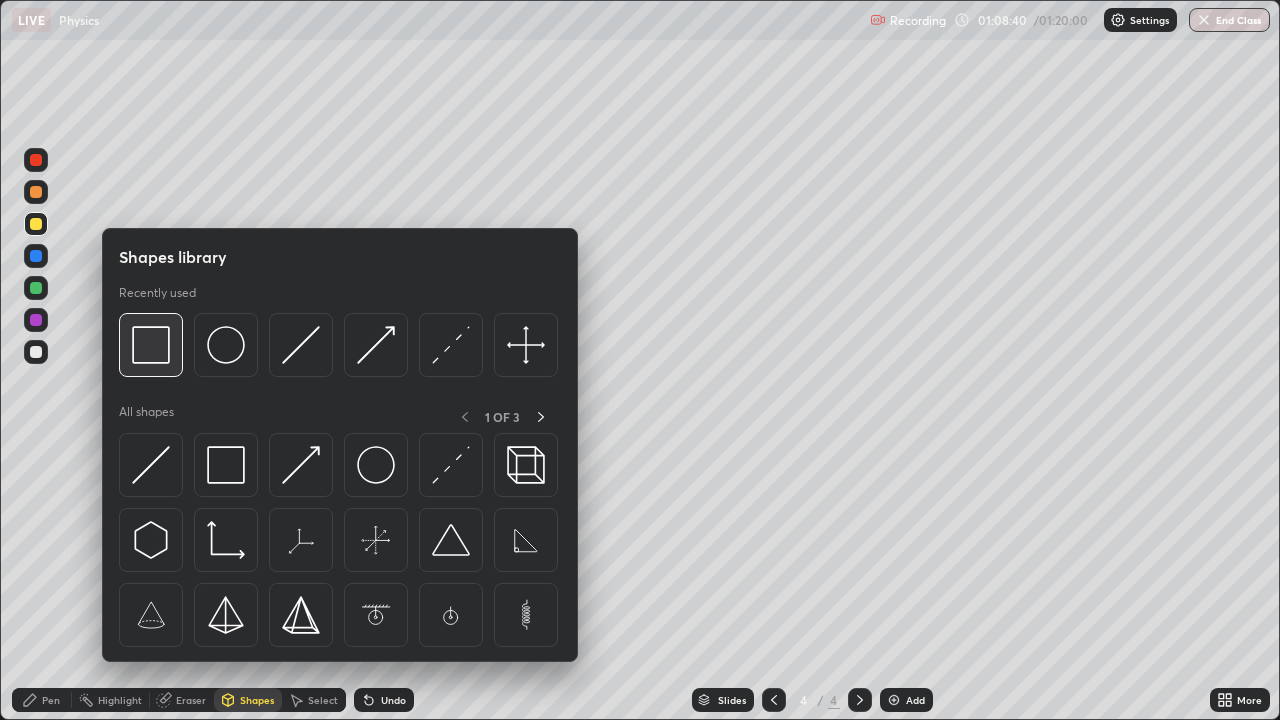 click at bounding box center [151, 345] 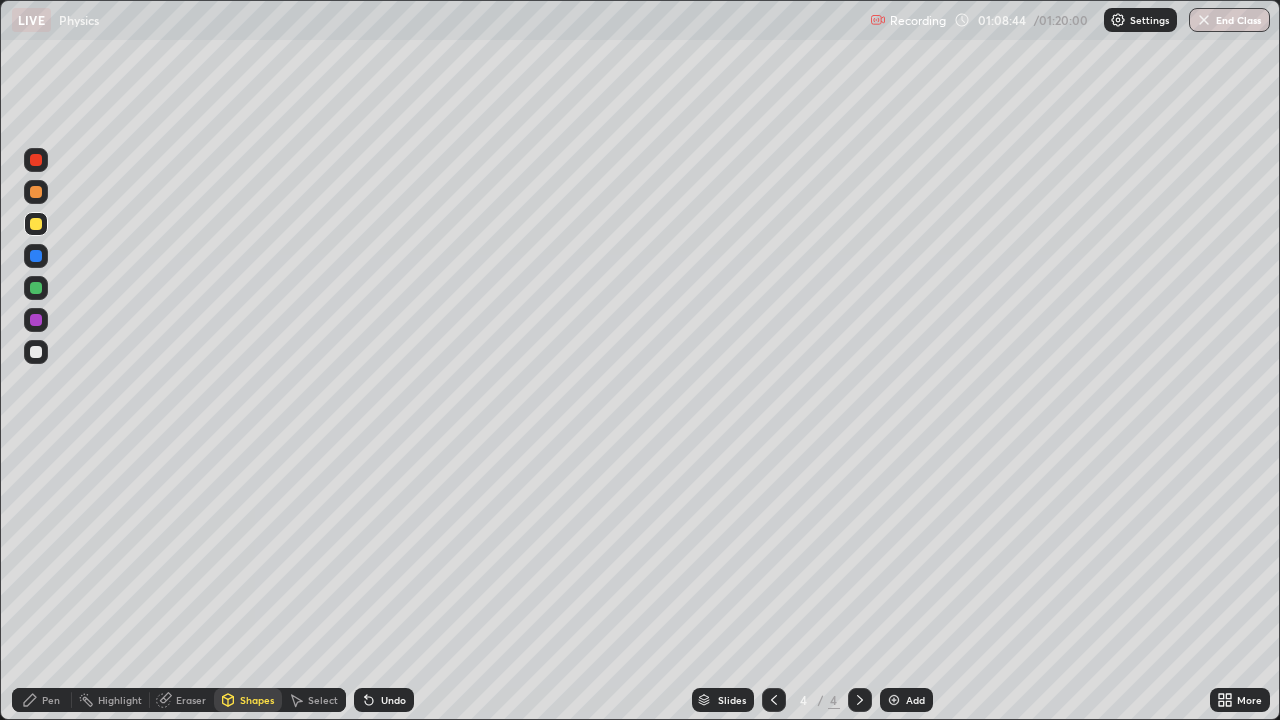 click on "Select" at bounding box center (323, 700) 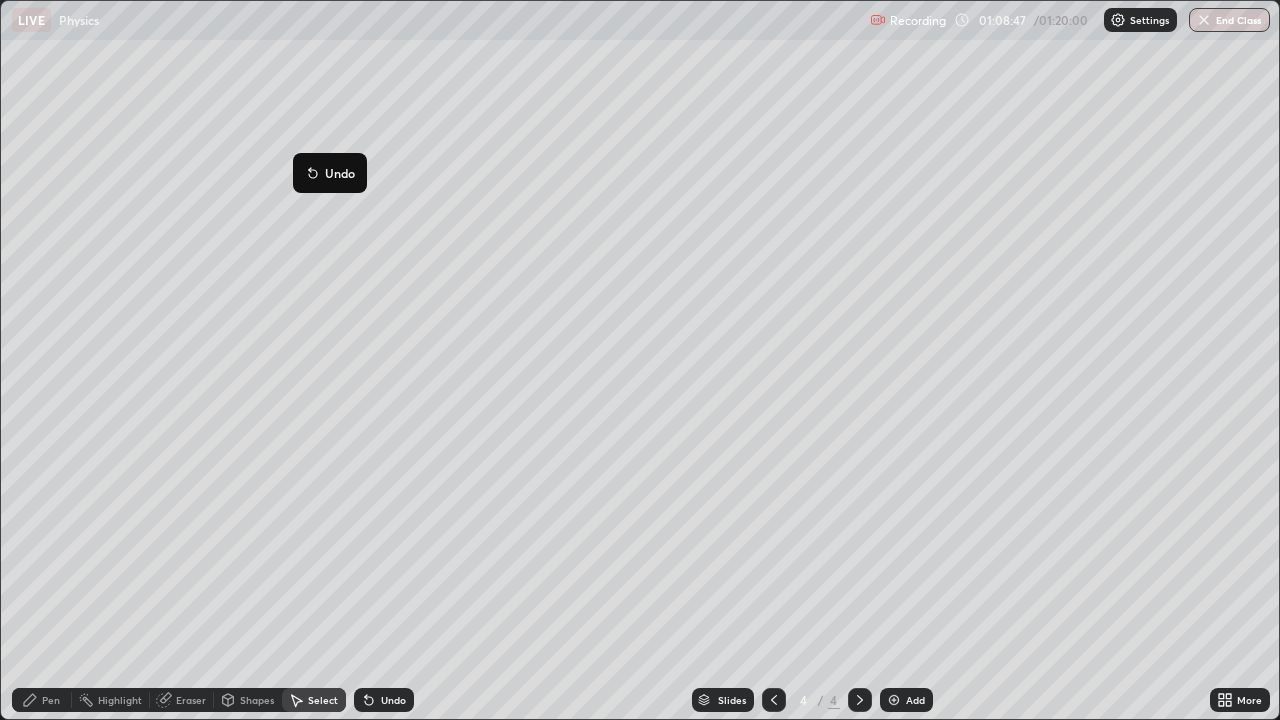 click on "0 ° Undo Copy Duplicate Duplicate to new slide Delete" at bounding box center [640, 360] 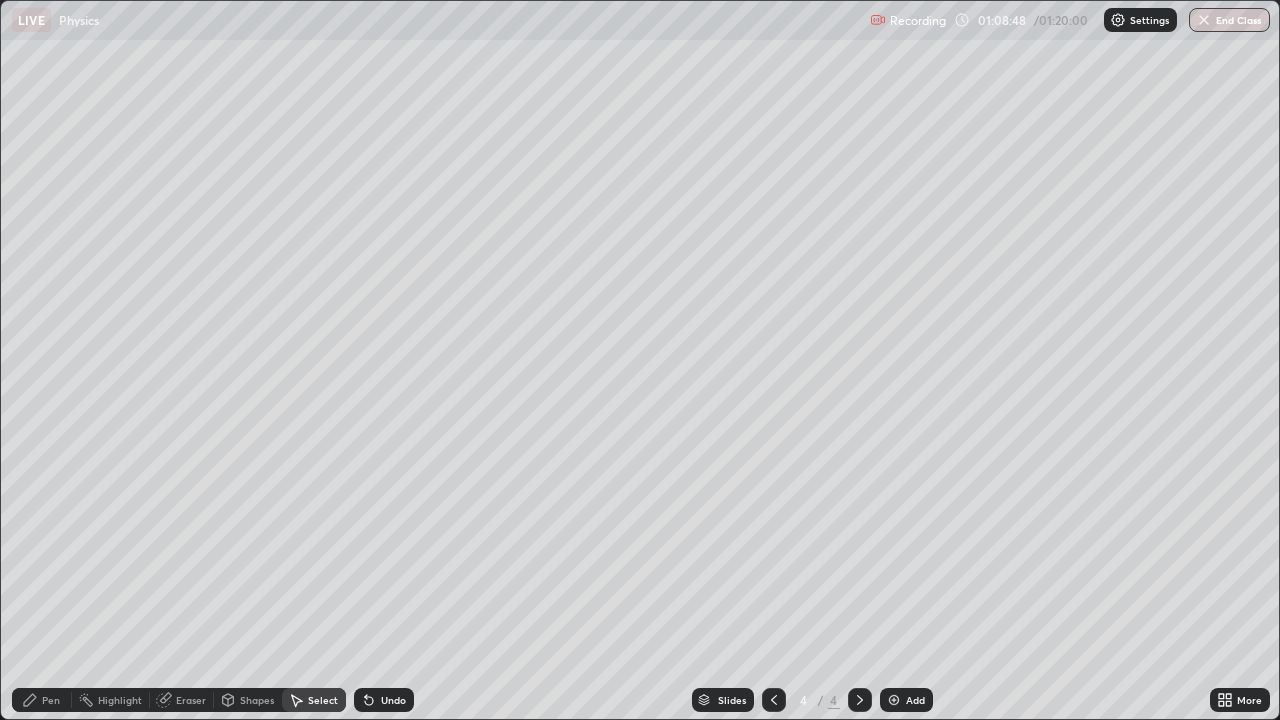 click on "Select" at bounding box center [314, 700] 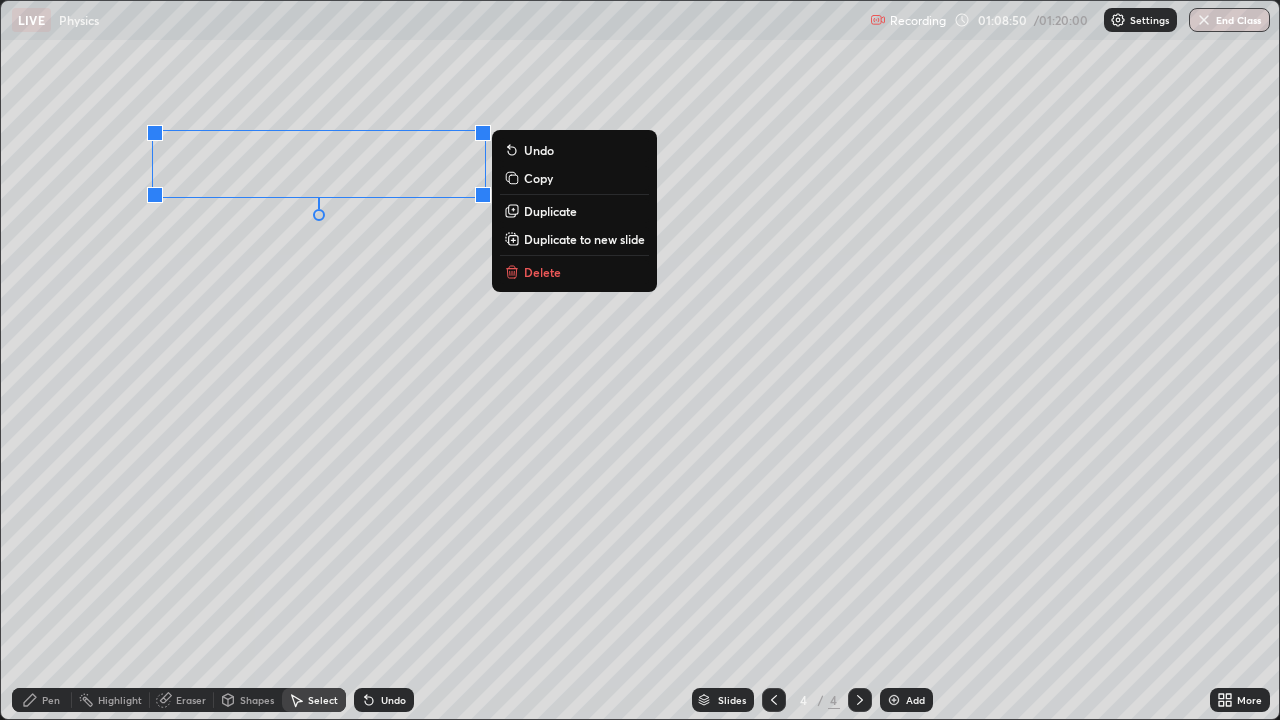 click on "Duplicate" at bounding box center (550, 211) 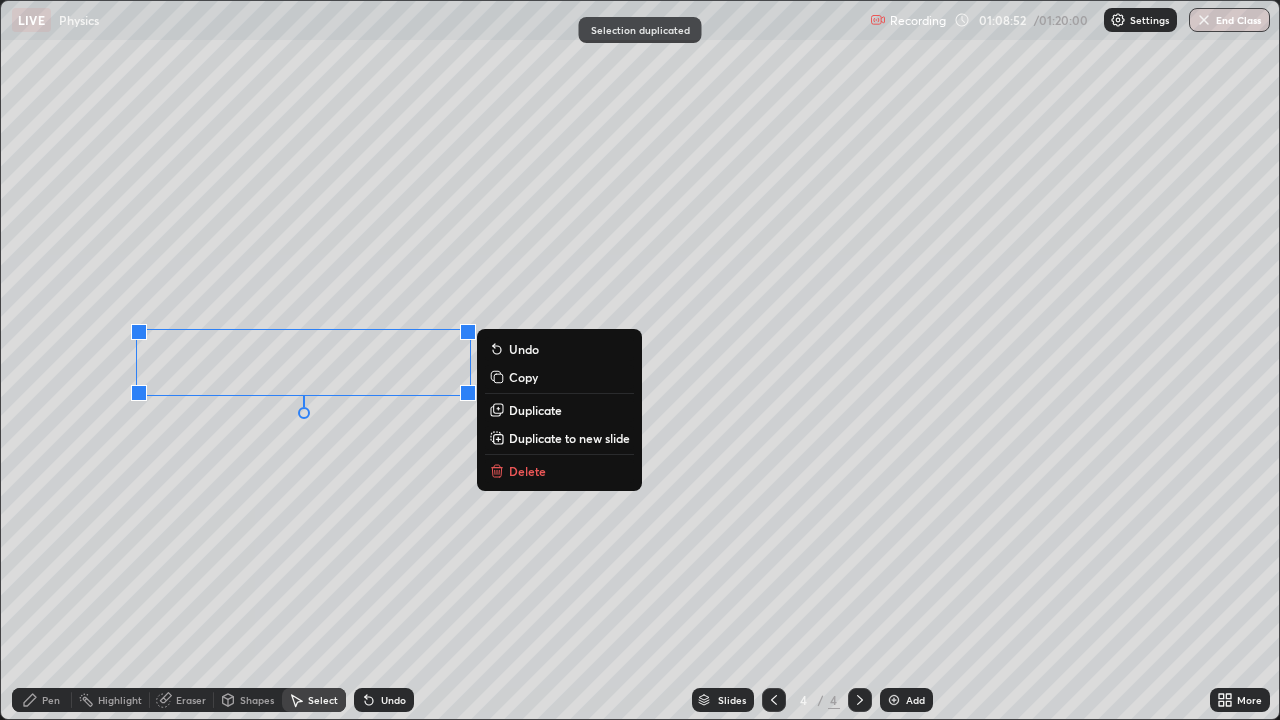 click on "0 ° Undo Copy Duplicate Duplicate to new slide Delete" at bounding box center (640, 360) 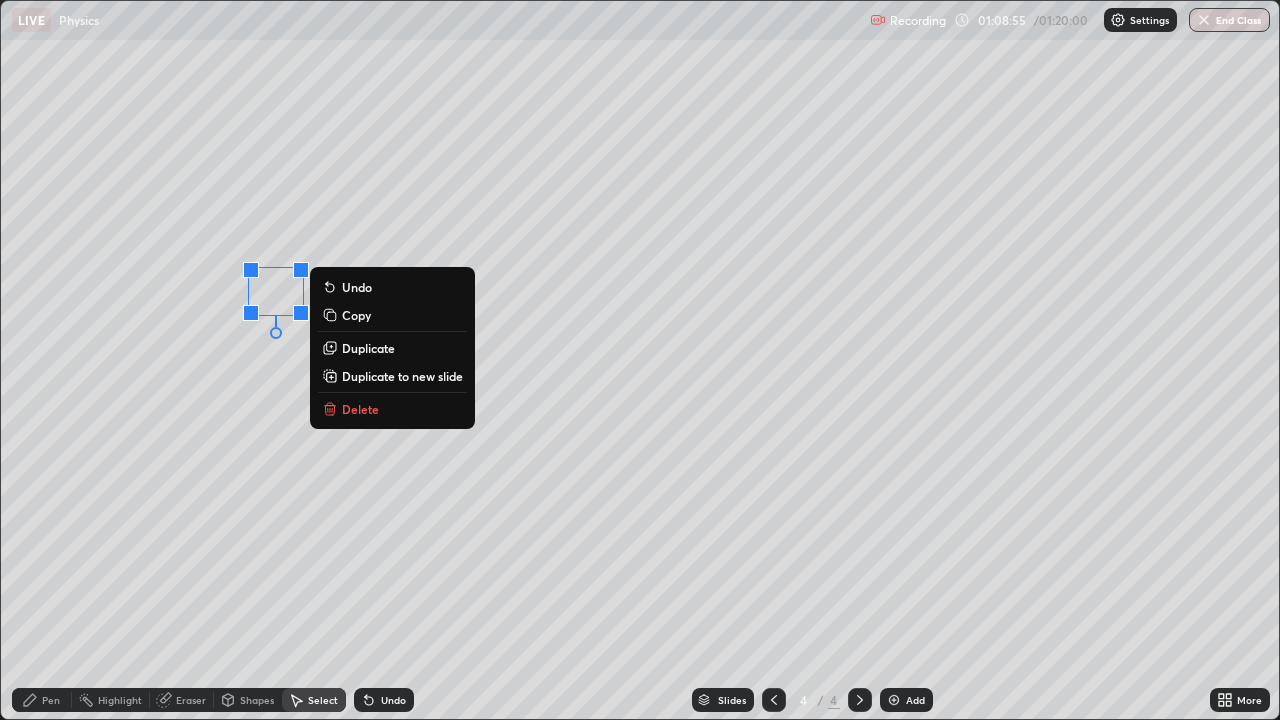 click on "Shapes" at bounding box center (257, 700) 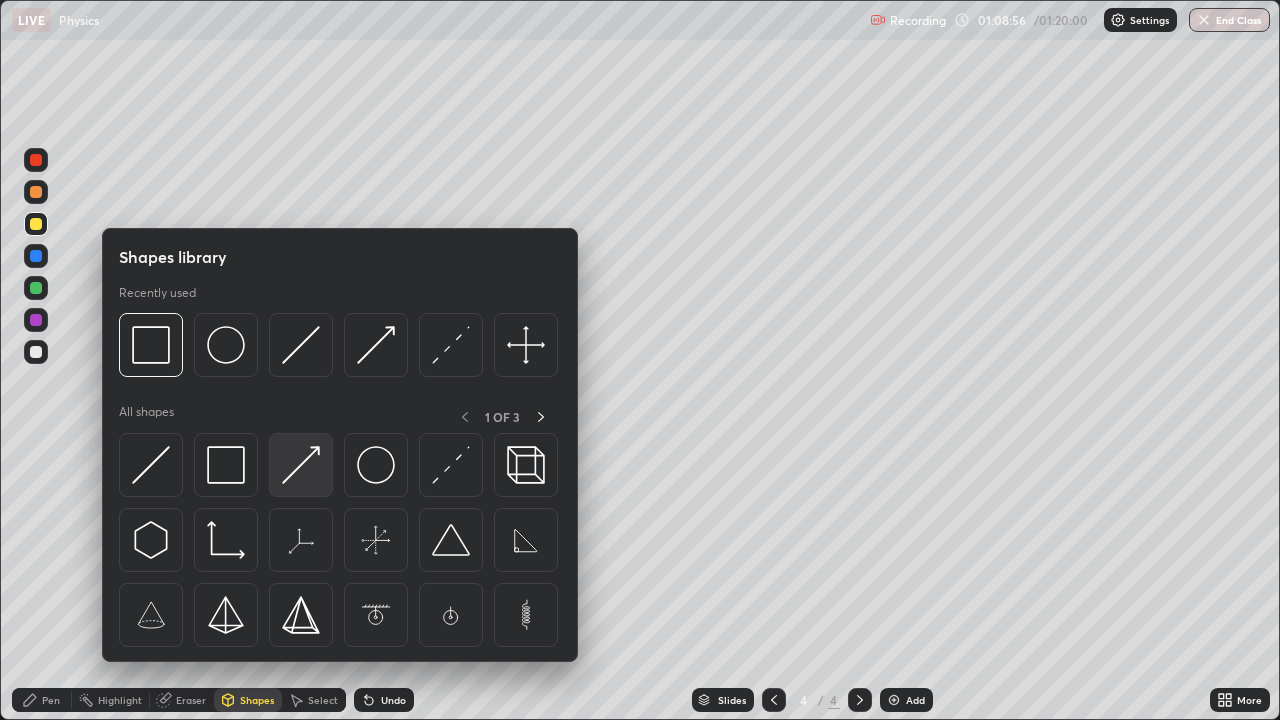 click at bounding box center [301, 465] 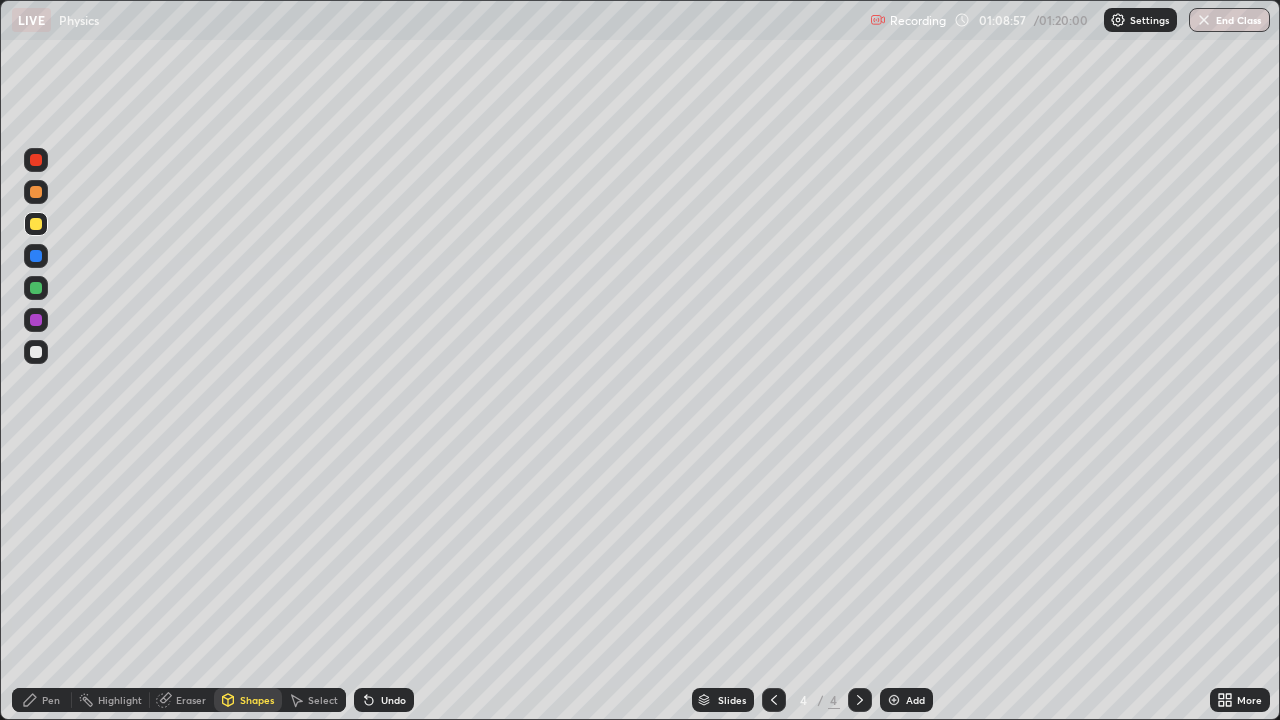 click at bounding box center (36, 160) 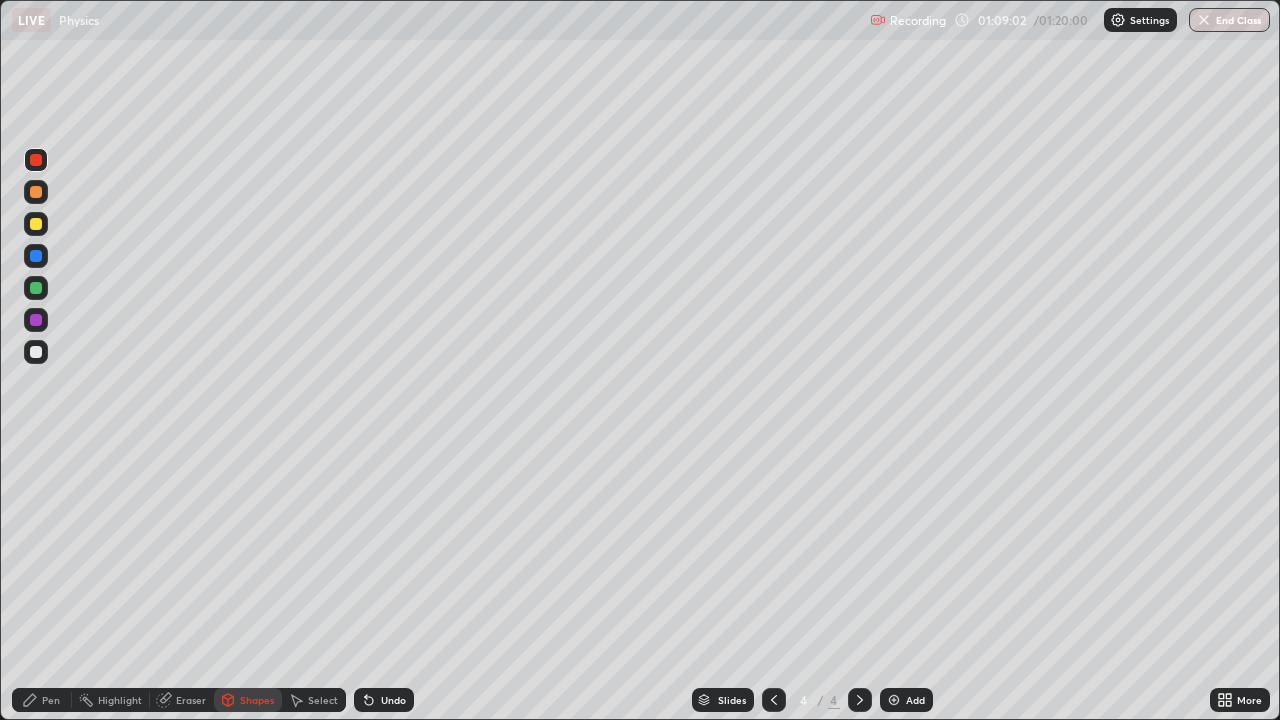 click on "Pen" at bounding box center [42, 700] 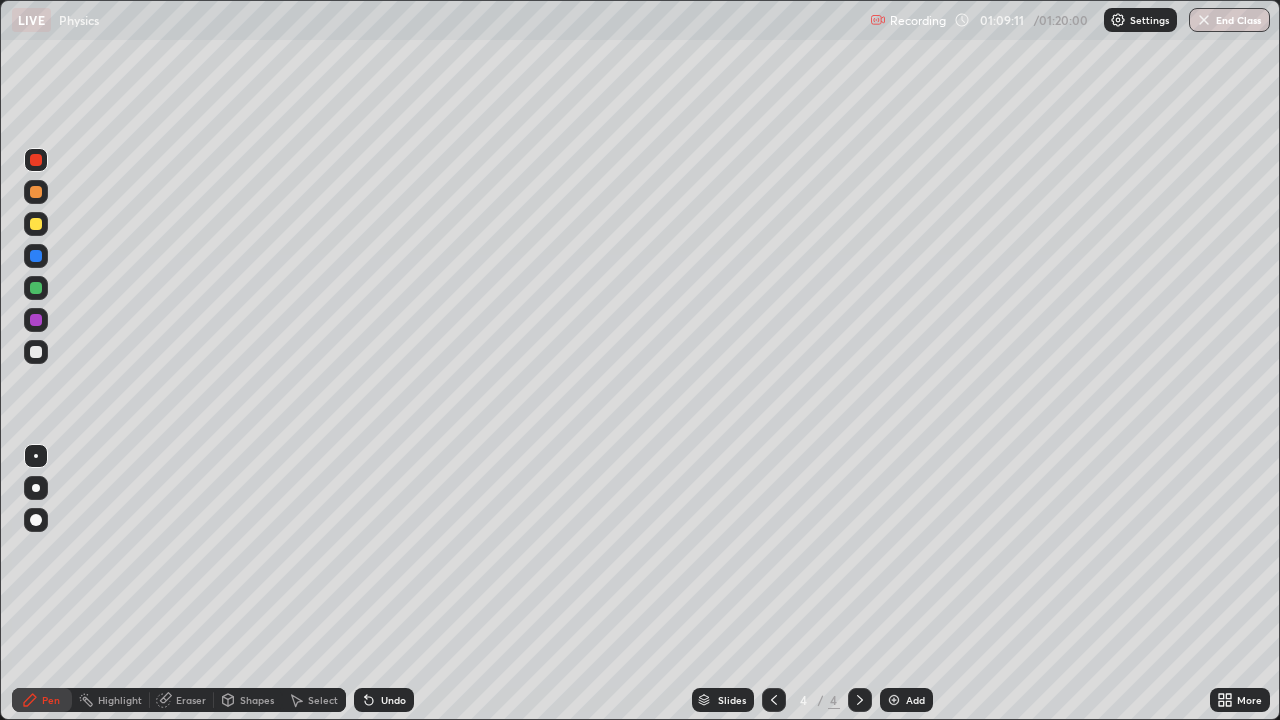 click on "Undo" at bounding box center [384, 700] 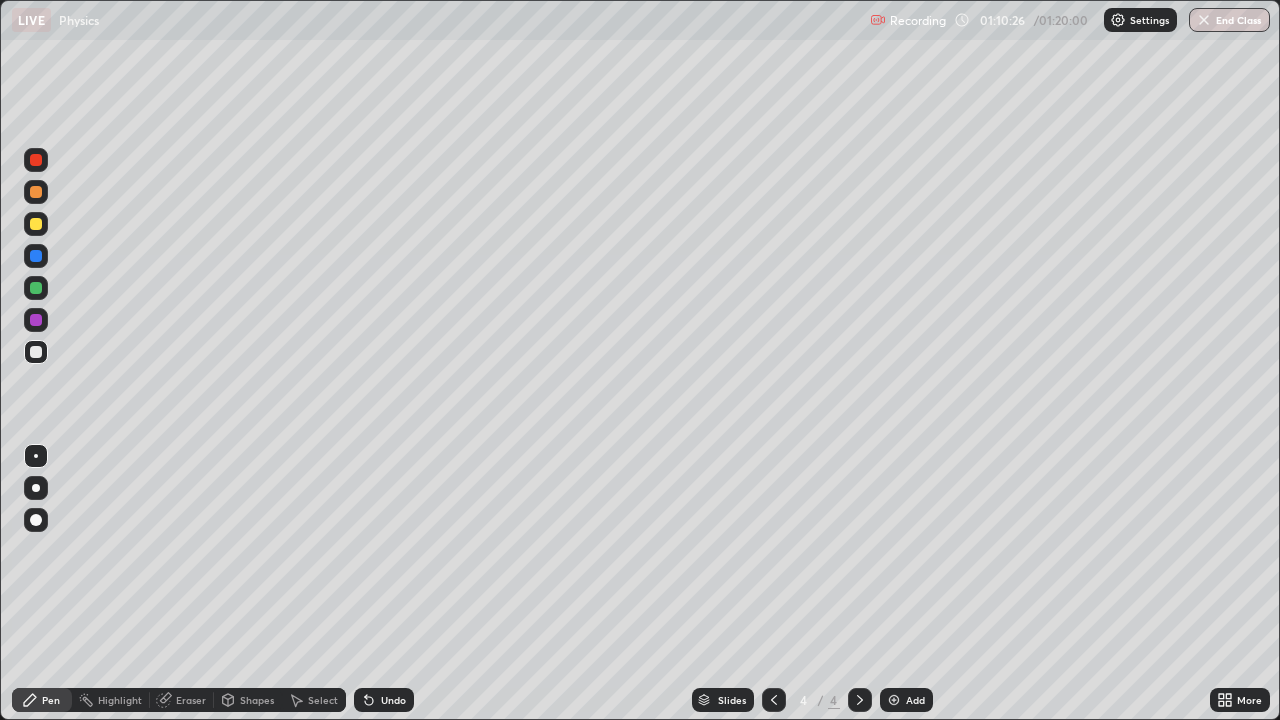 click at bounding box center [36, 352] 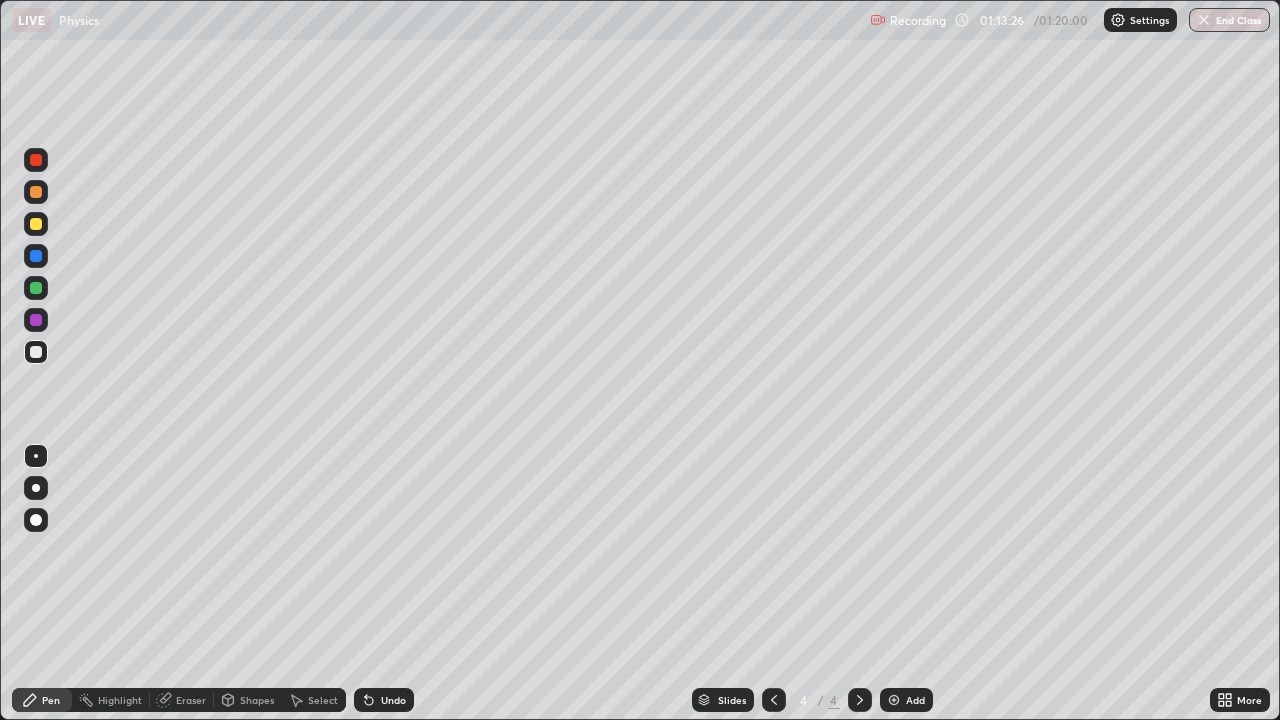 click 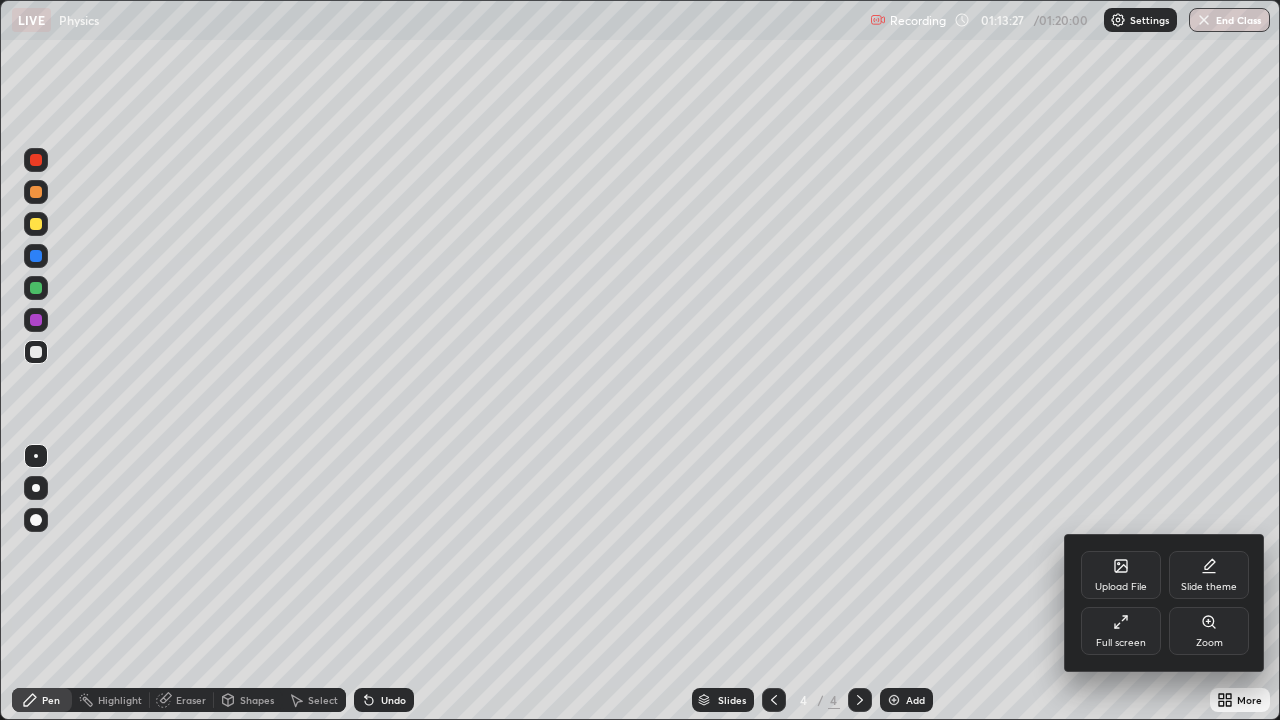 click 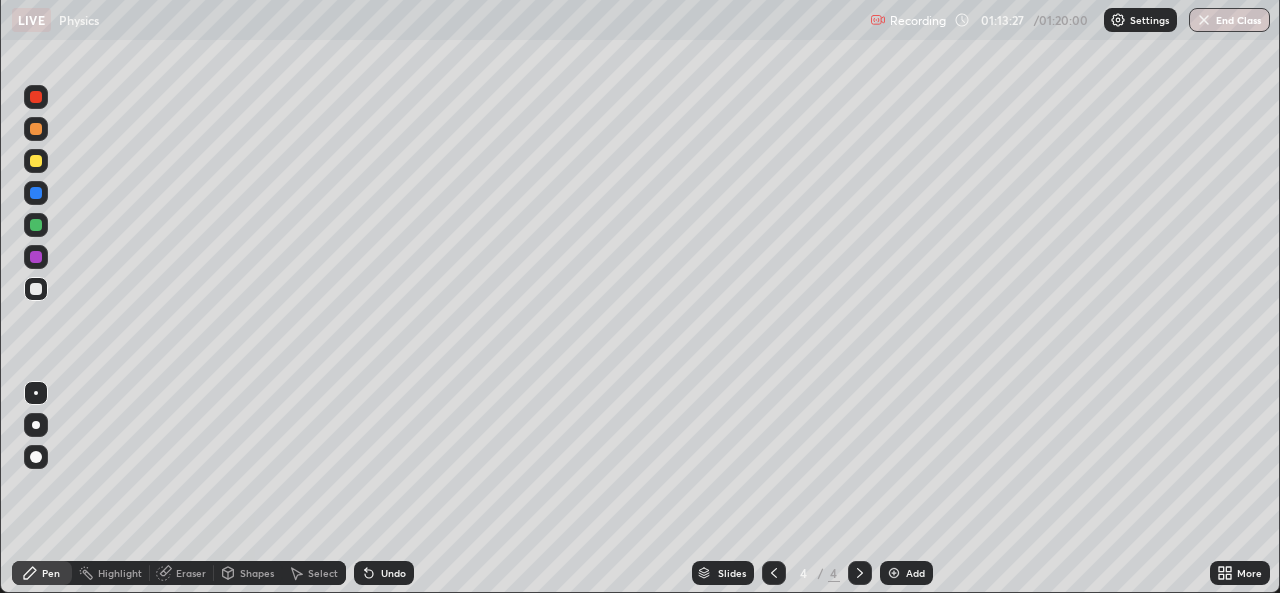 scroll, scrollTop: 593, scrollLeft: 1280, axis: both 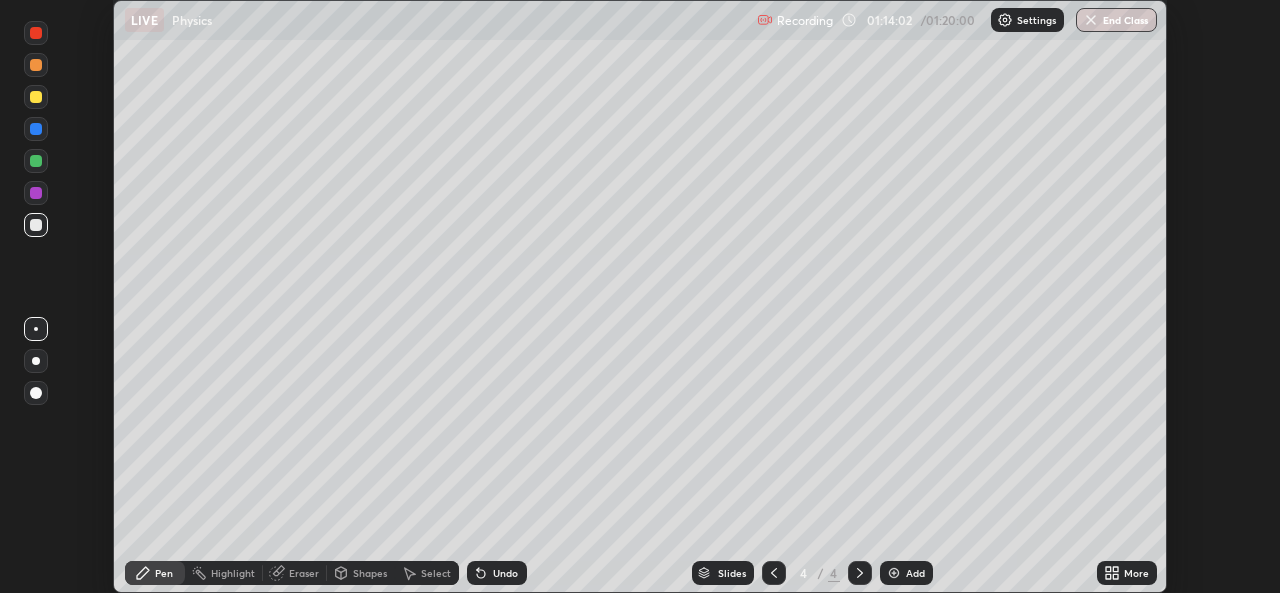 click 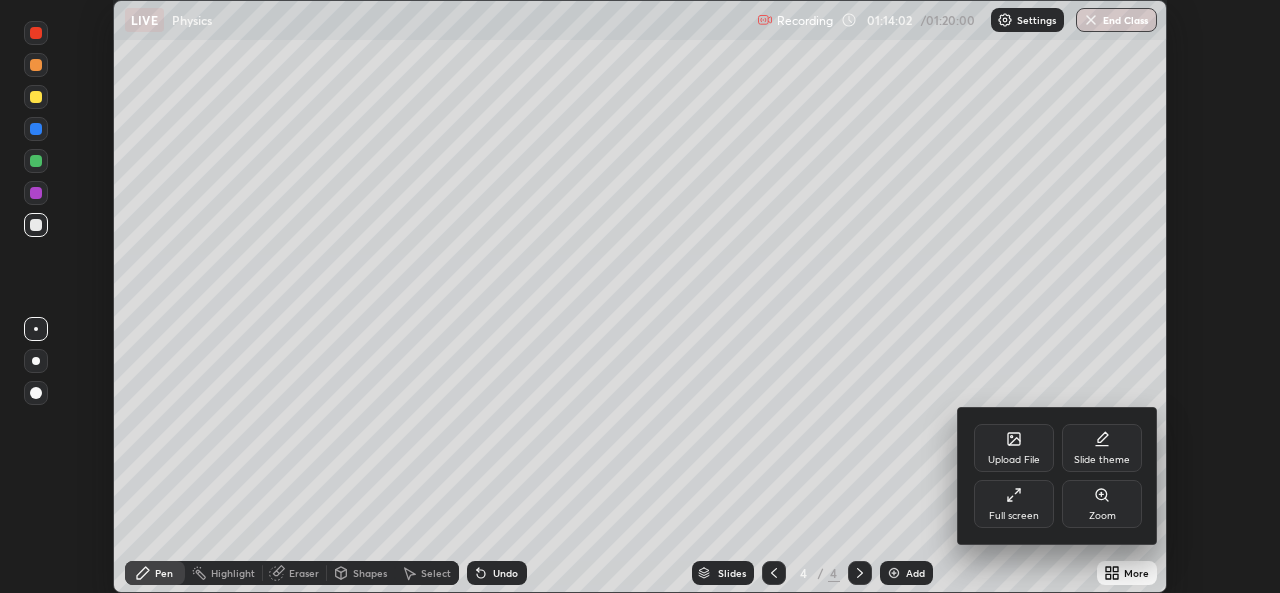 click on "Full screen" at bounding box center (1014, 504) 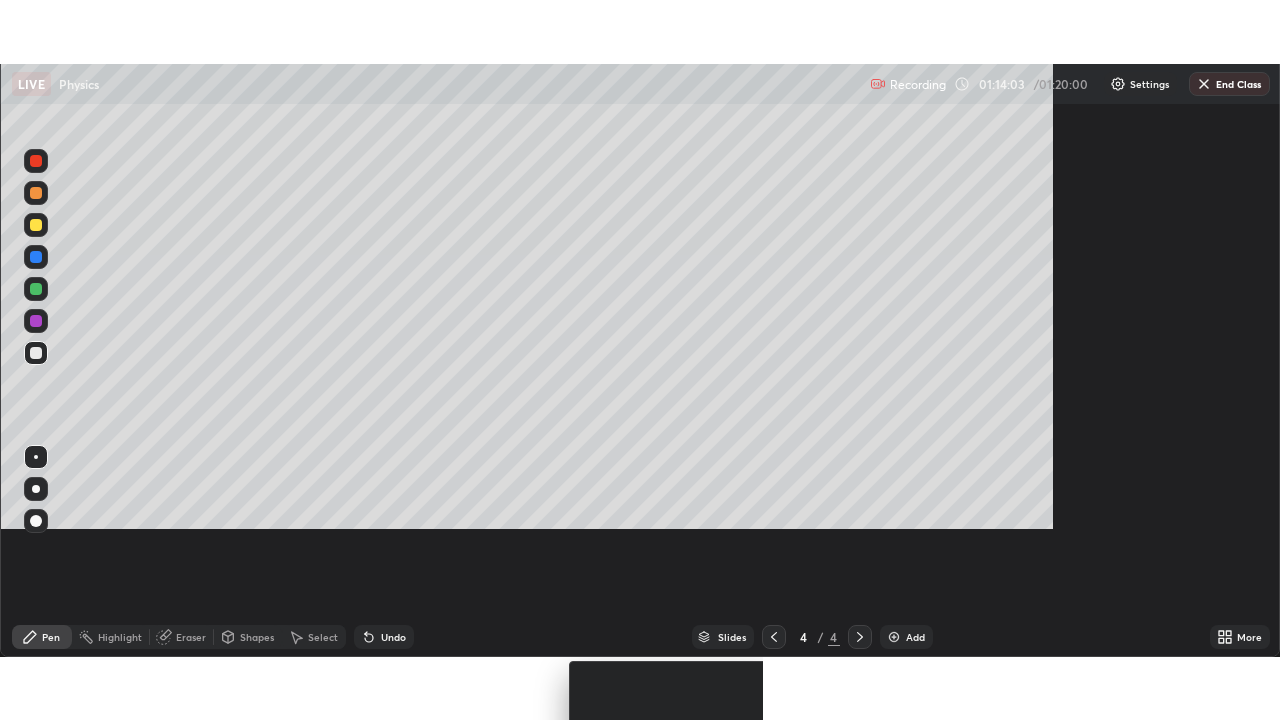 scroll, scrollTop: 99280, scrollLeft: 98720, axis: both 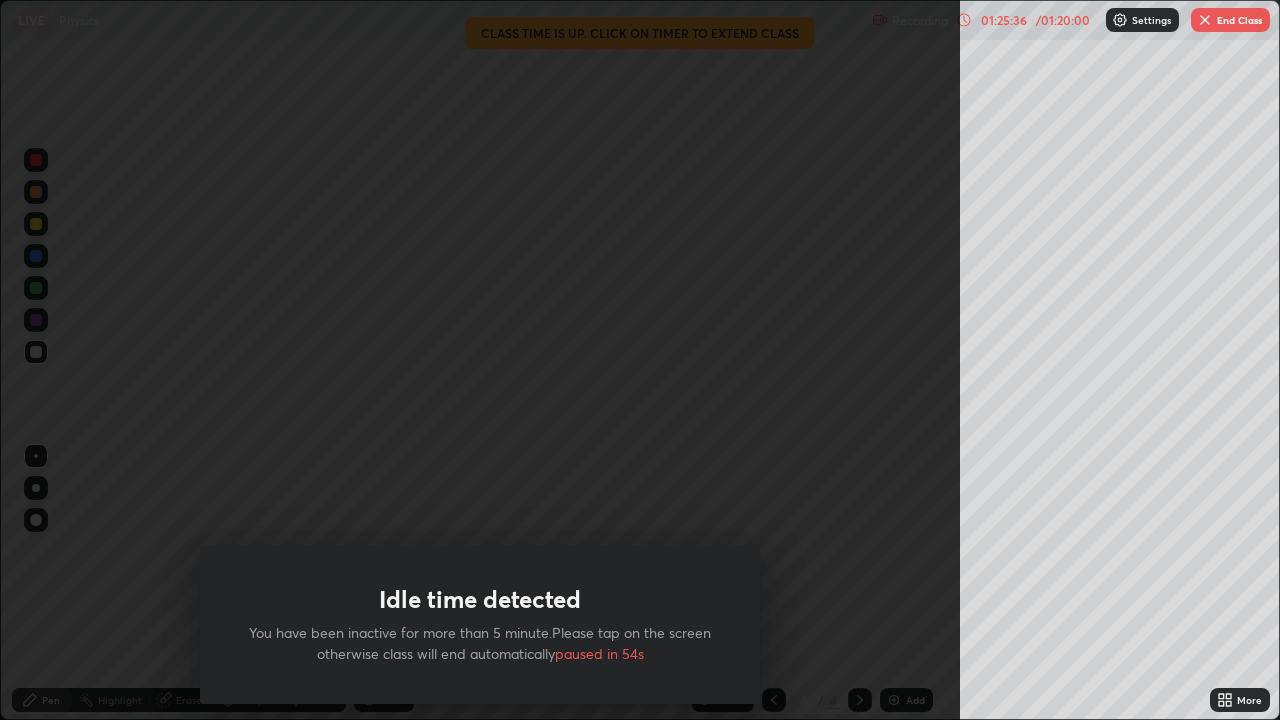 click on "Idle time detected You have been inactive for more than 5 minute.Please tap on the screen otherwise class will end automatically paused in 54s" at bounding box center (480, 360) 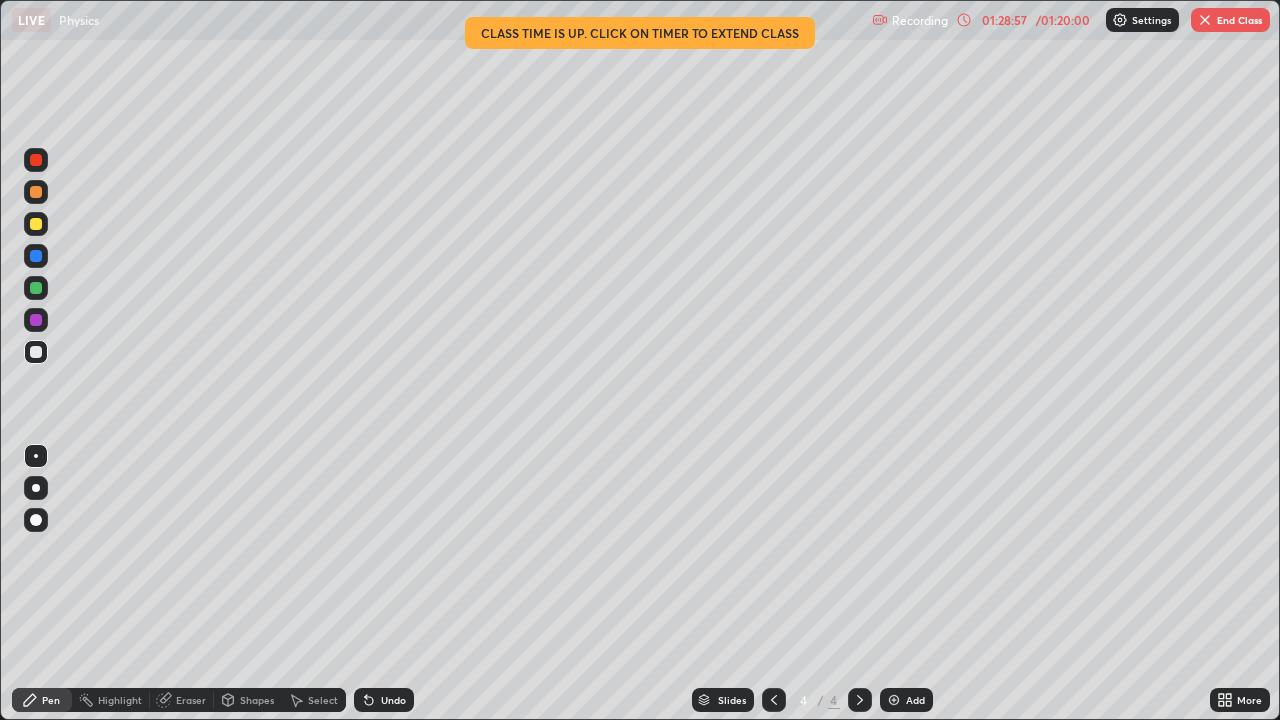 click on "End Class" at bounding box center (1230, 20) 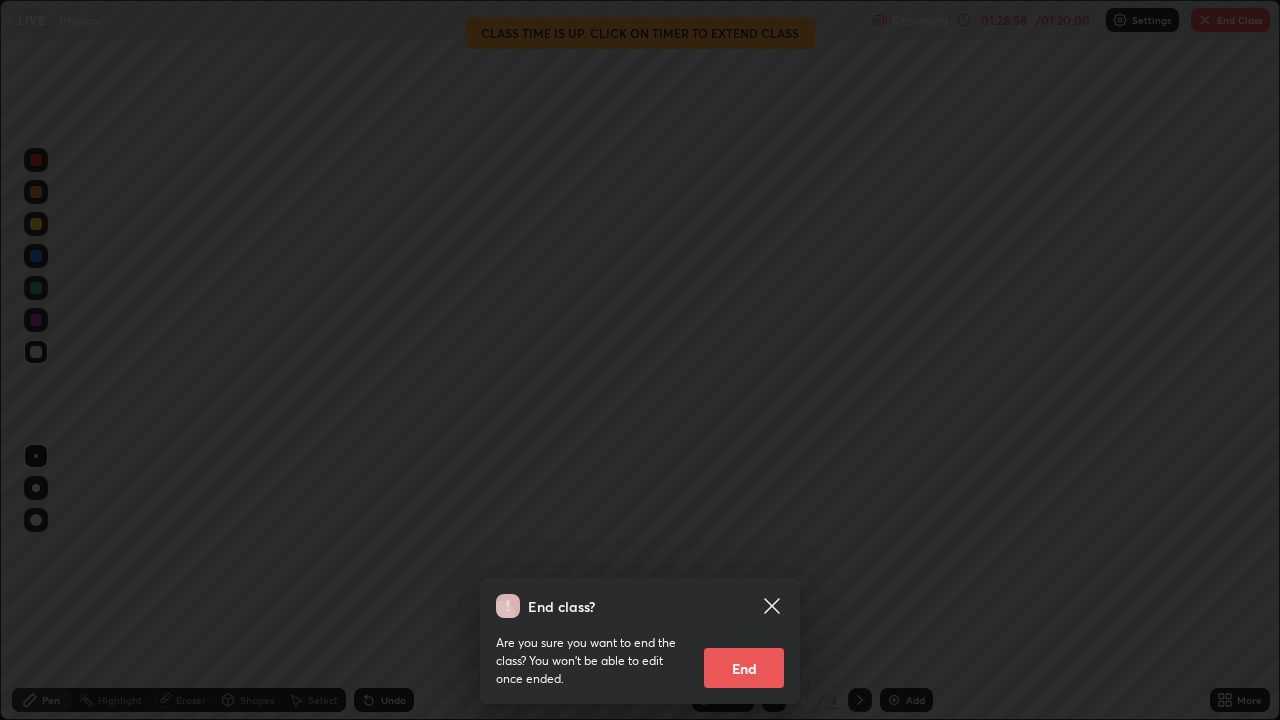 click on "End" at bounding box center (744, 668) 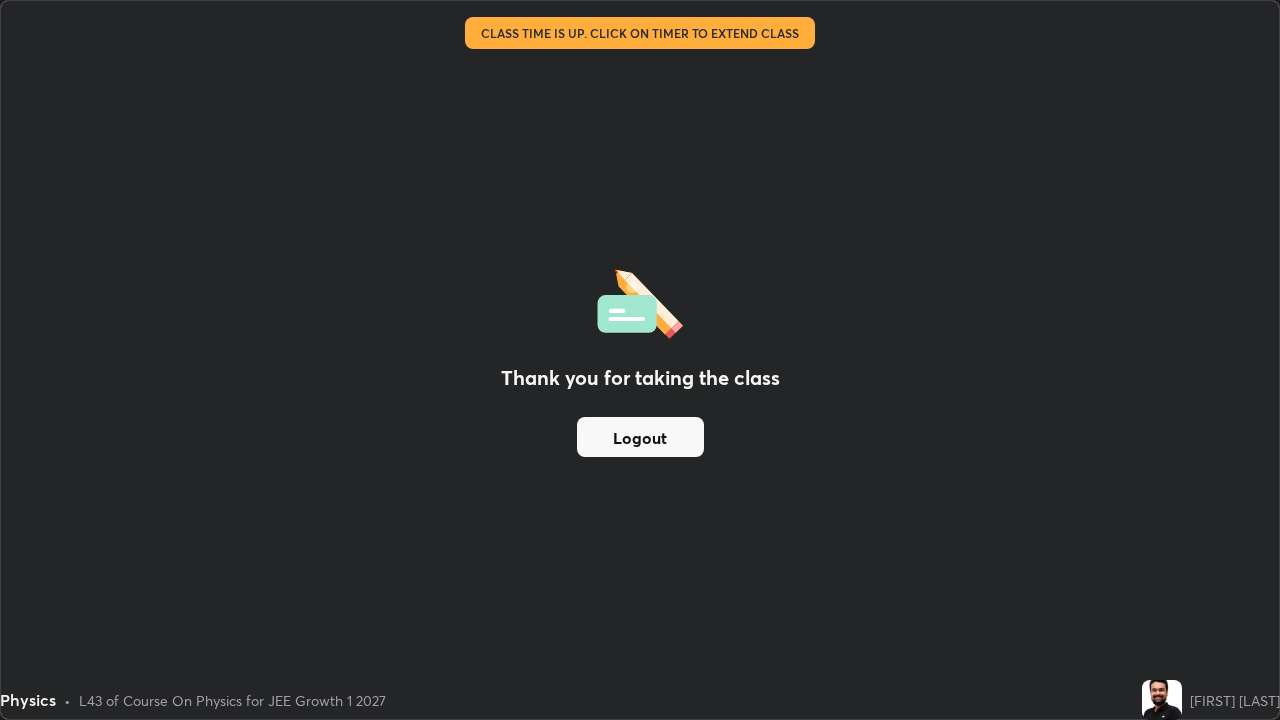 click on "Logout" at bounding box center (640, 437) 